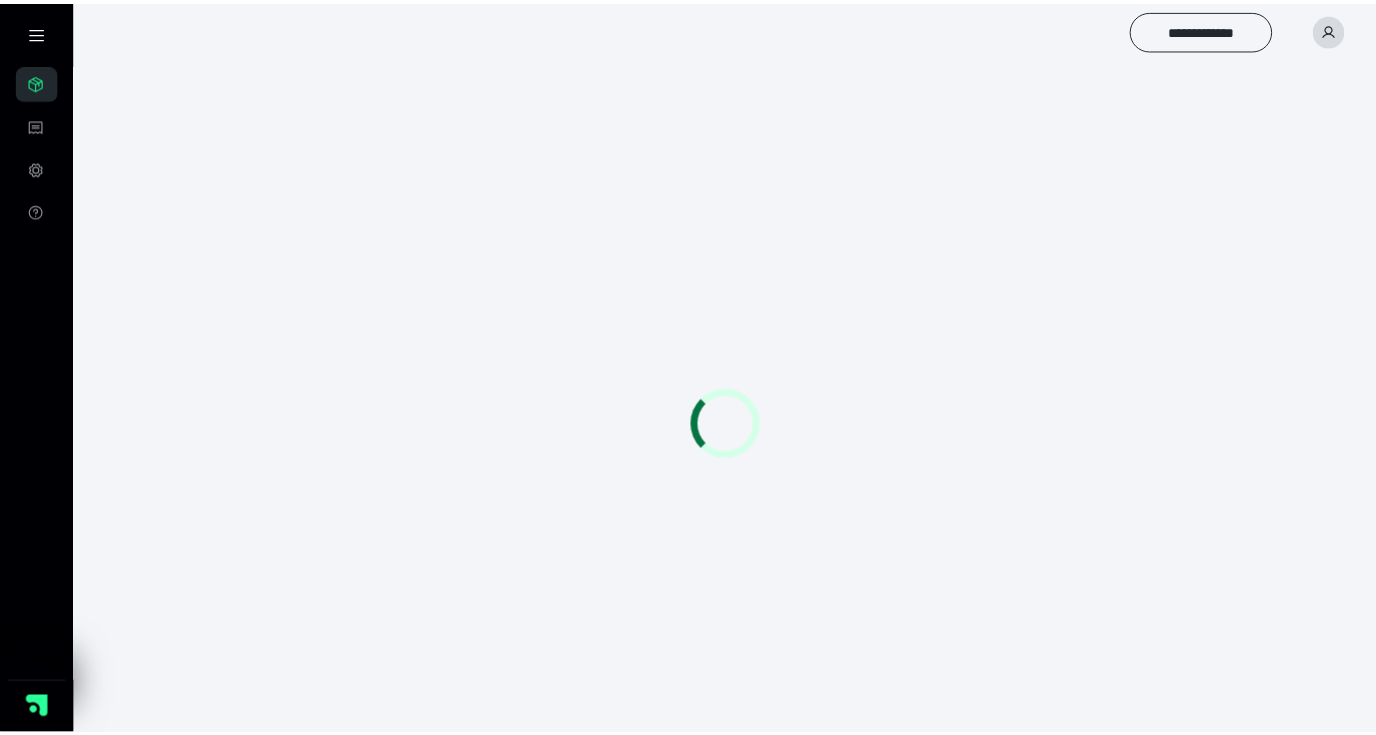 scroll, scrollTop: 0, scrollLeft: 0, axis: both 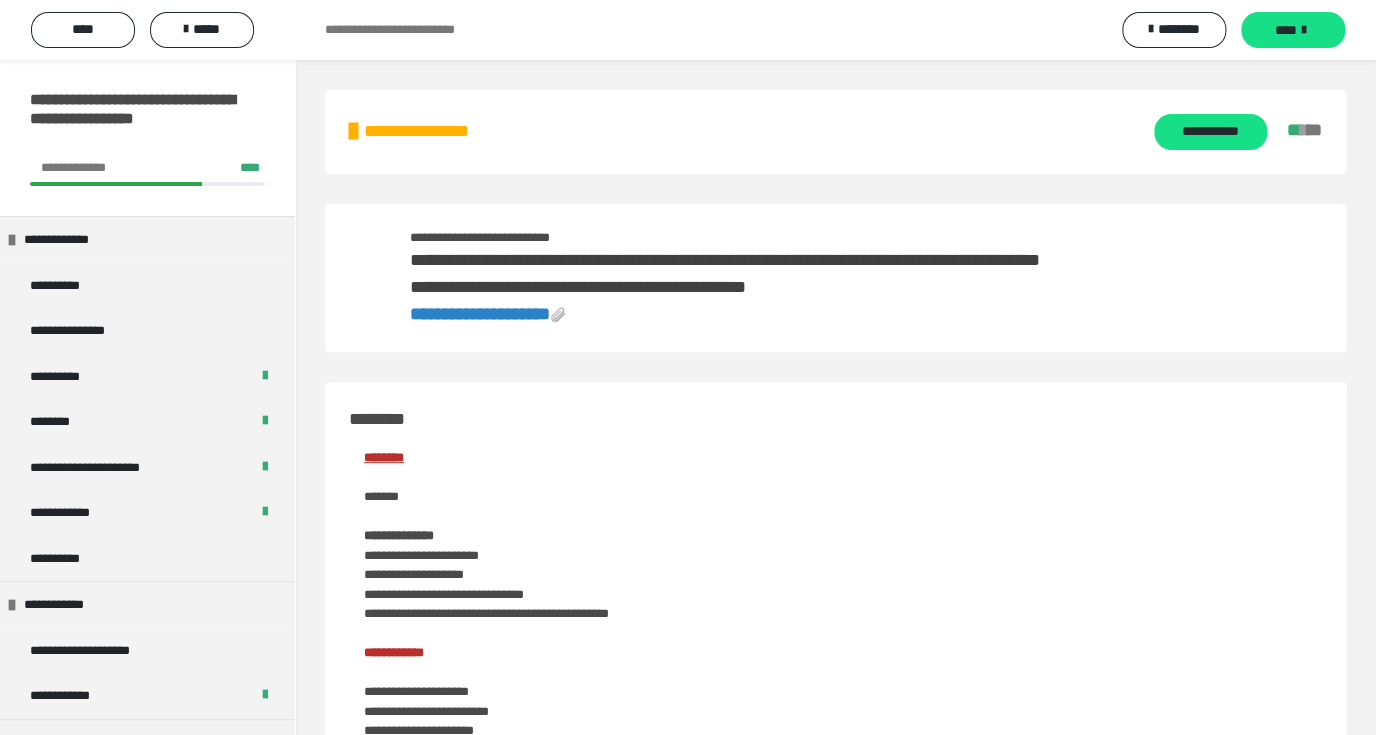 click on "**********" at bounding box center (835, 132) 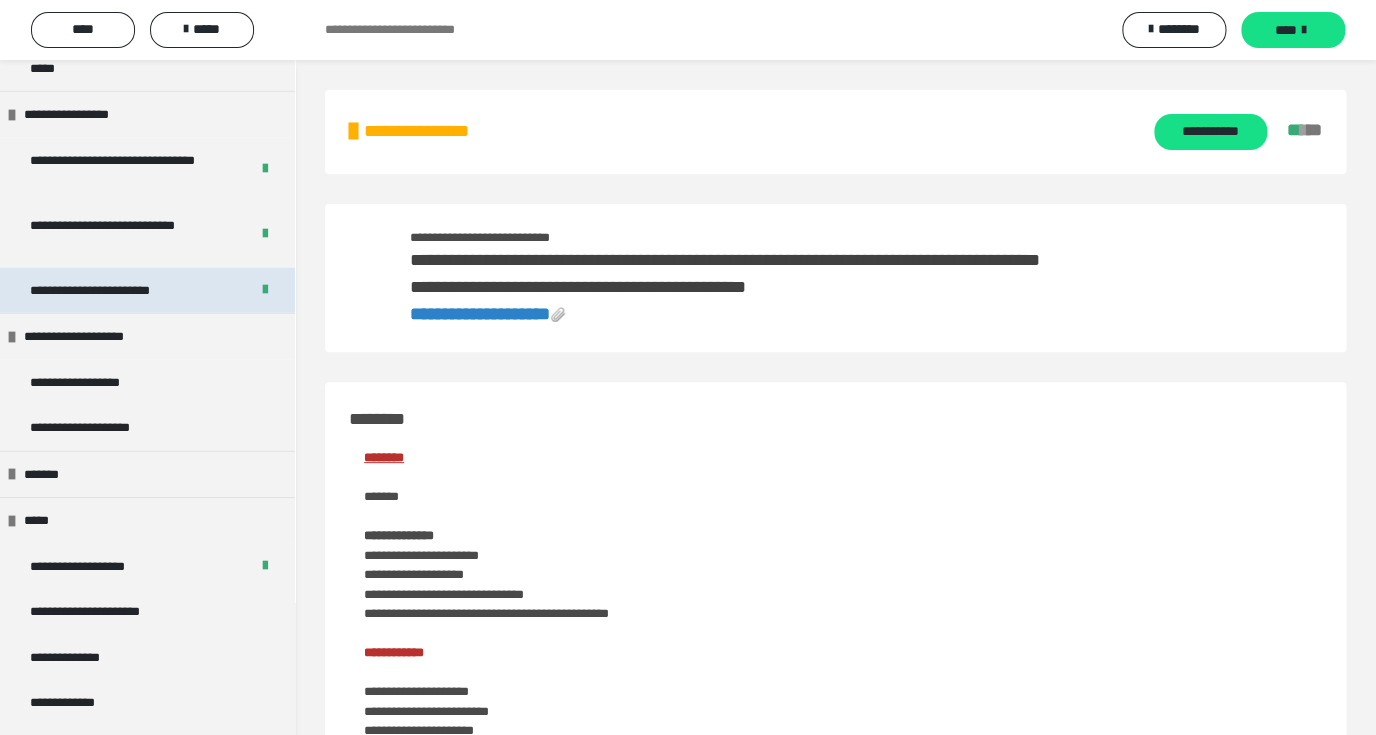 scroll, scrollTop: 2079, scrollLeft: 0, axis: vertical 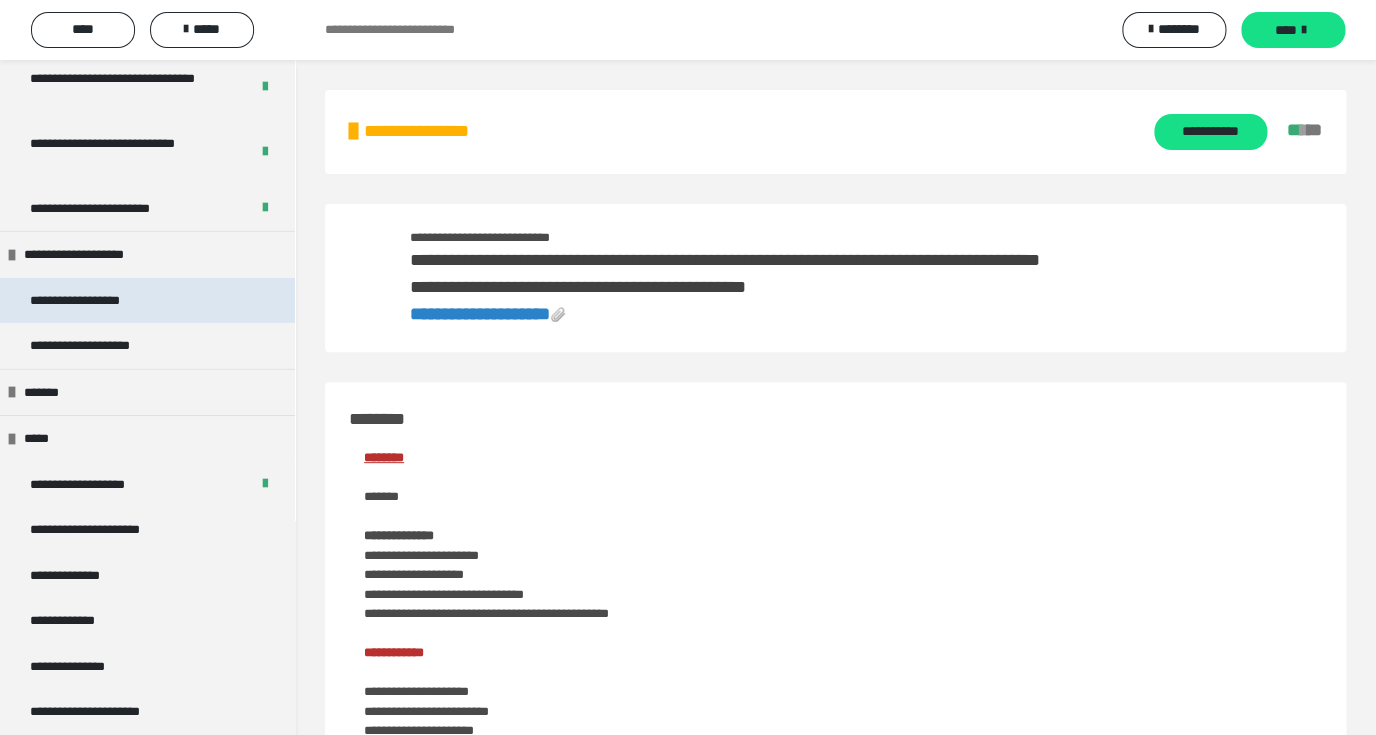 click on "**********" at bounding box center (98, 301) 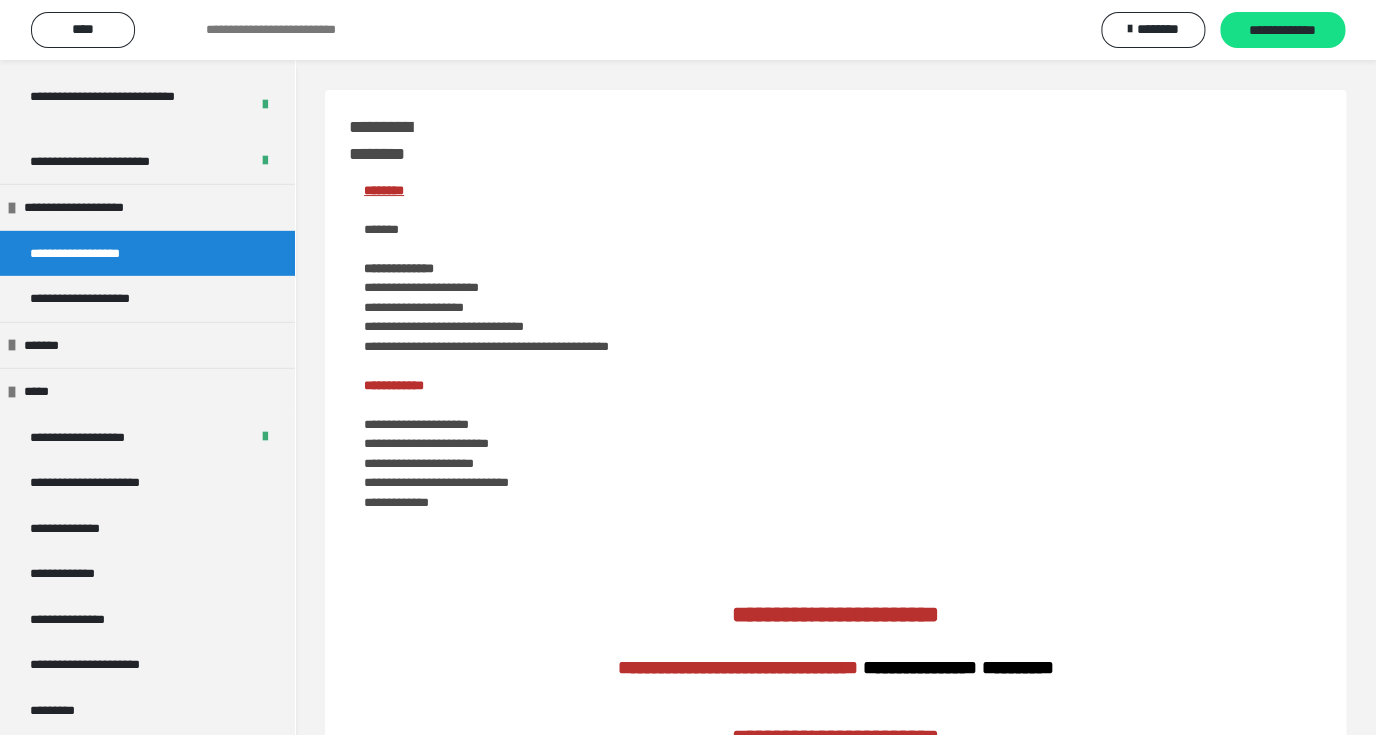 scroll, scrollTop: 2032, scrollLeft: 0, axis: vertical 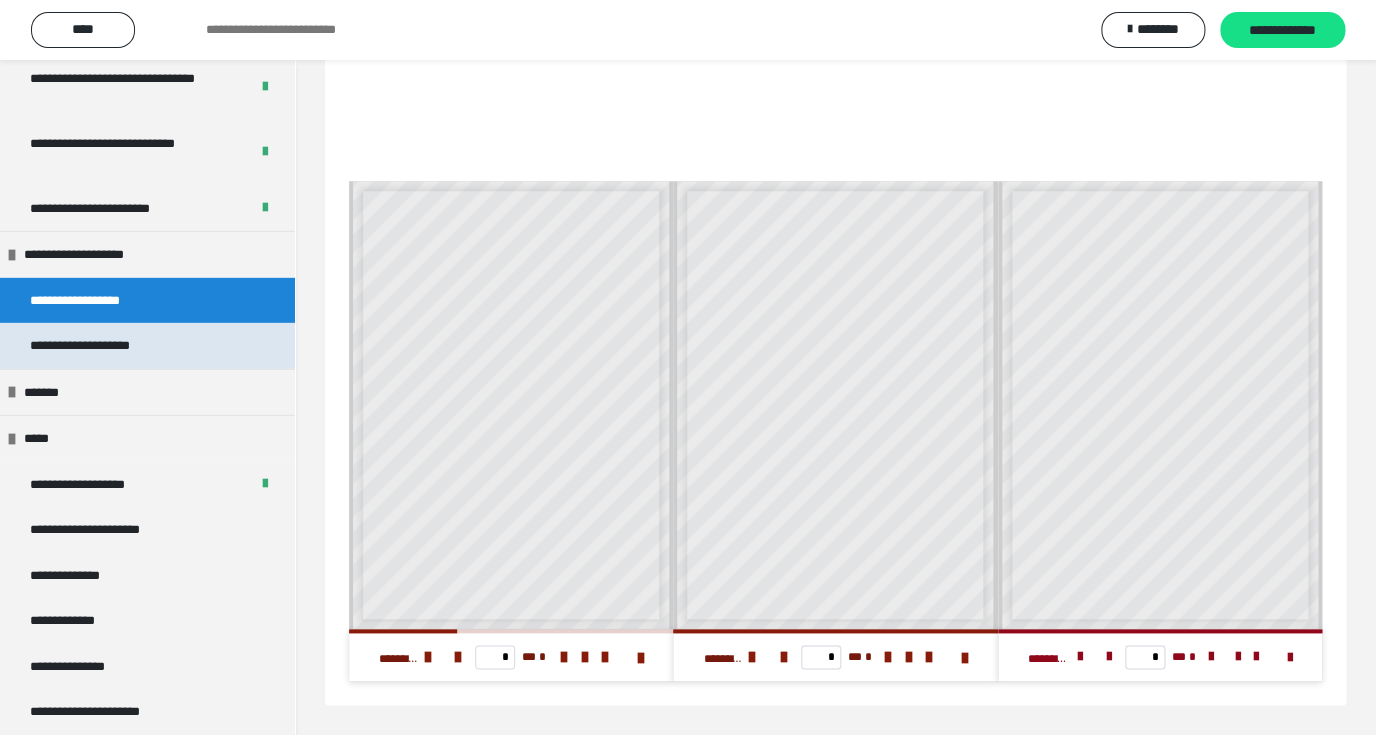 click on "**********" at bounding box center [102, 346] 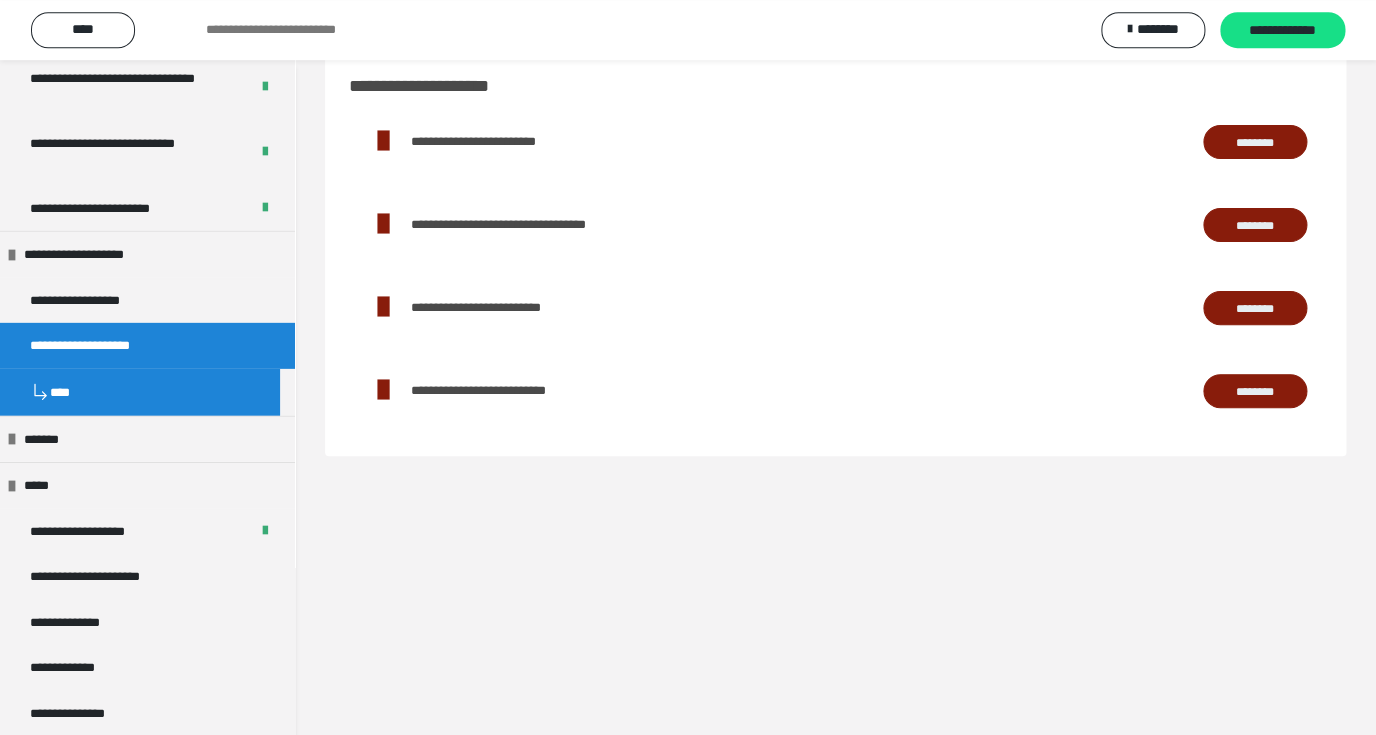 scroll, scrollTop: 0, scrollLeft: 0, axis: both 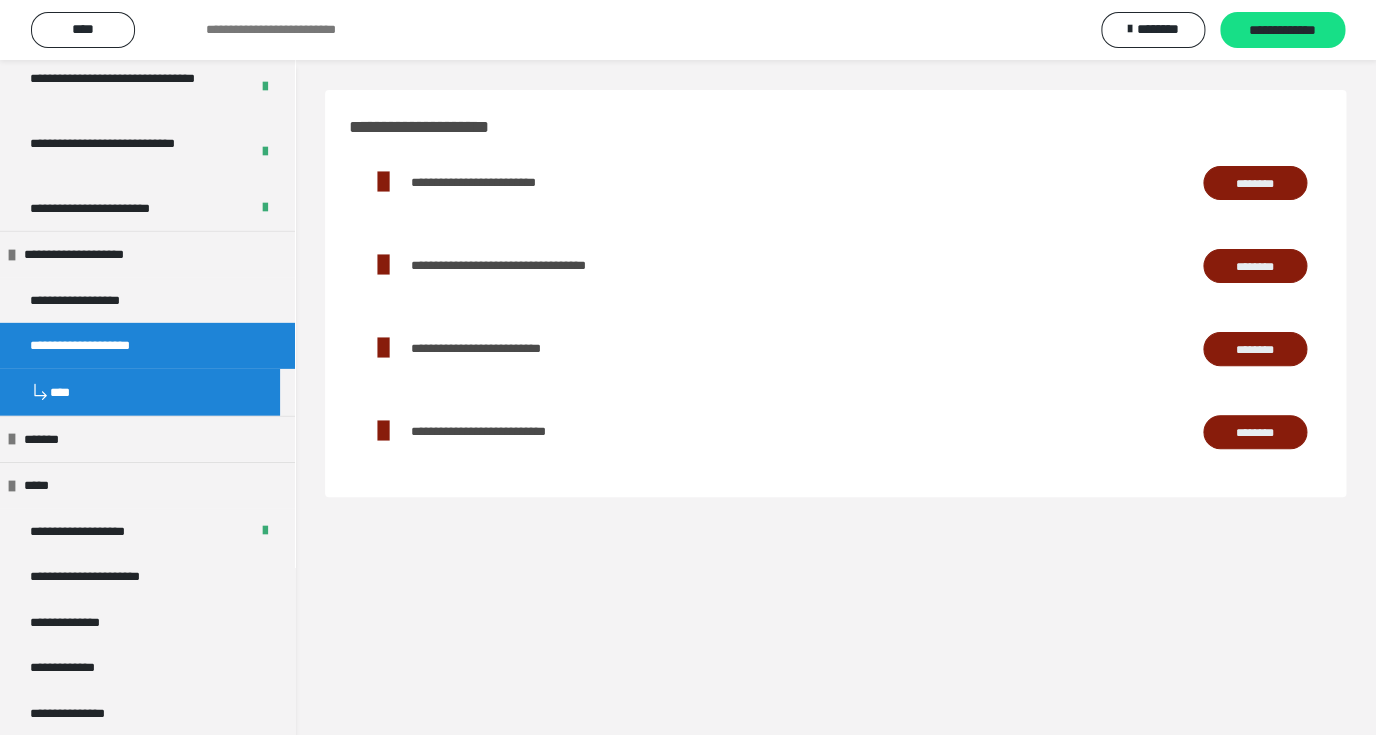click on "********" at bounding box center [1255, 183] 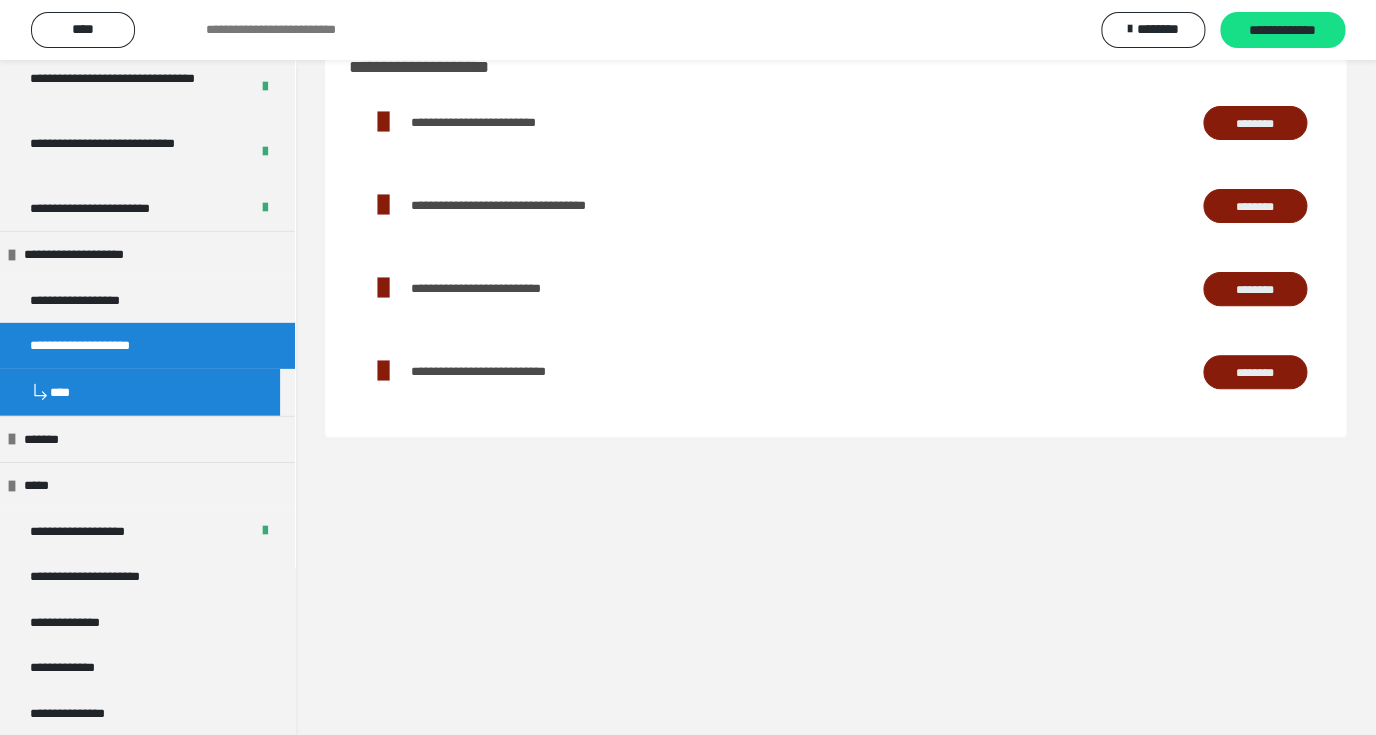 scroll, scrollTop: 0, scrollLeft: 0, axis: both 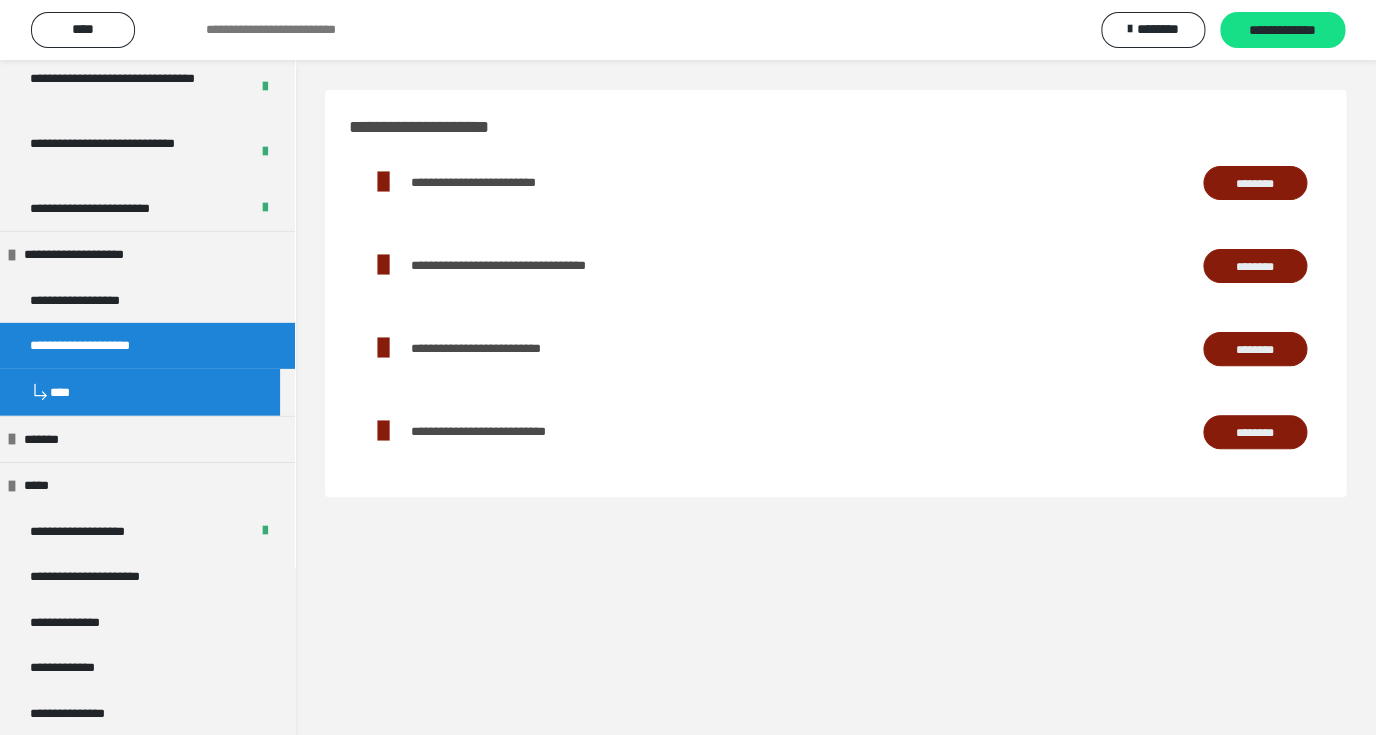 click on "********" at bounding box center [1255, 183] 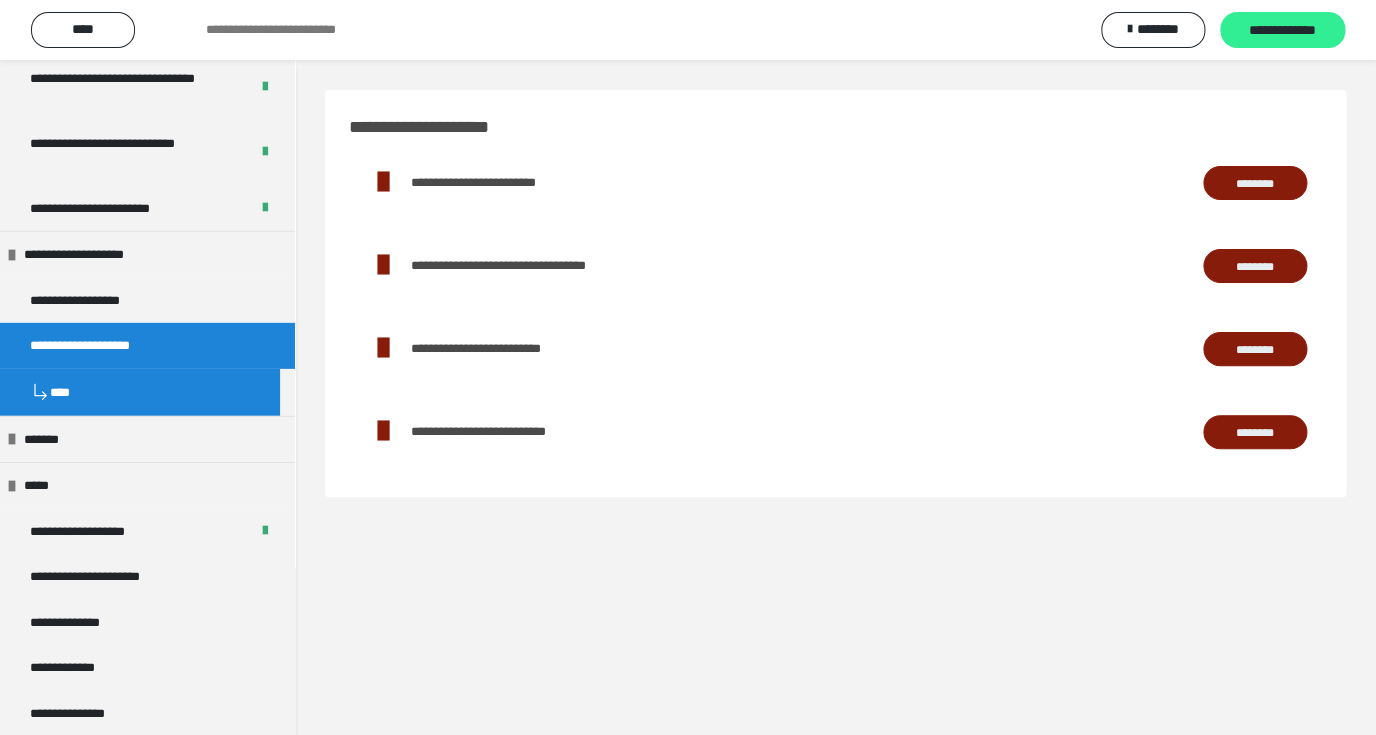 click on "**********" at bounding box center (1282, 31) 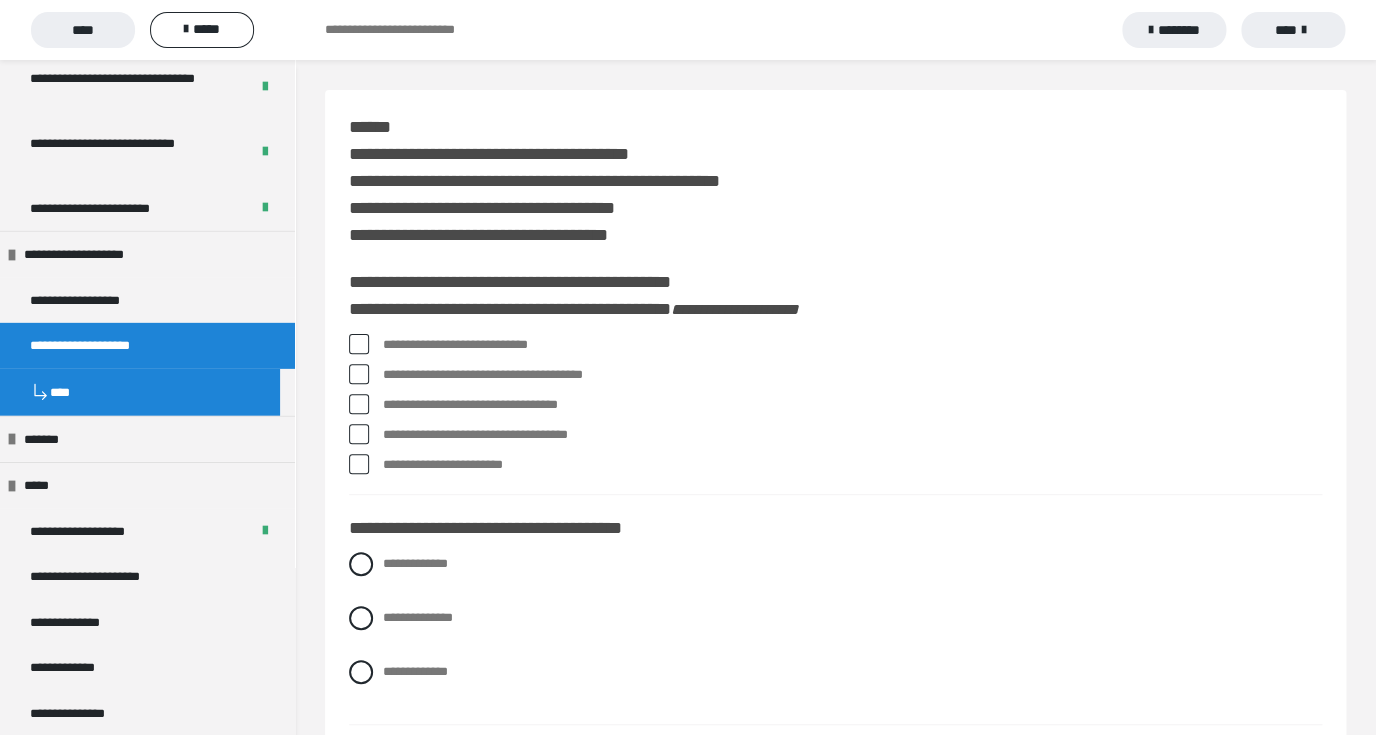 click at bounding box center (359, 374) 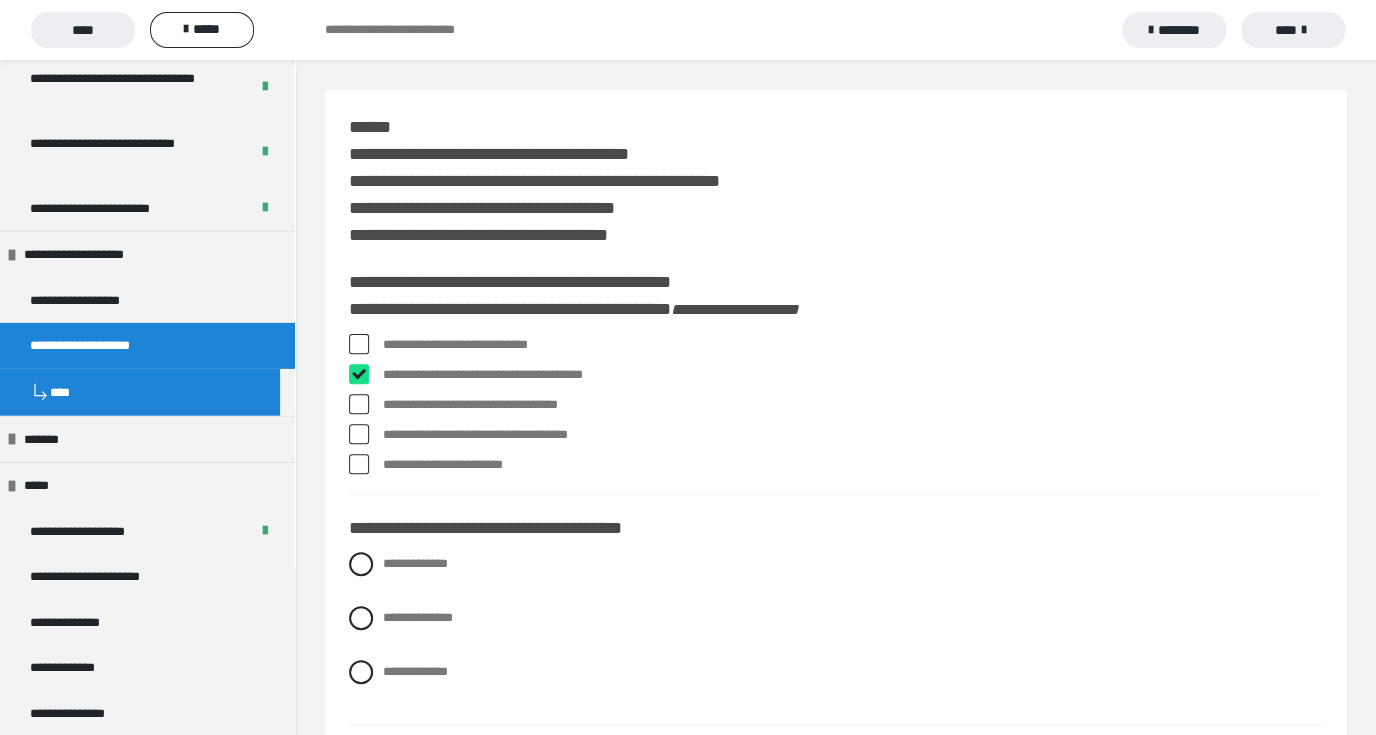 checkbox on "****" 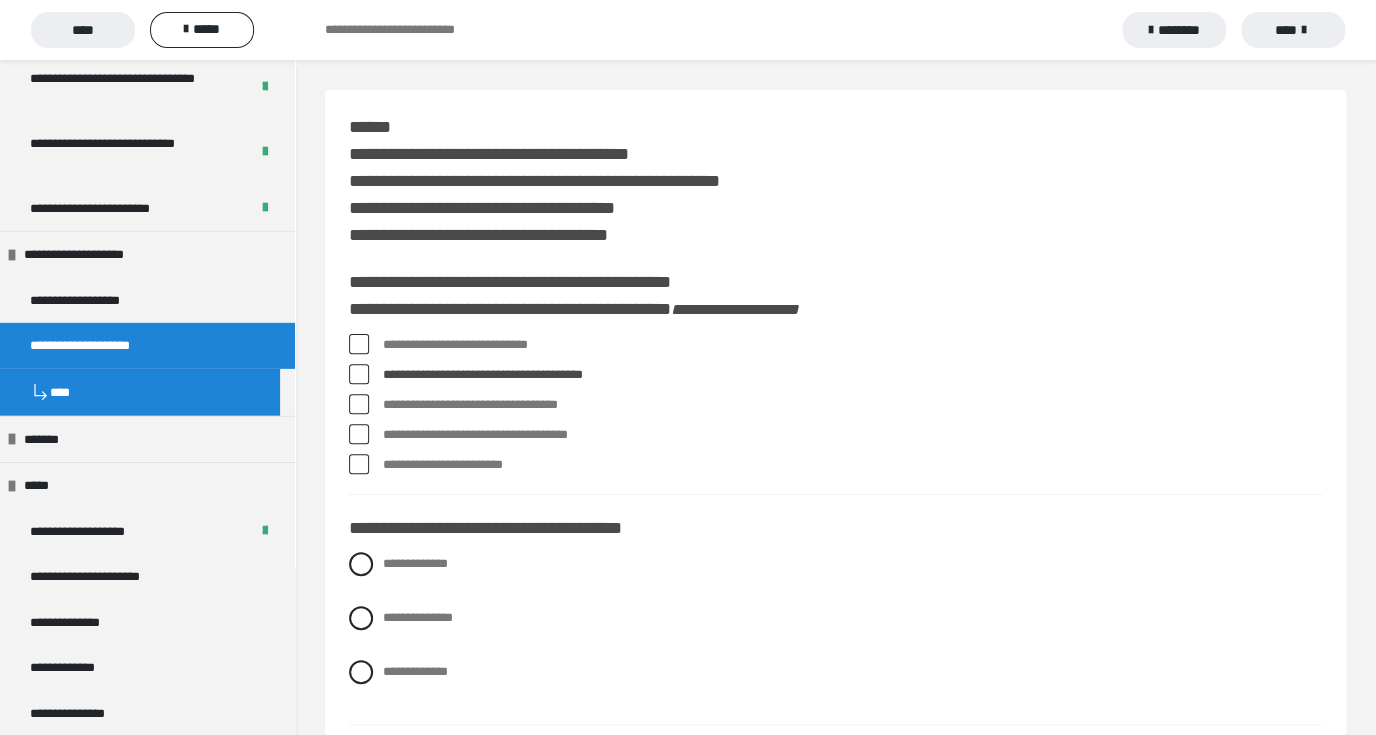 click at bounding box center (359, 404) 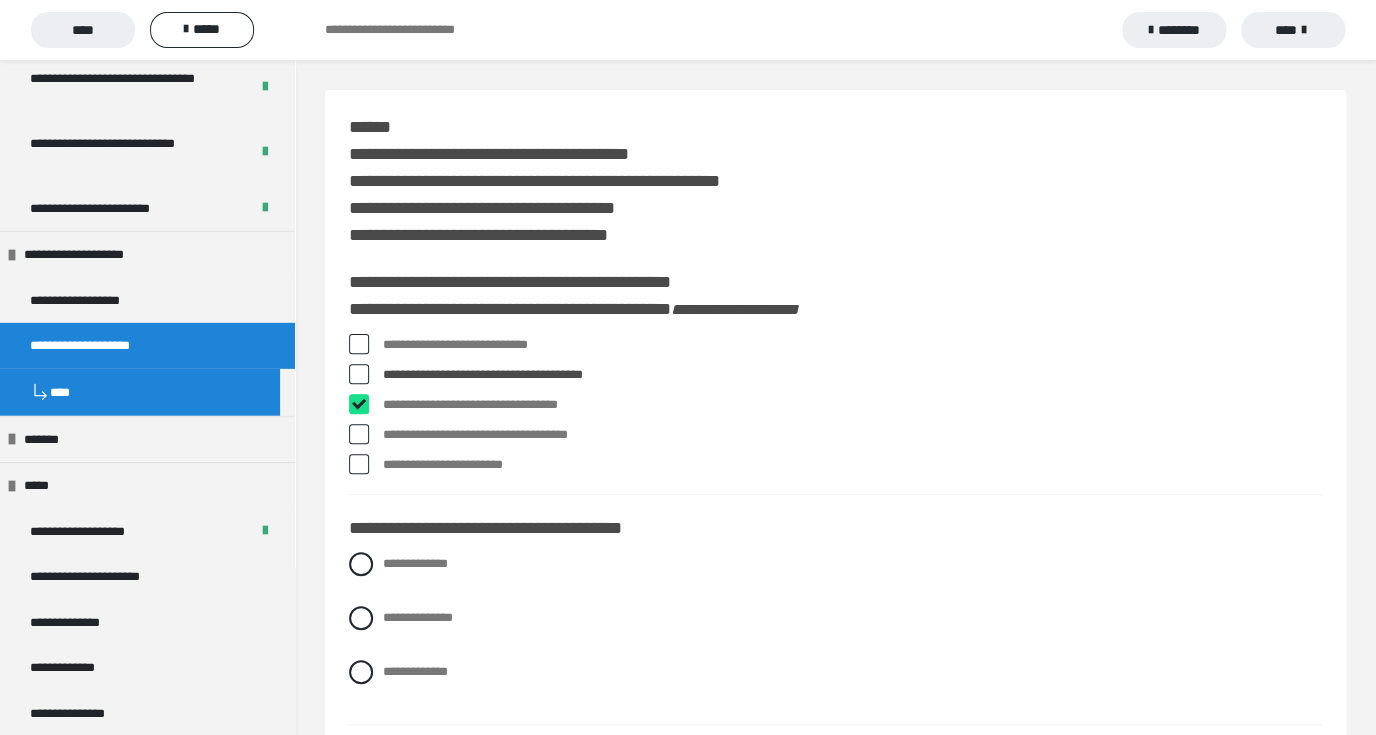 checkbox on "****" 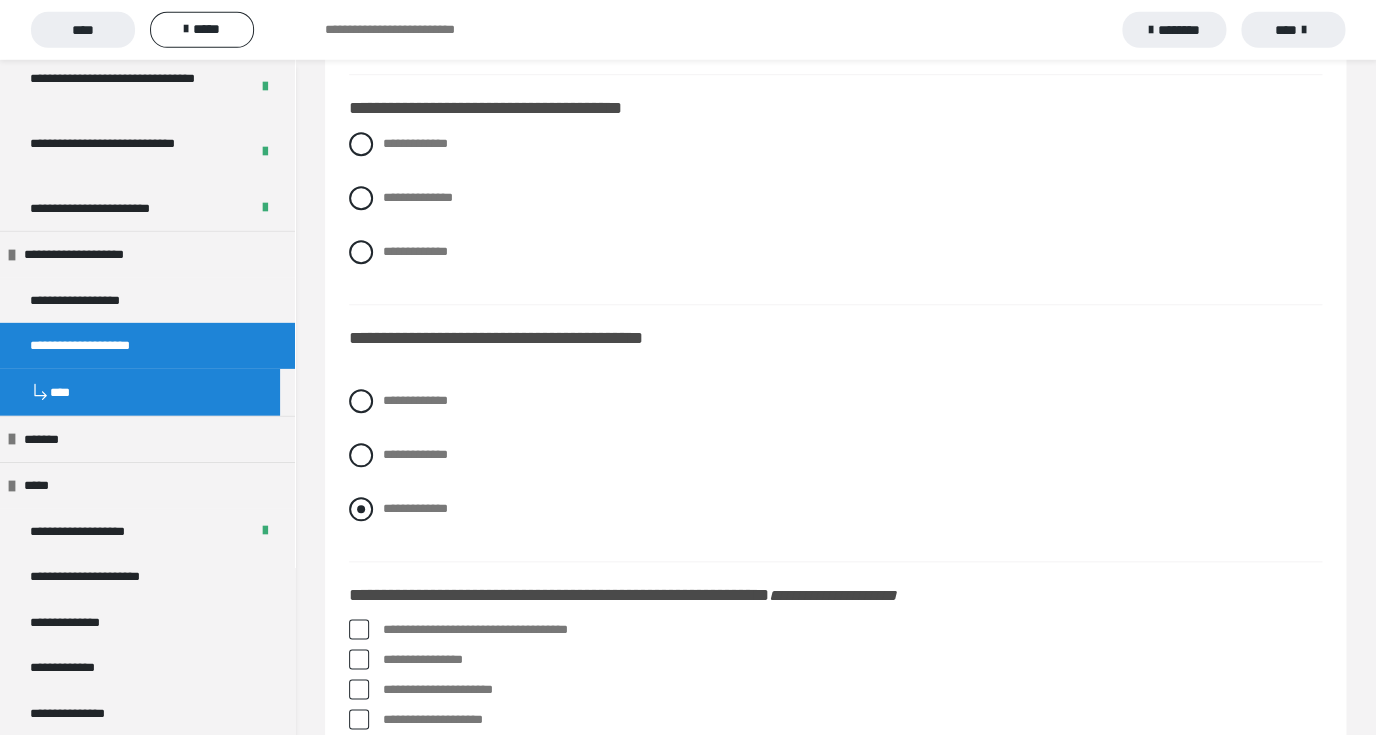 scroll, scrollTop: 368, scrollLeft: 0, axis: vertical 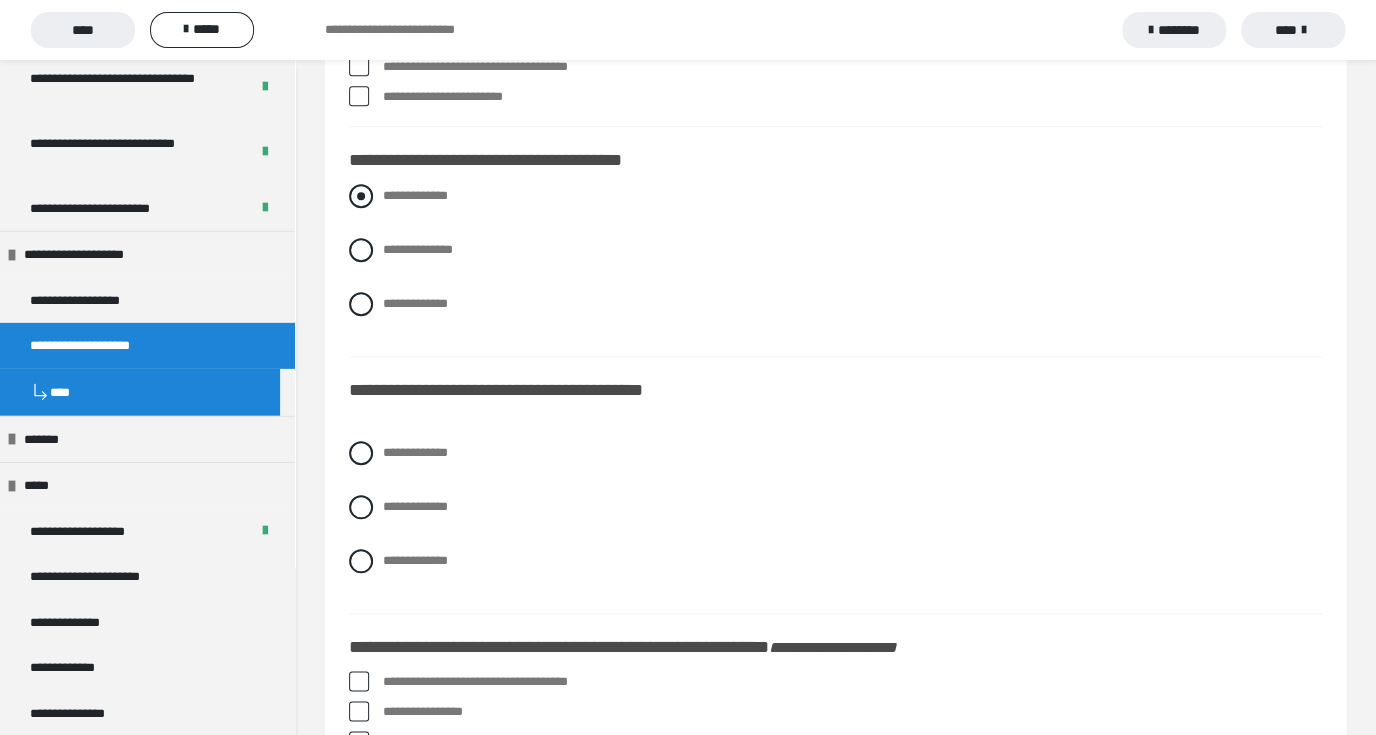 click at bounding box center (361, 196) 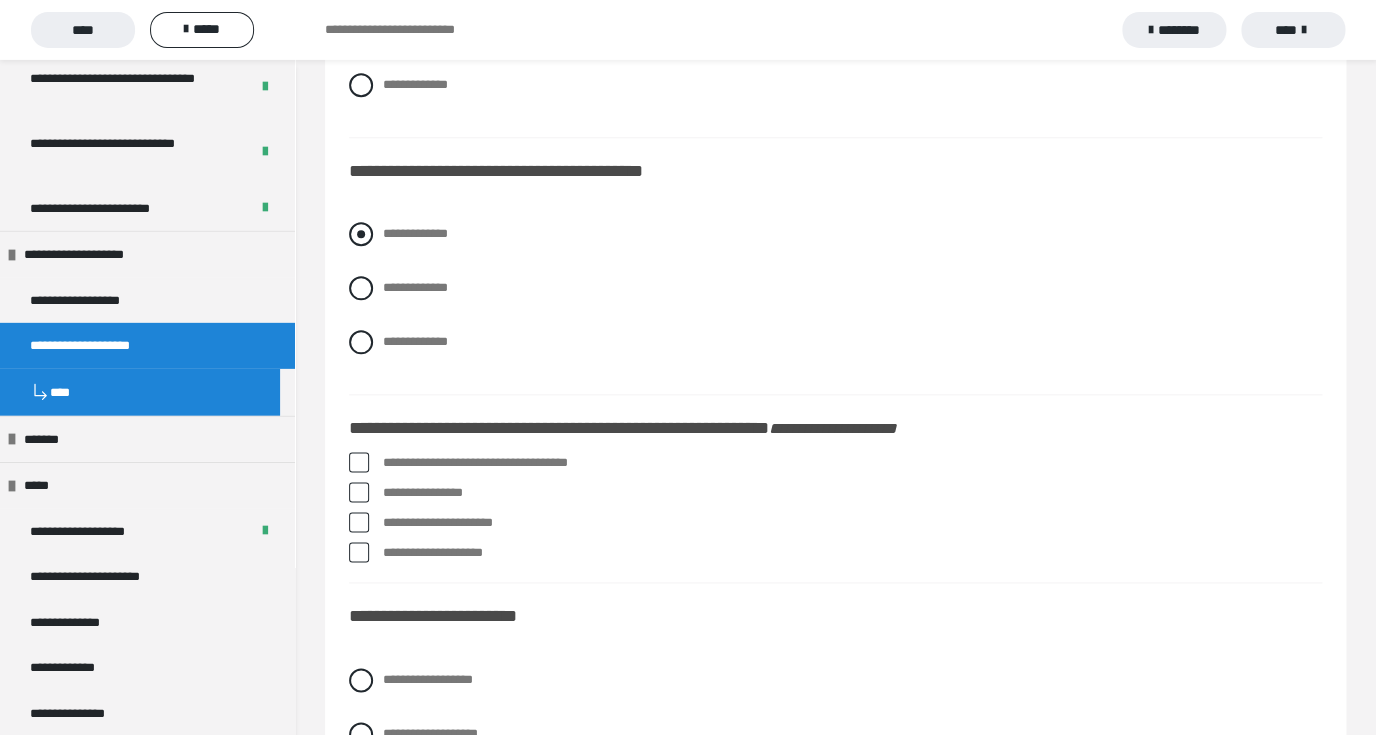scroll, scrollTop: 592, scrollLeft: 0, axis: vertical 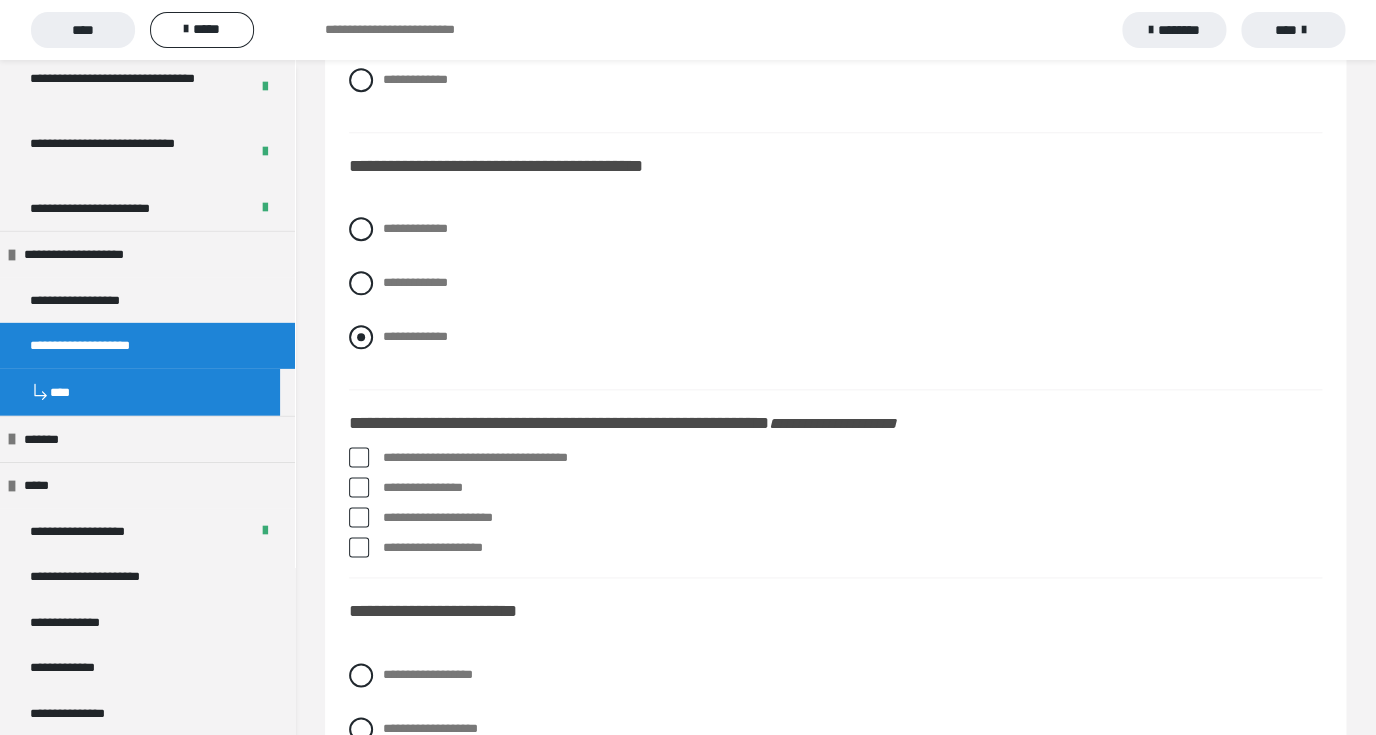 click at bounding box center (361, 337) 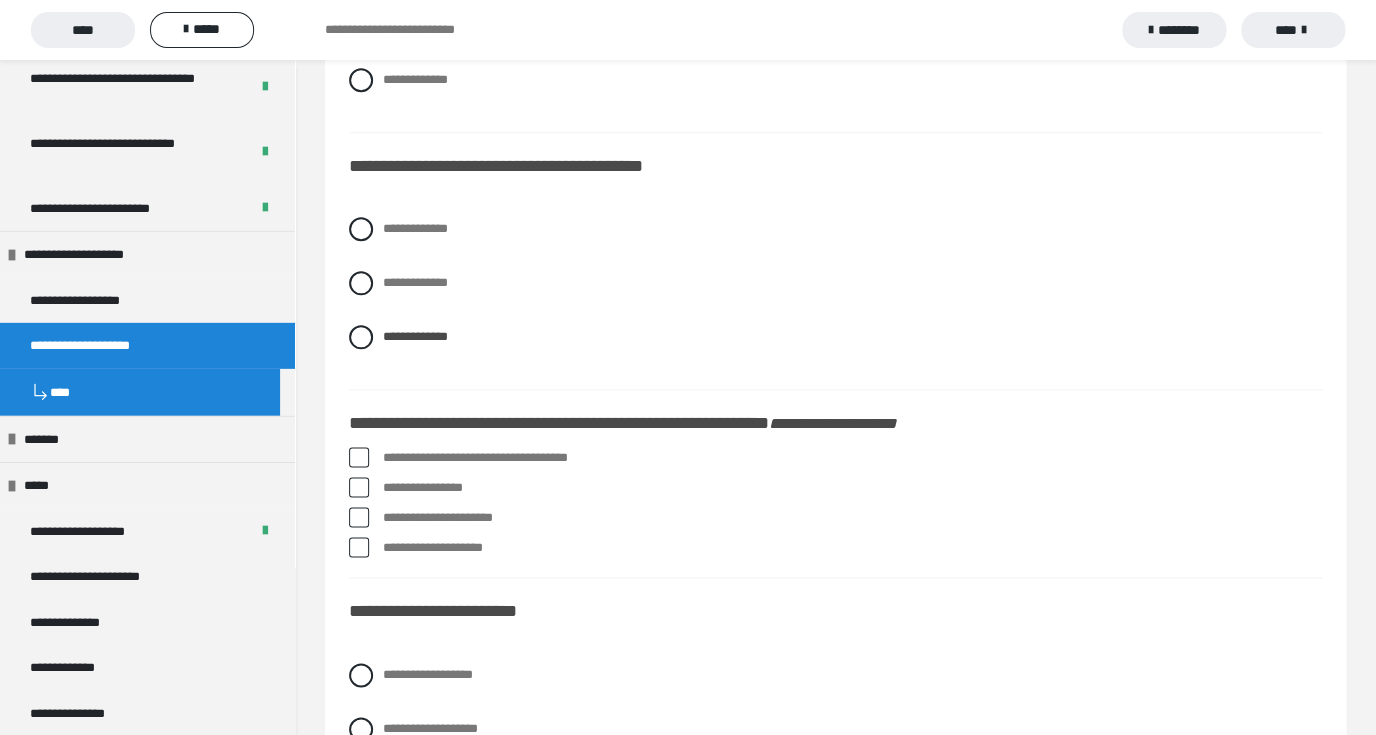 scroll, scrollTop: 400, scrollLeft: 0, axis: vertical 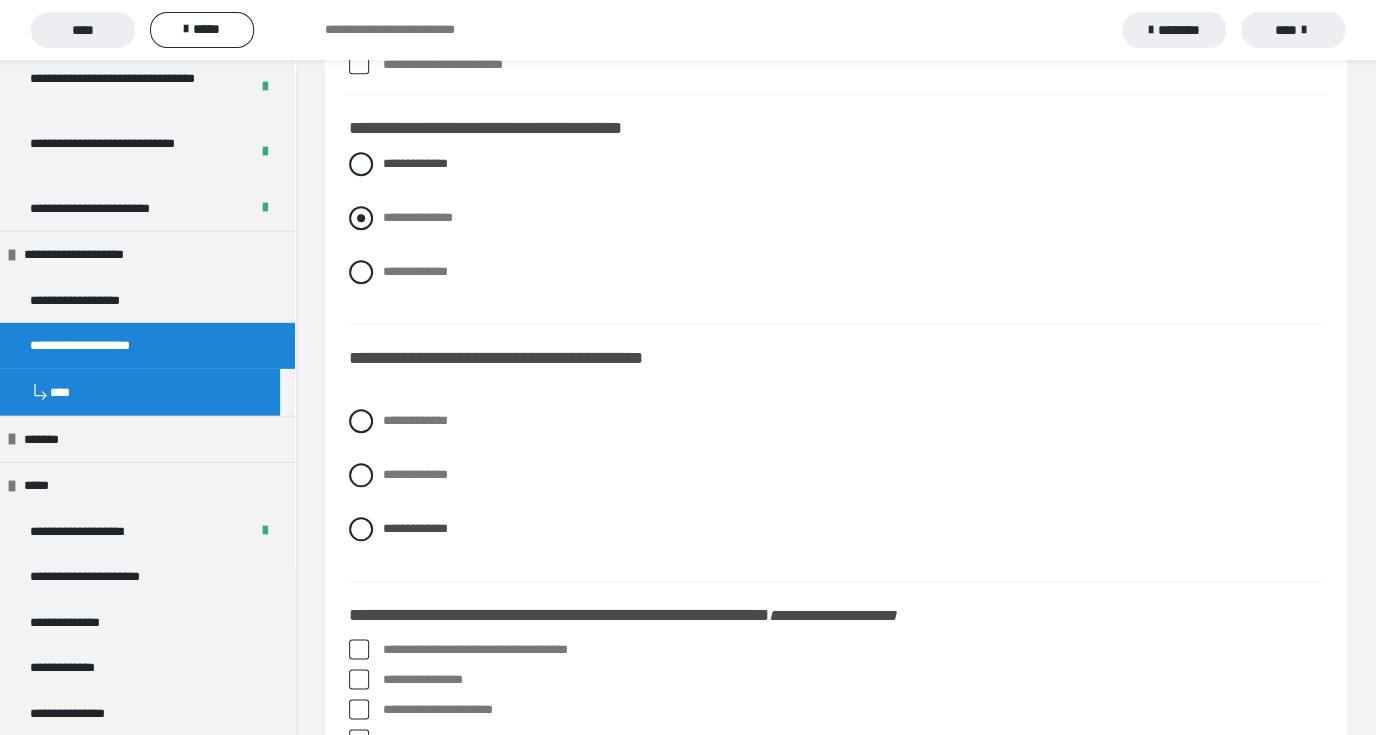 click at bounding box center [361, 218] 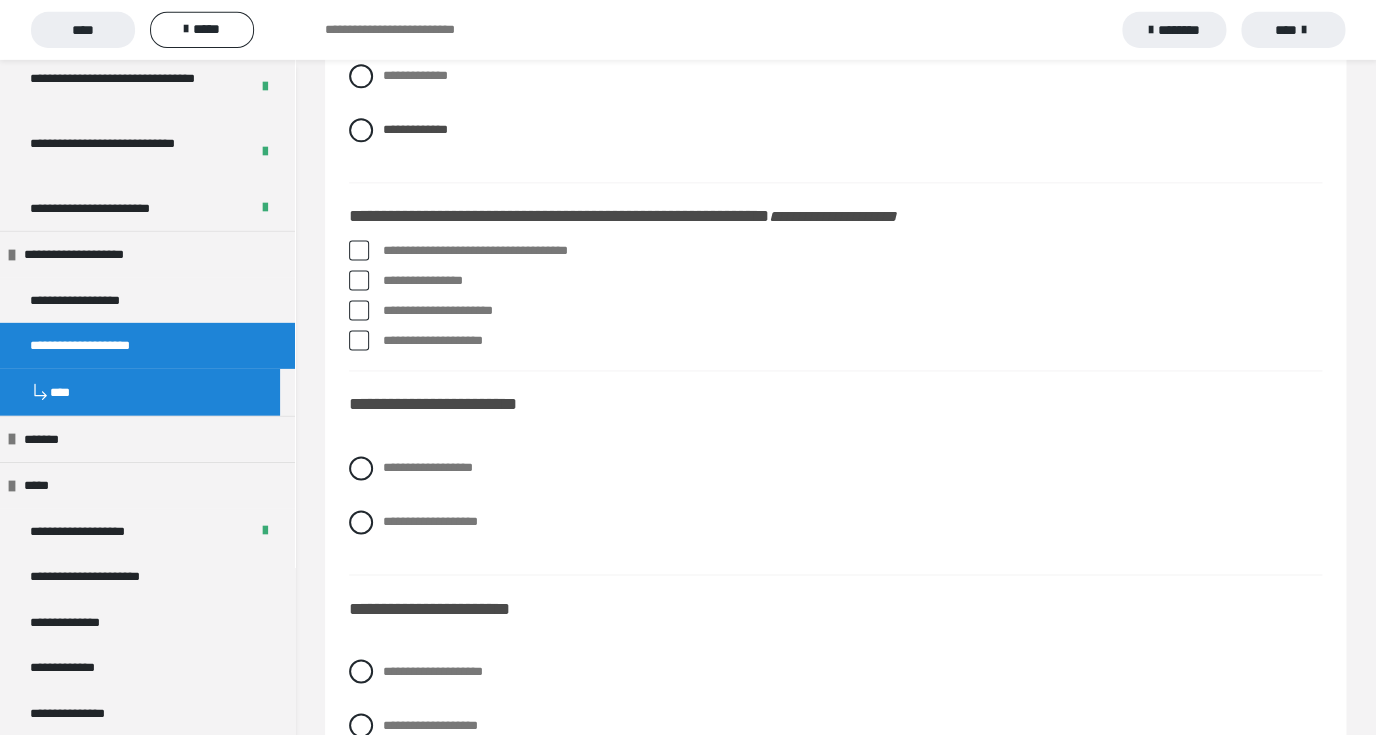 scroll, scrollTop: 832, scrollLeft: 0, axis: vertical 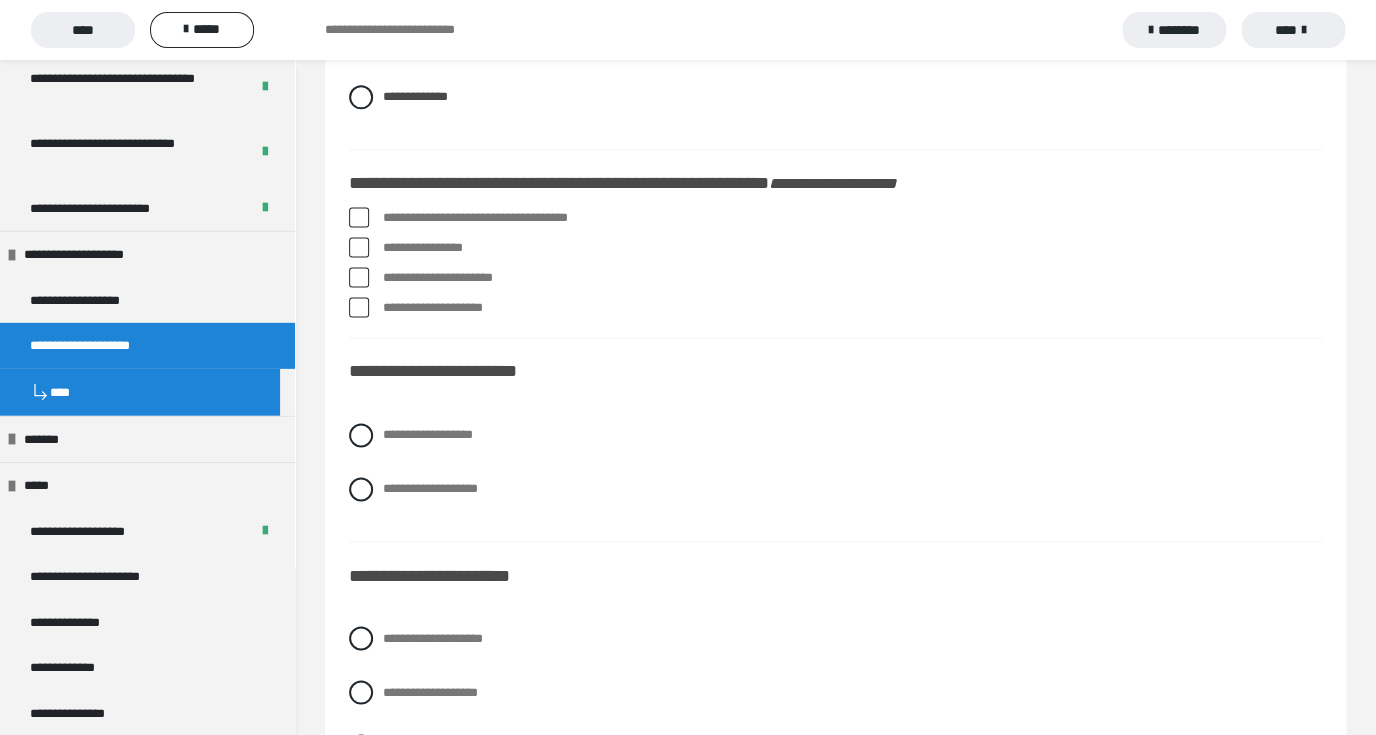 click at bounding box center [359, 247] 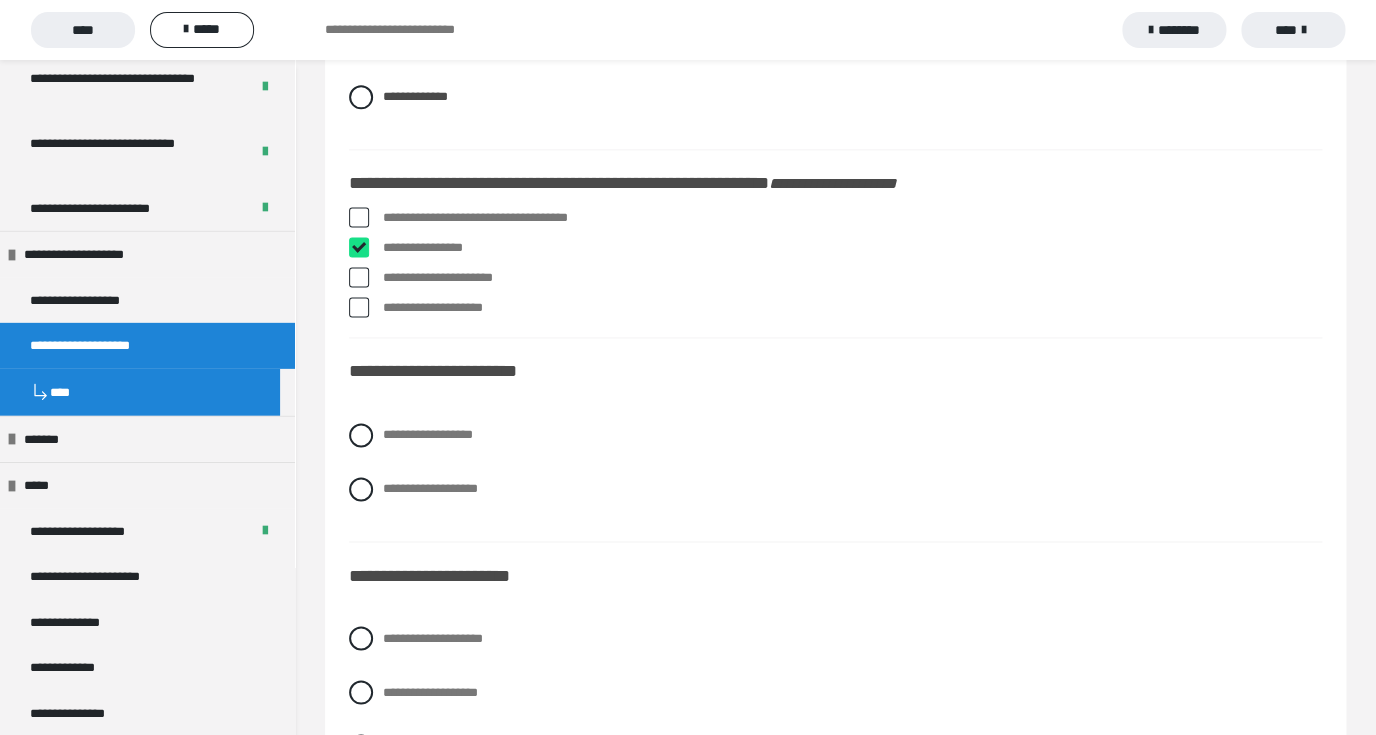 checkbox on "****" 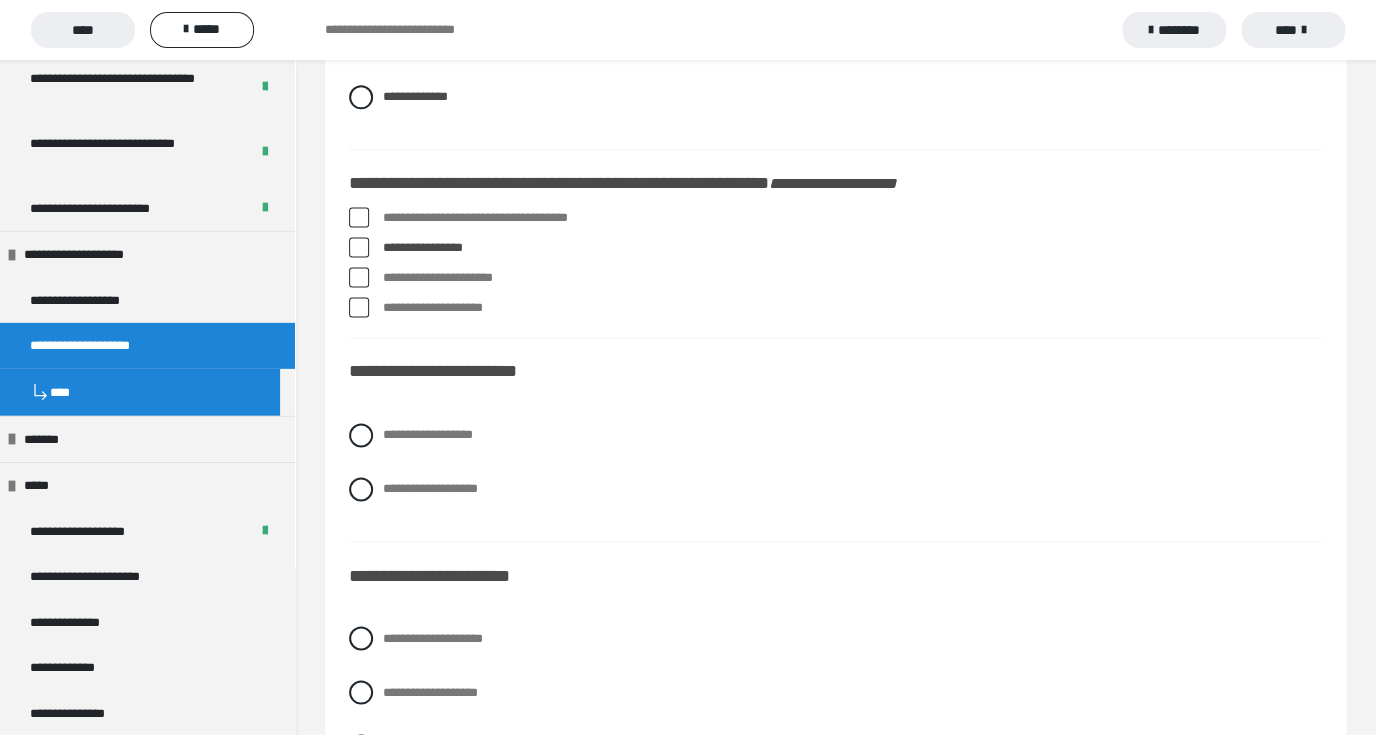 click at bounding box center [359, 307] 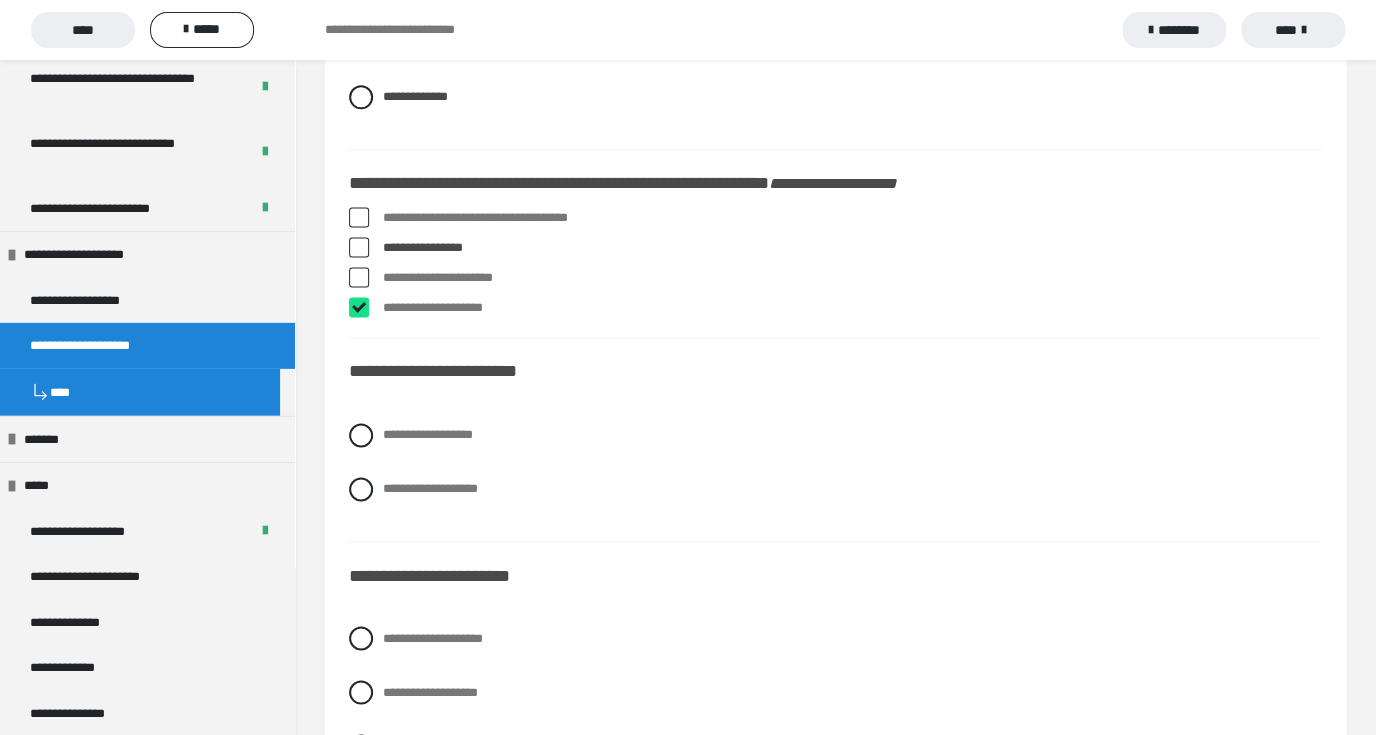 checkbox on "****" 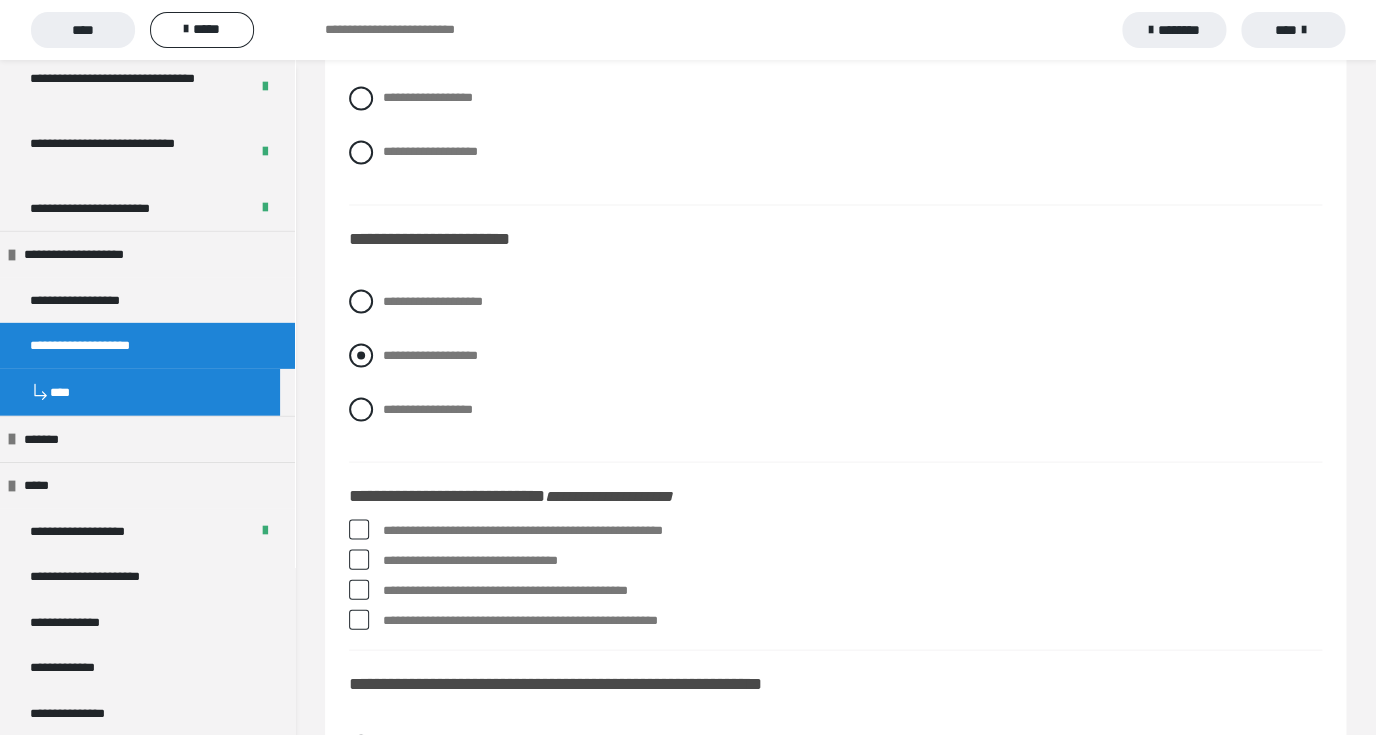 scroll, scrollTop: 1040, scrollLeft: 0, axis: vertical 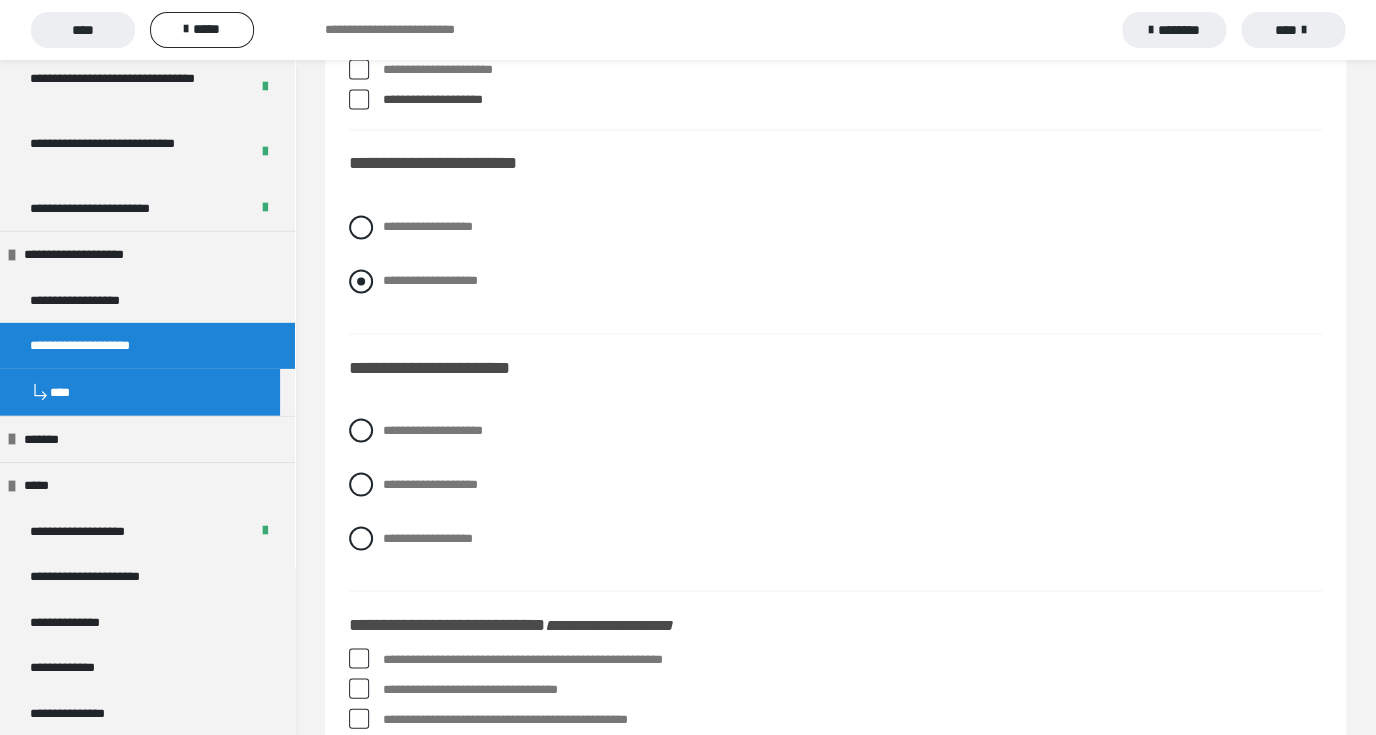 click at bounding box center [361, 281] 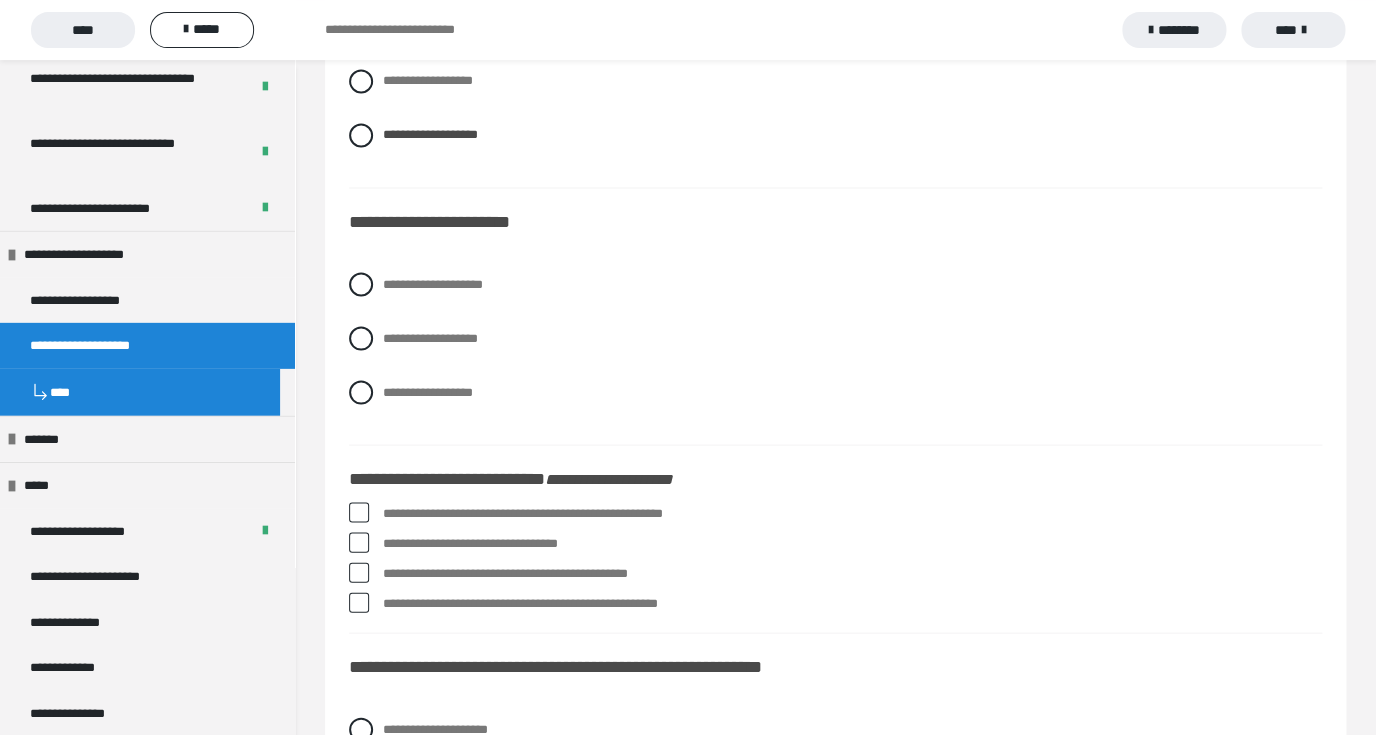 scroll, scrollTop: 1184, scrollLeft: 0, axis: vertical 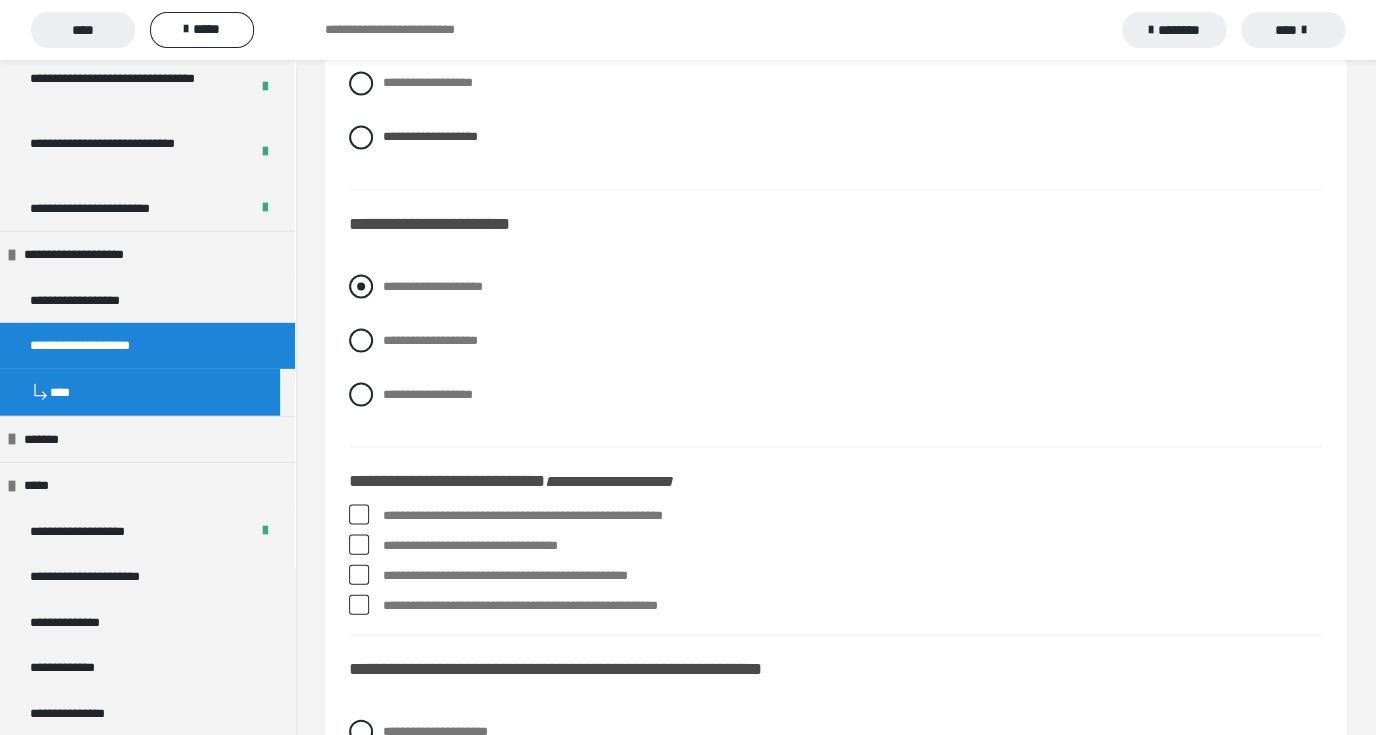 click at bounding box center (361, 286) 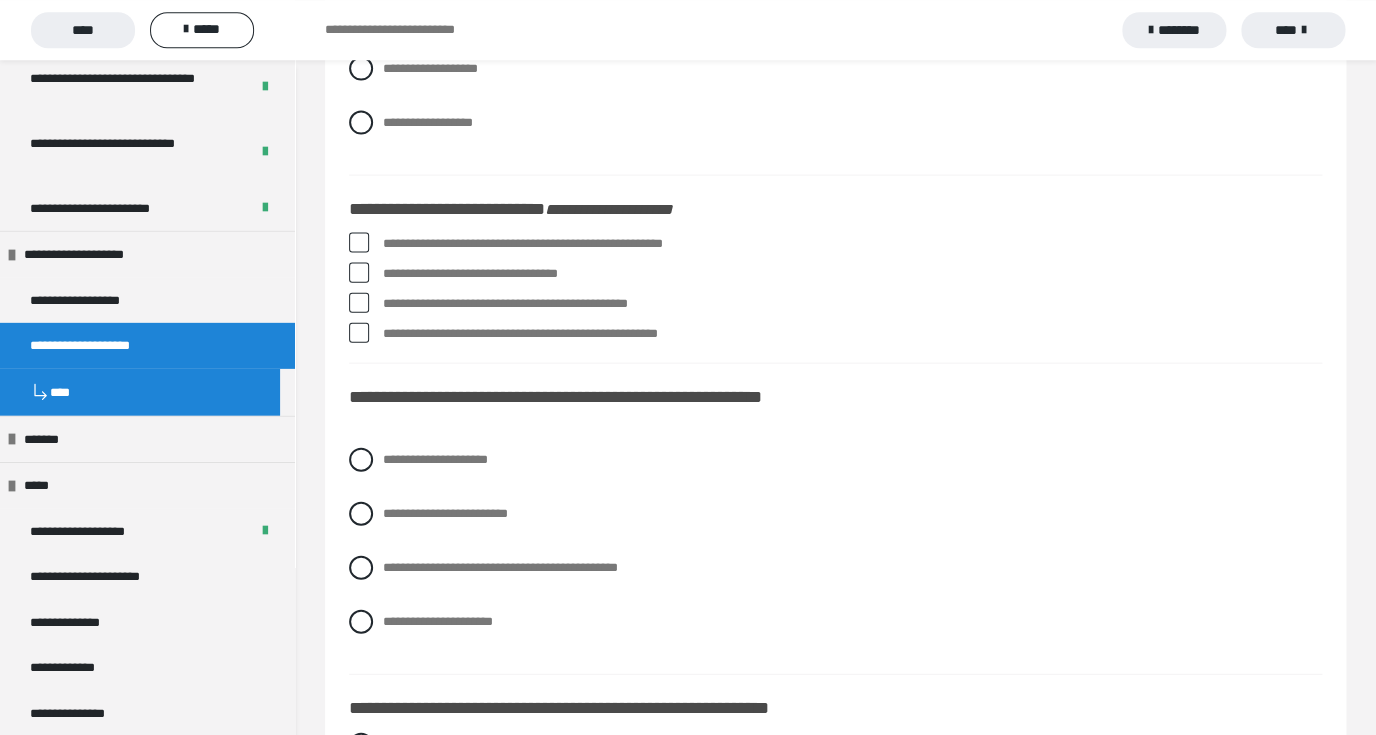 scroll, scrollTop: 1472, scrollLeft: 0, axis: vertical 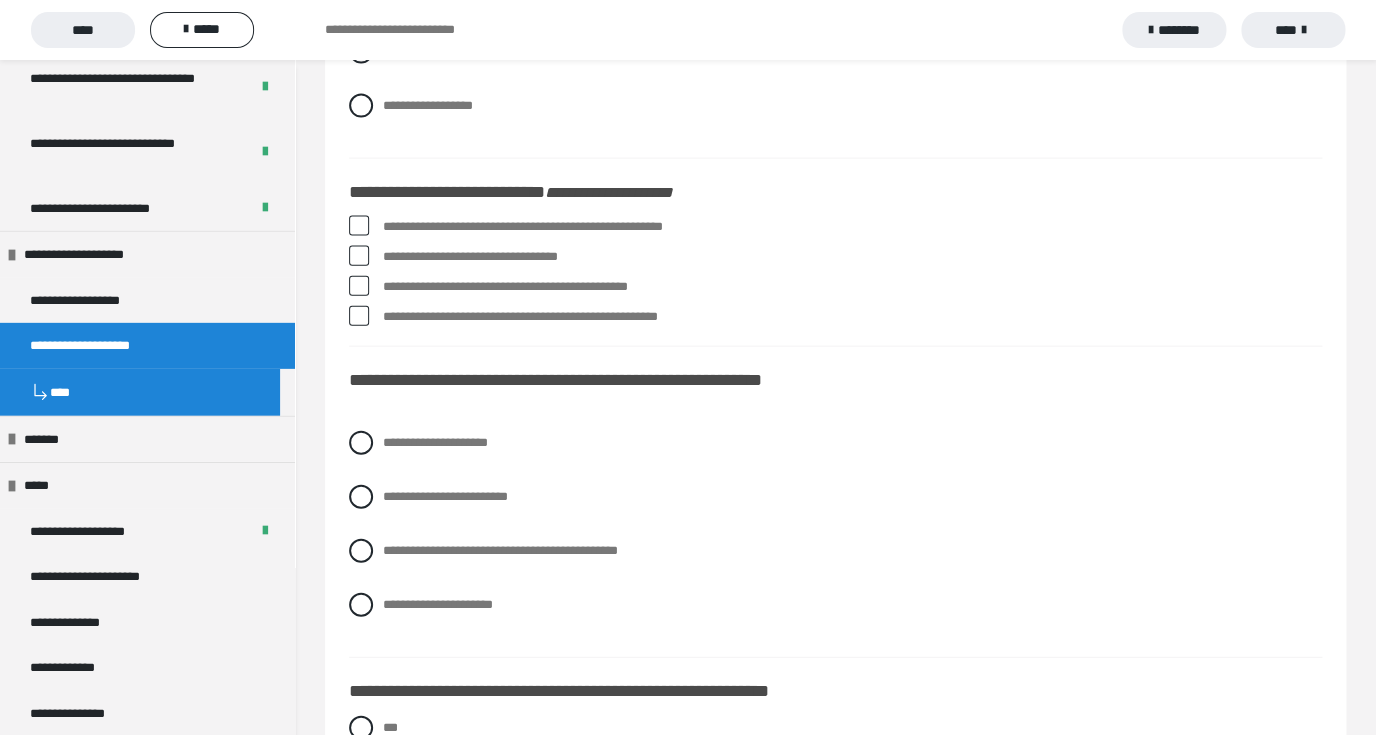 click at bounding box center (359, 256) 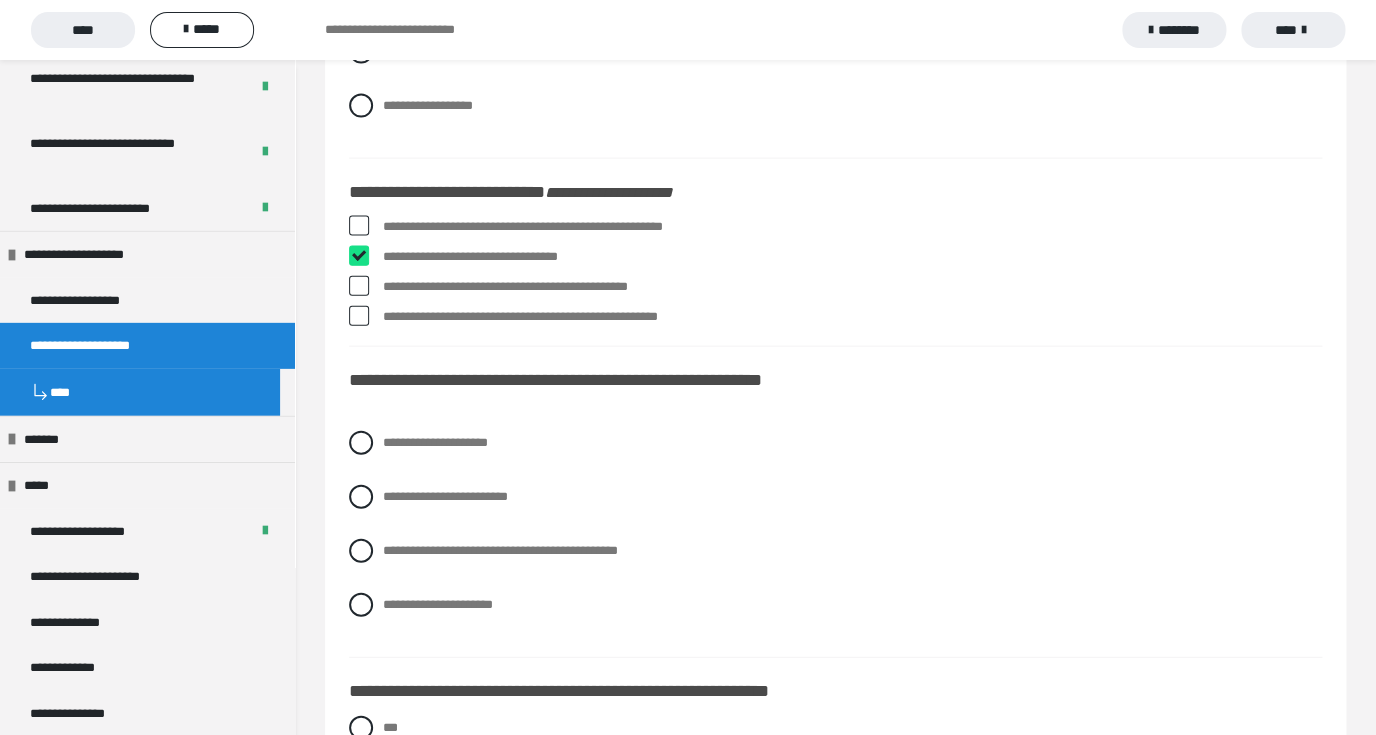 checkbox on "****" 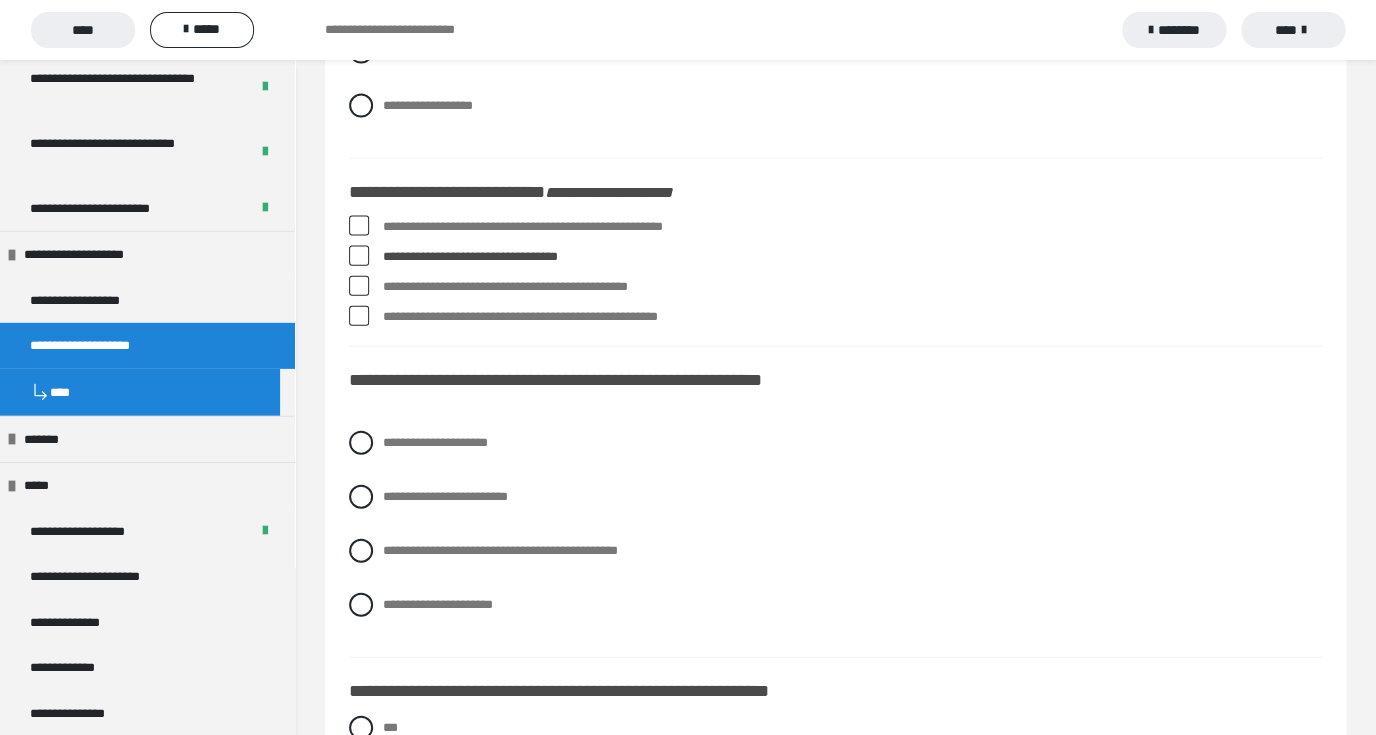 click at bounding box center [359, 316] 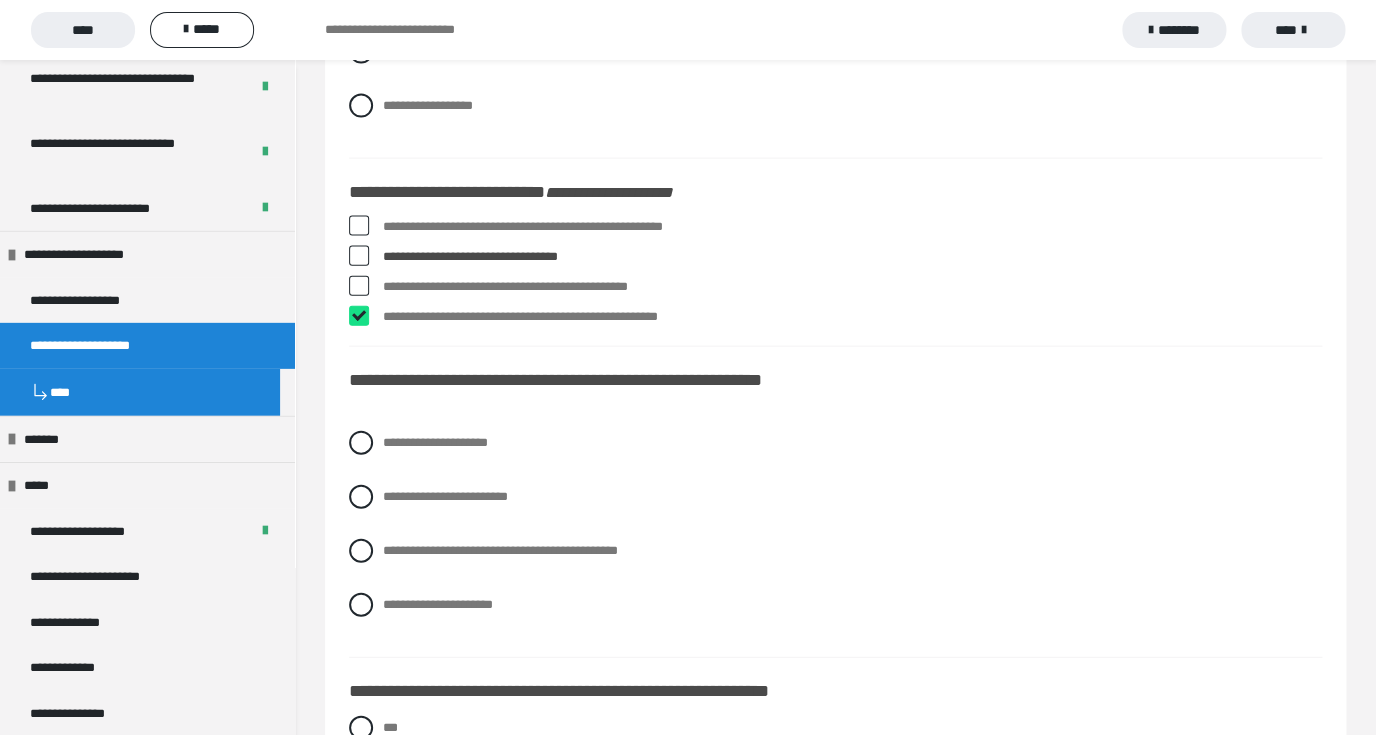 checkbox on "****" 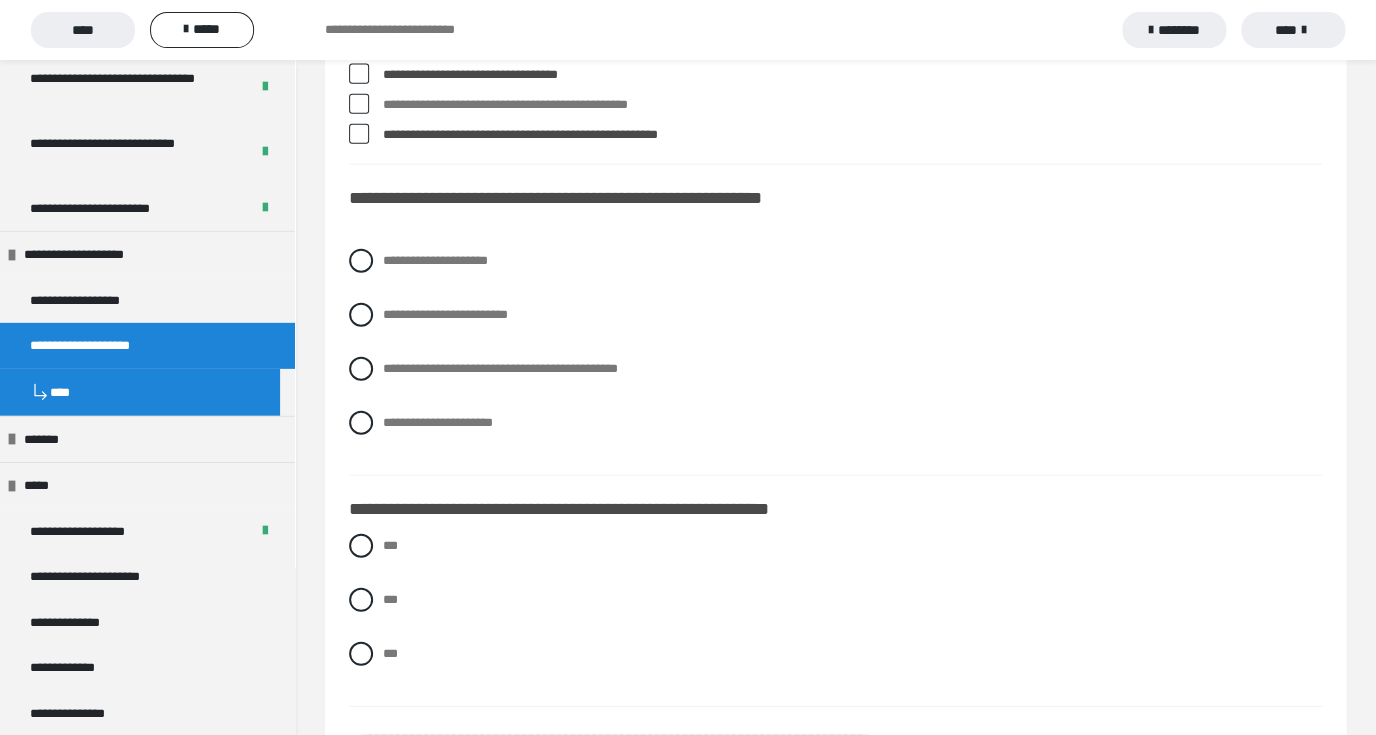 scroll, scrollTop: 1664, scrollLeft: 0, axis: vertical 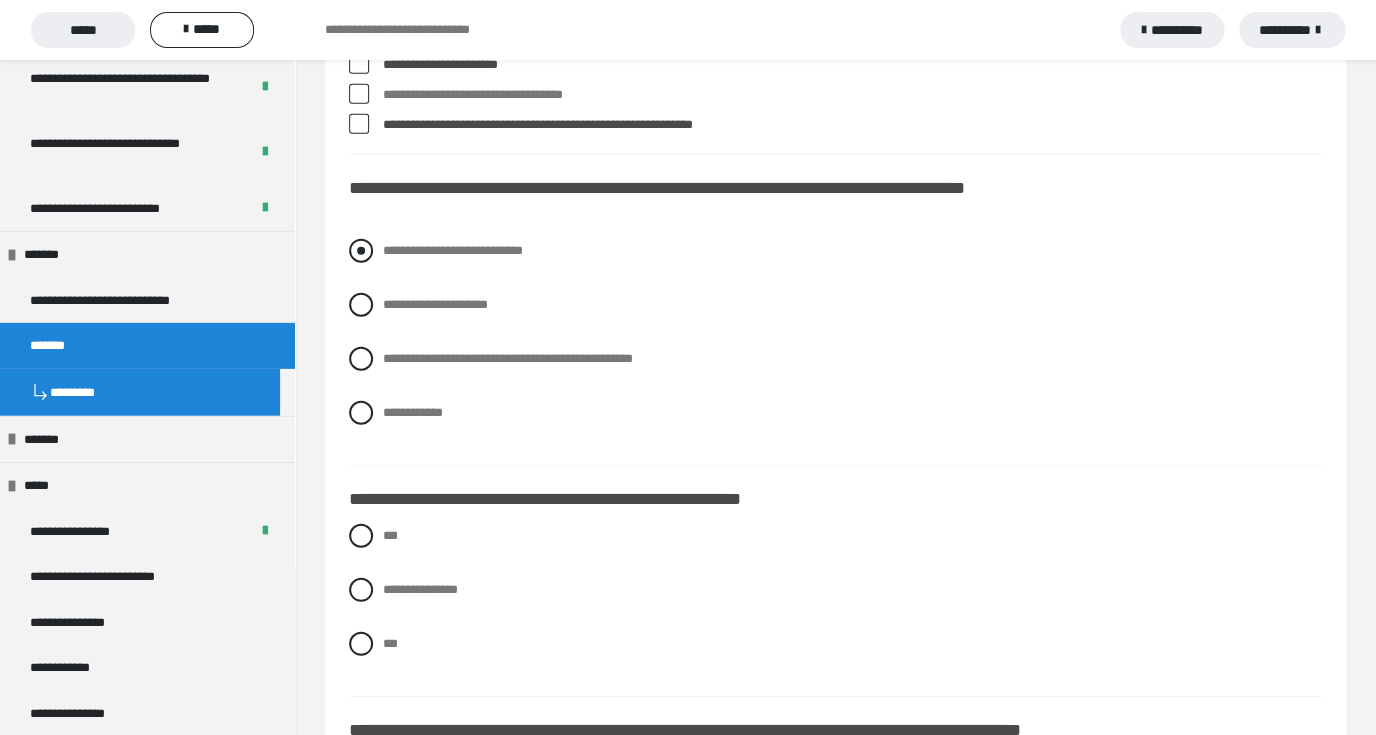 click on "**********" at bounding box center [835, 251] 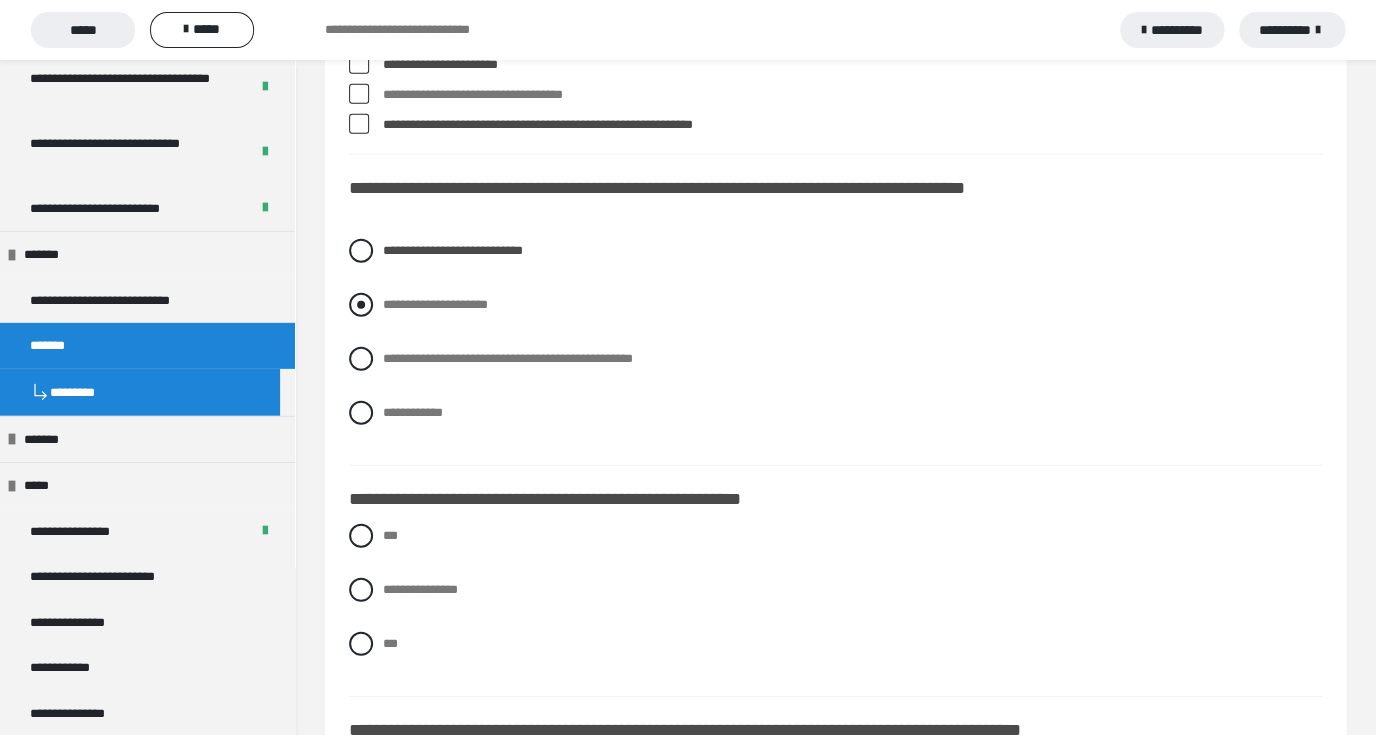 click at bounding box center (361, 305) 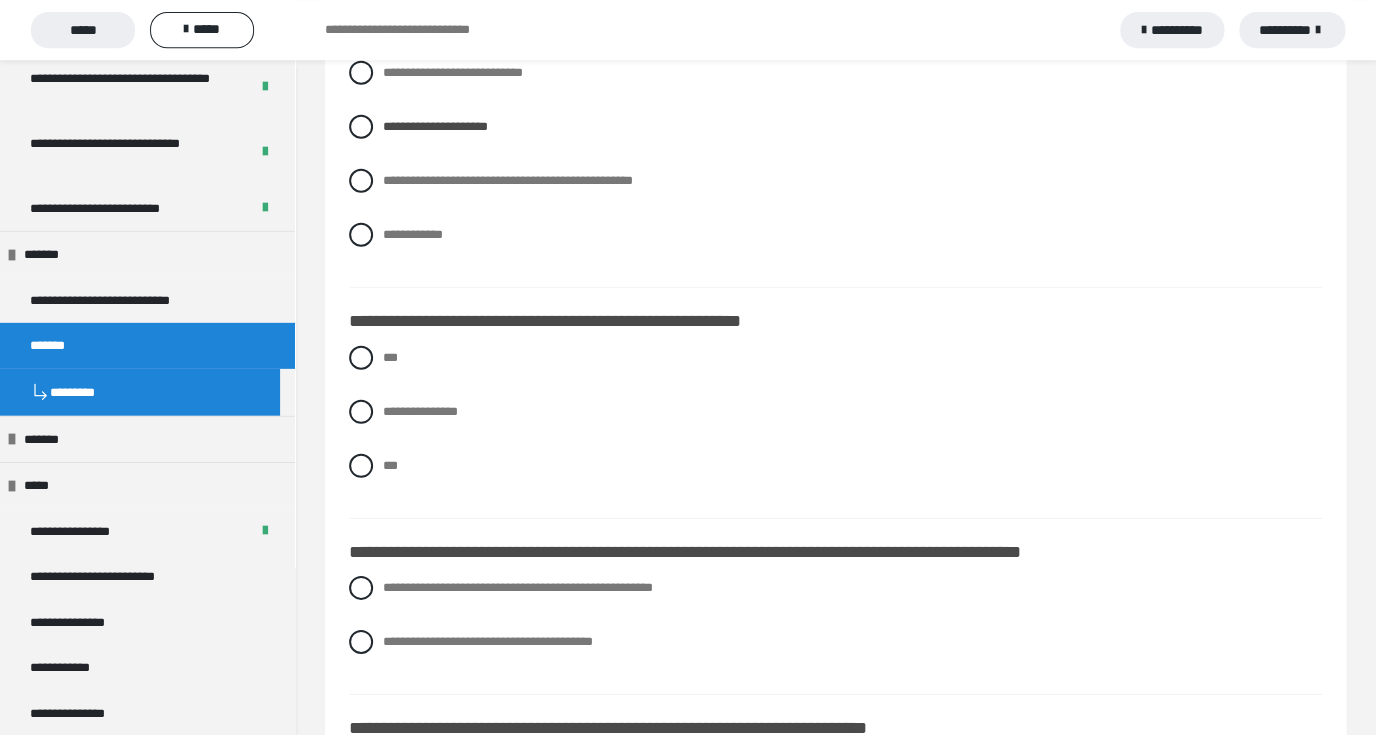 scroll, scrollTop: 1904, scrollLeft: 0, axis: vertical 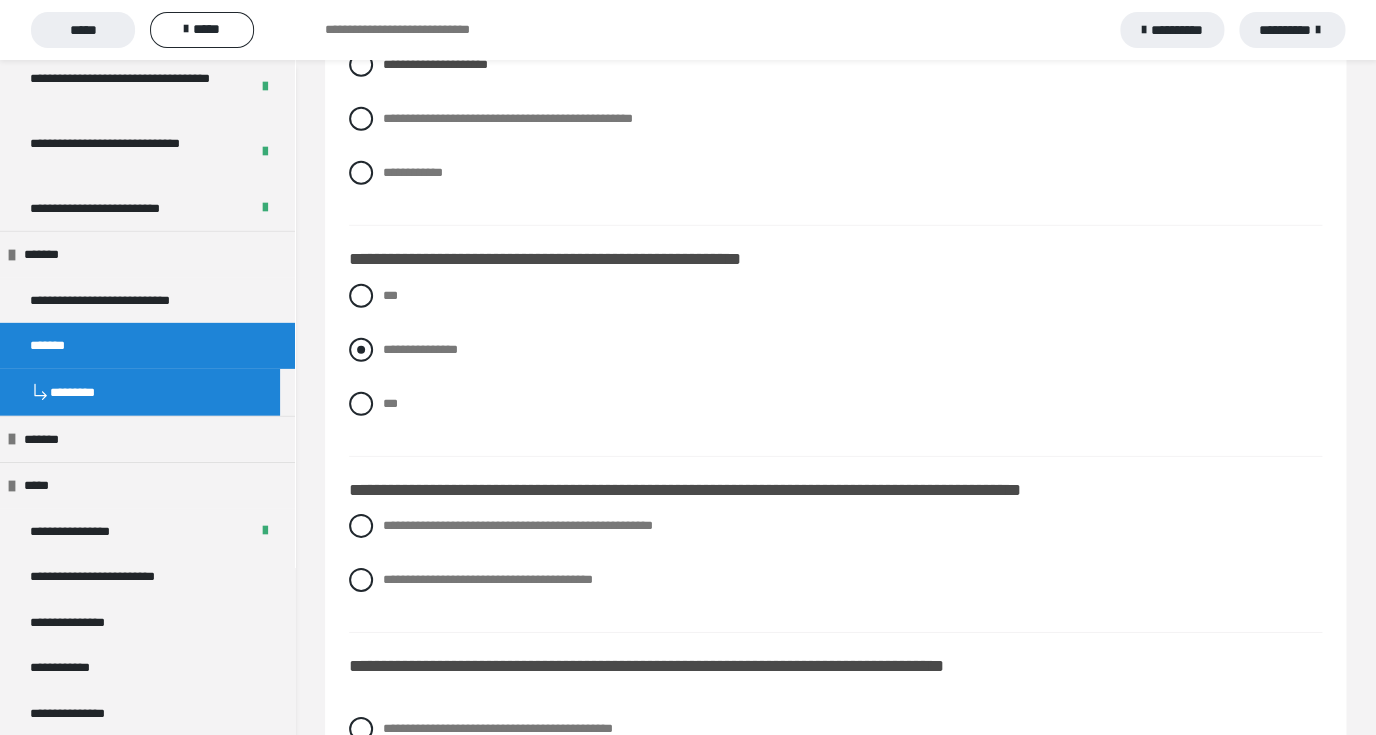 drag, startPoint x: 367, startPoint y: 355, endPoint x: 383, endPoint y: 359, distance: 16.492422 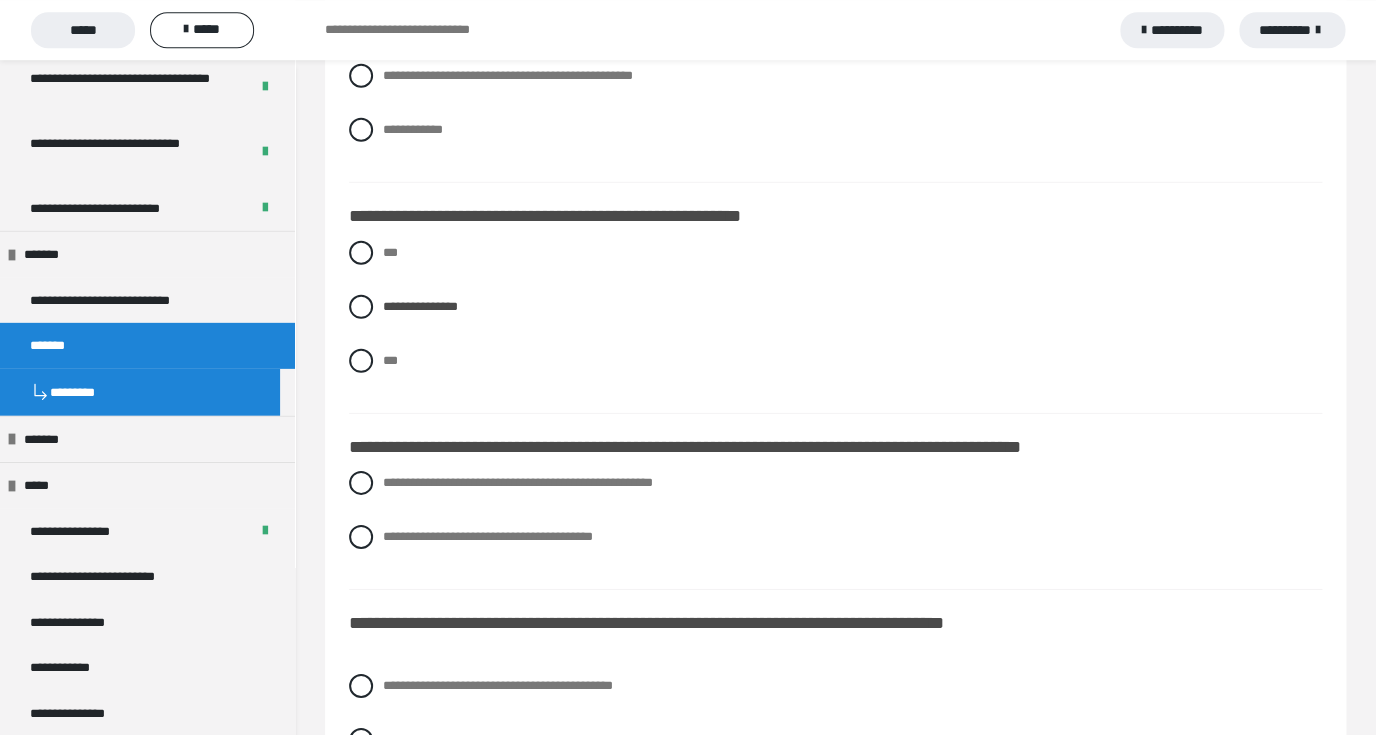 scroll, scrollTop: 2048, scrollLeft: 0, axis: vertical 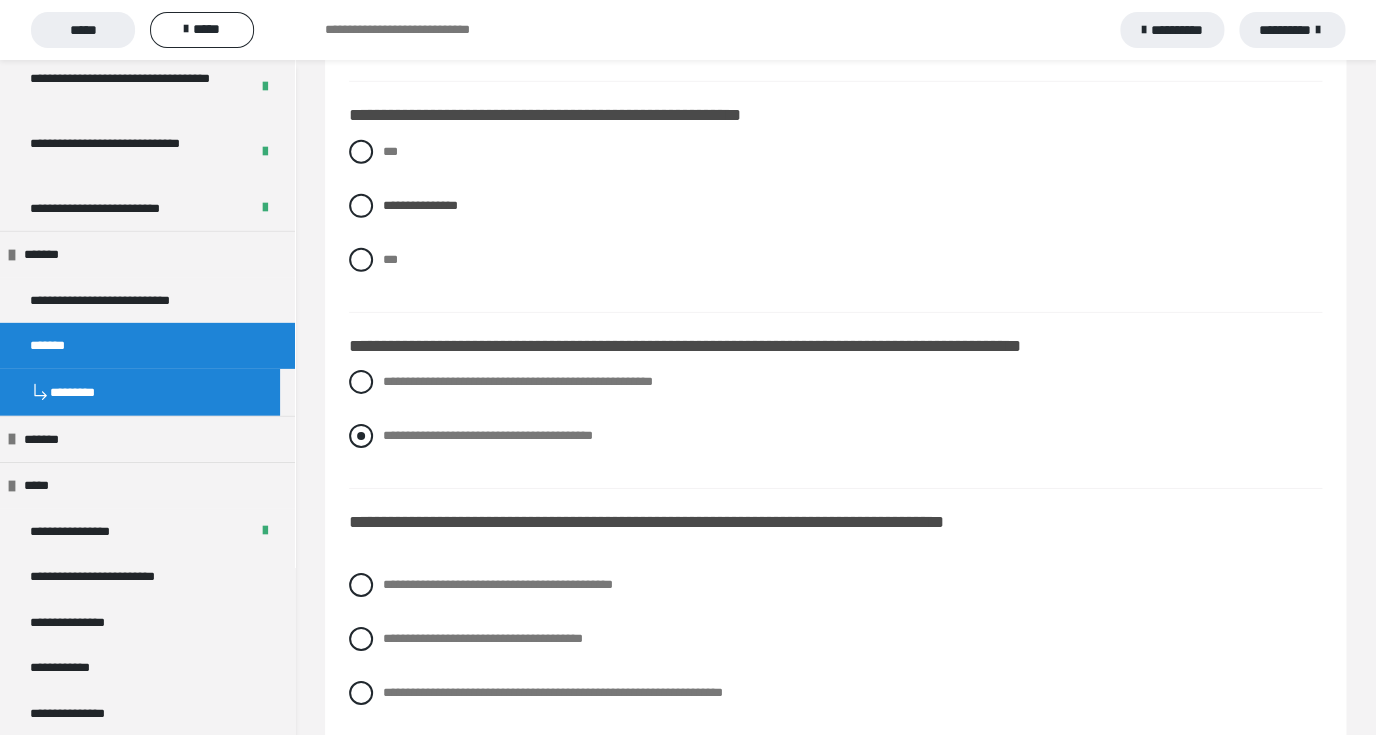 click at bounding box center (361, 436) 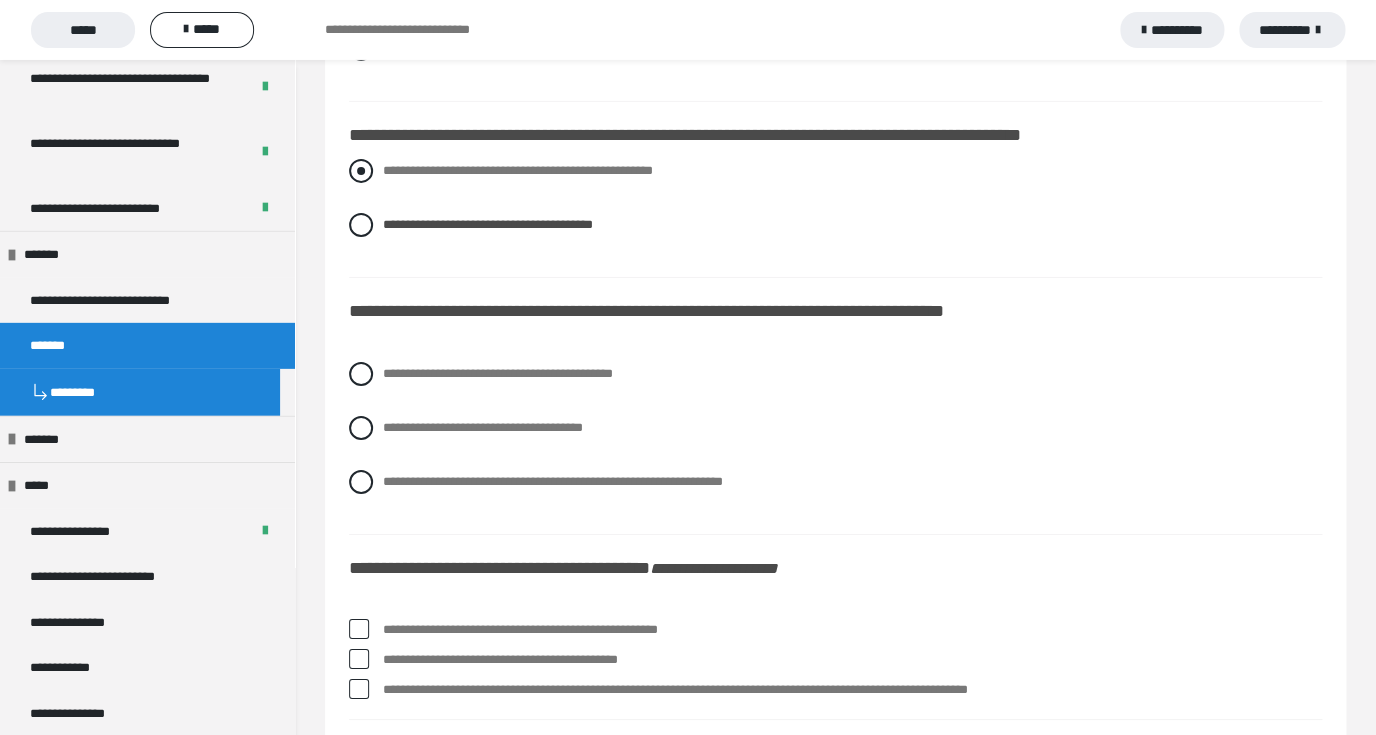 scroll, scrollTop: 2256, scrollLeft: 0, axis: vertical 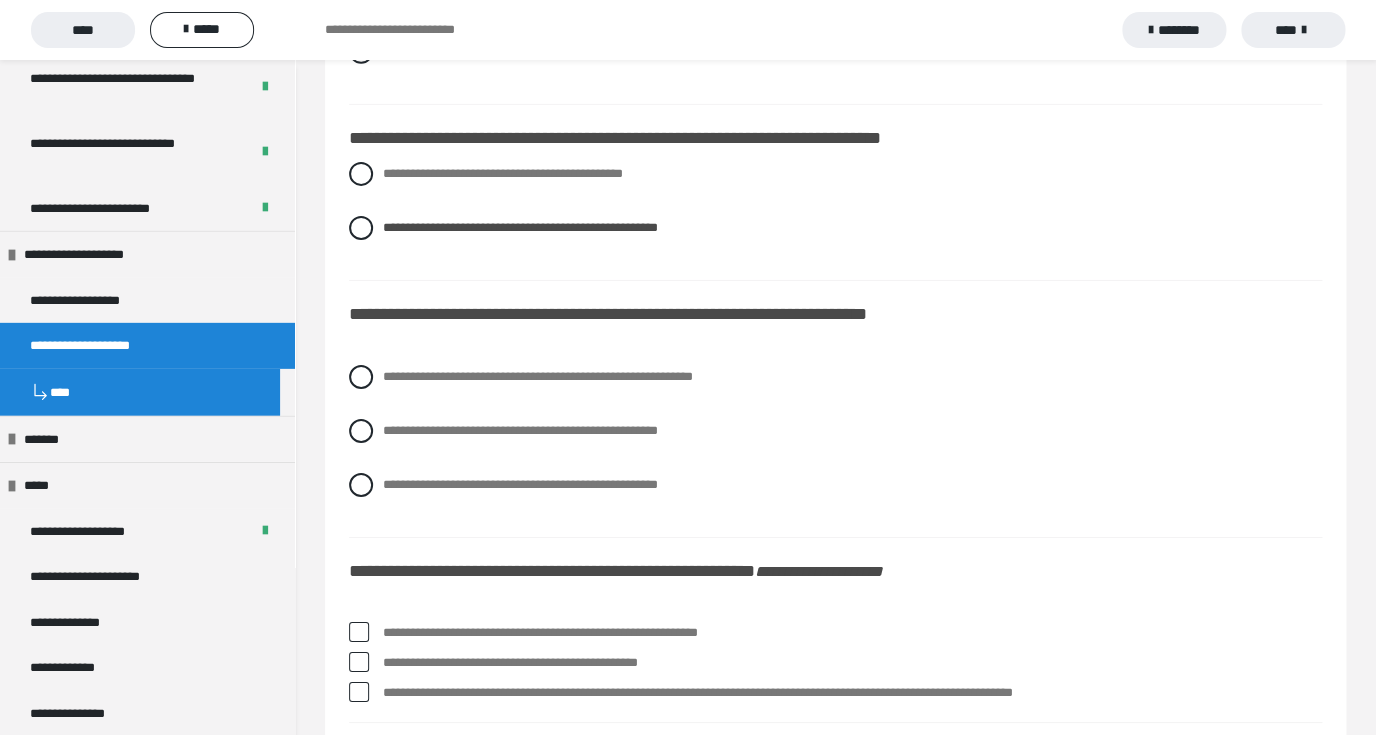 click on "**********" at bounding box center [835, 216] 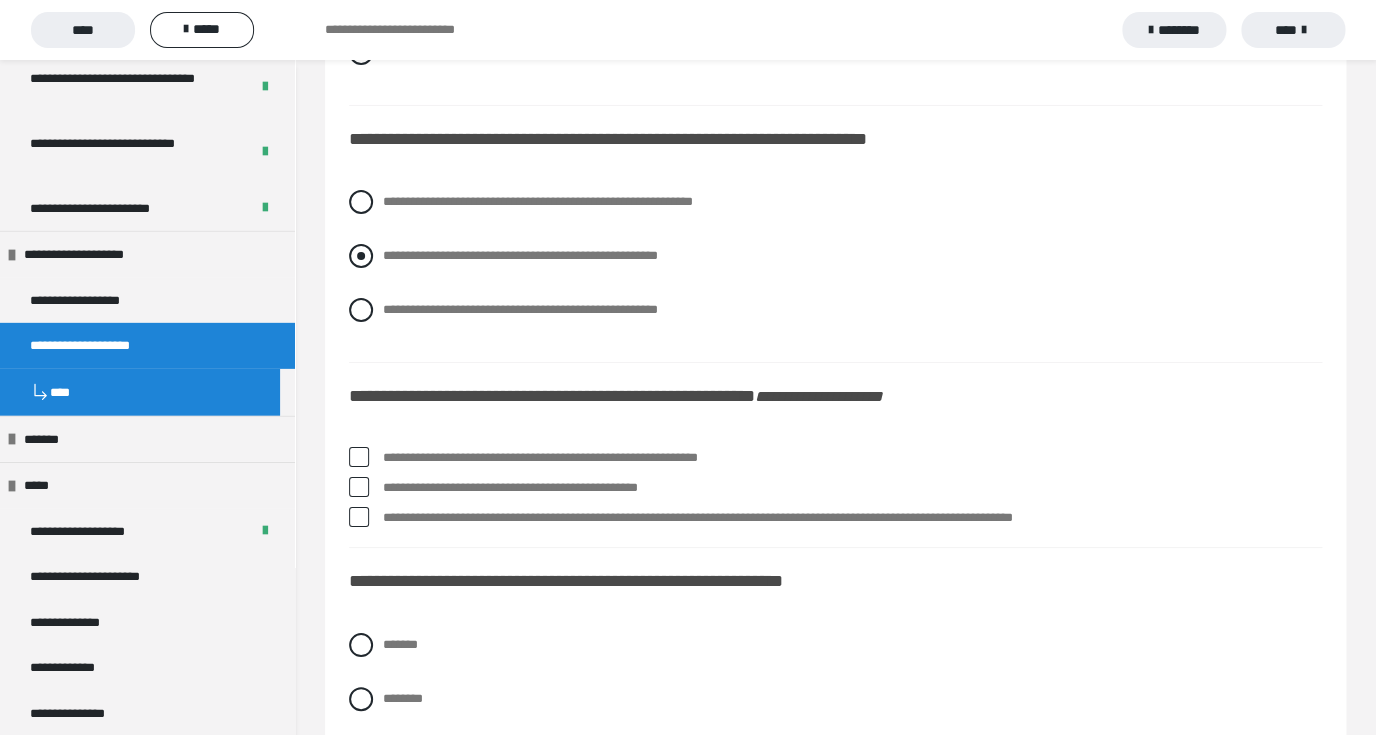 scroll, scrollTop: 2448, scrollLeft: 0, axis: vertical 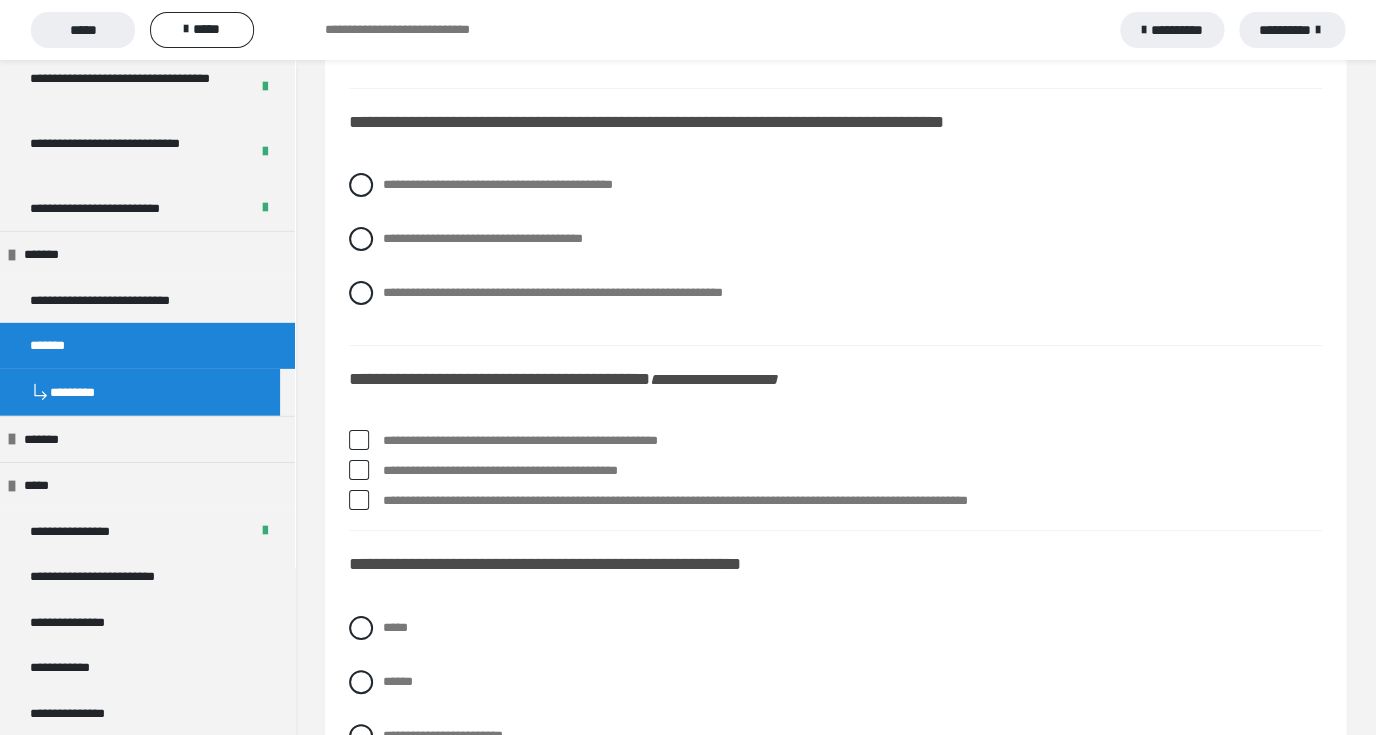 click on "**********" at bounding box center (835, 254) 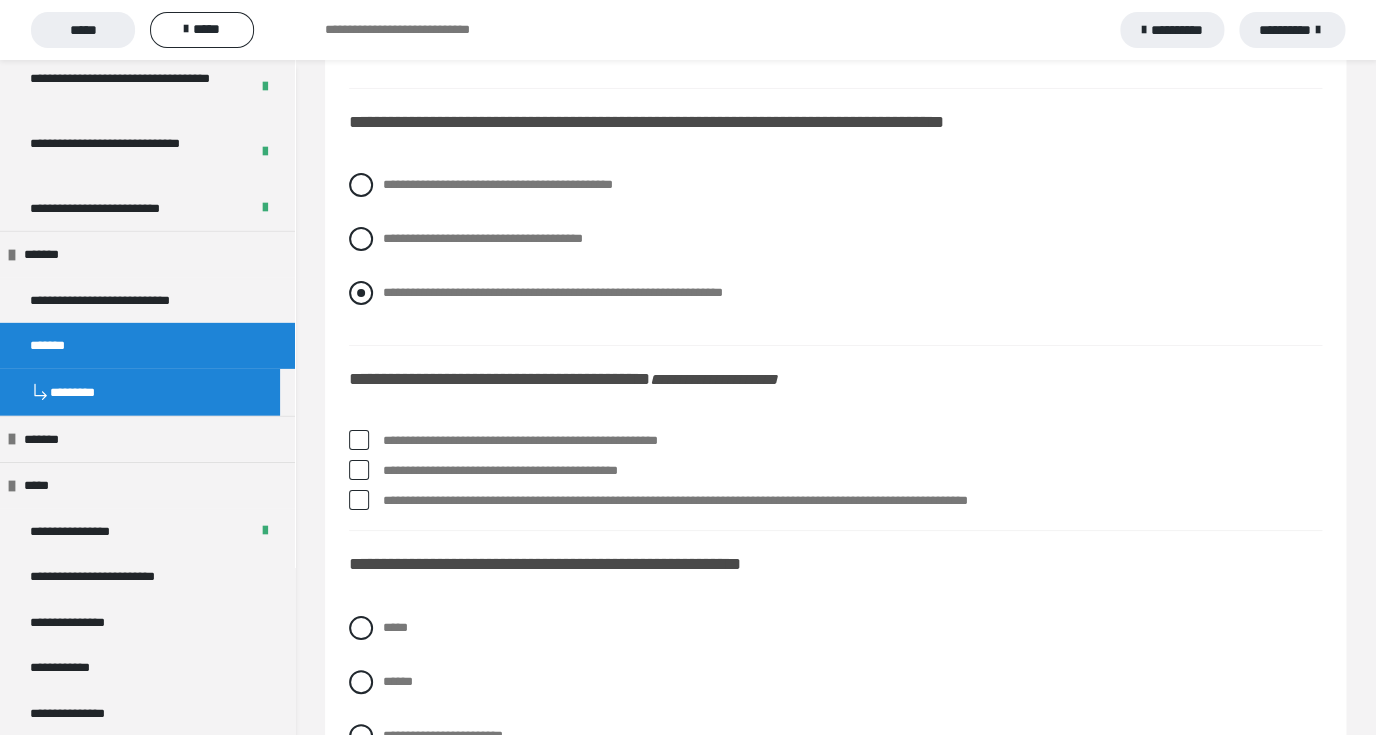 click at bounding box center [361, 293] 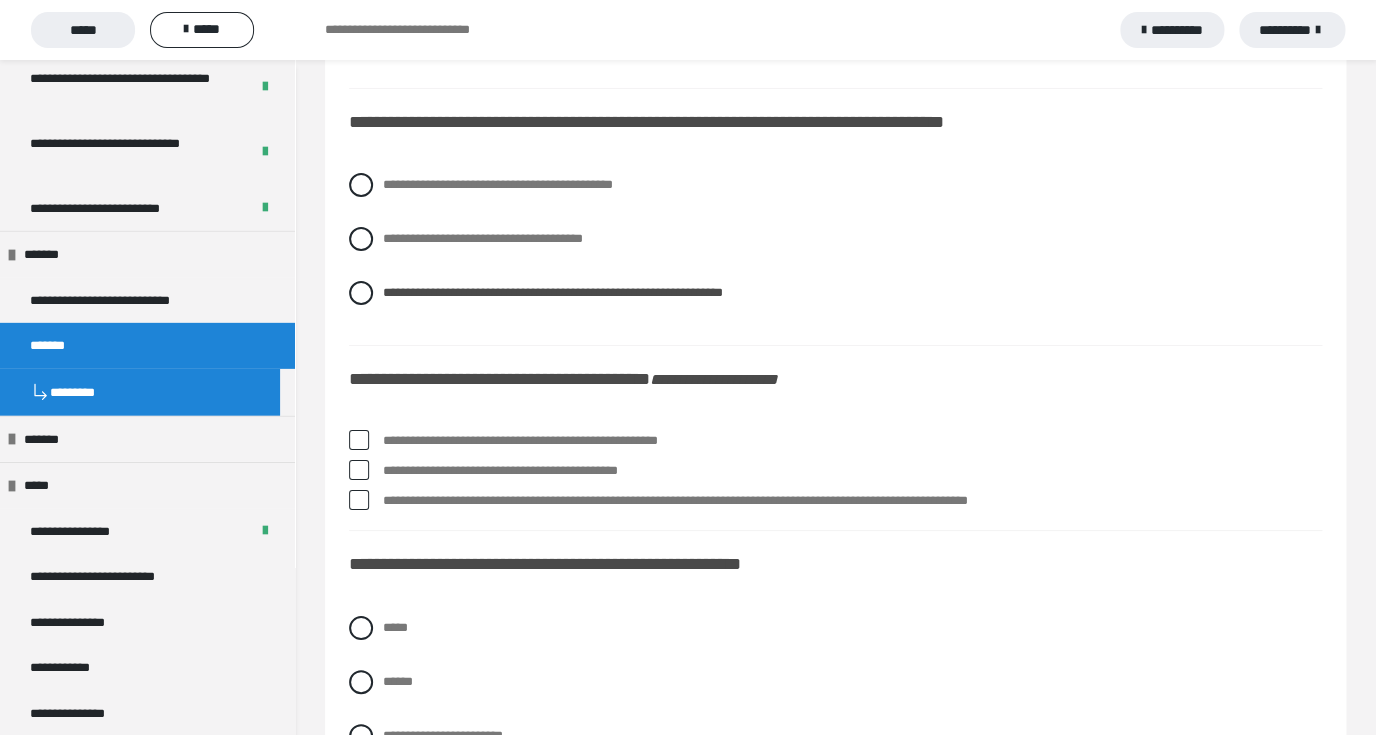 click at bounding box center [359, 470] 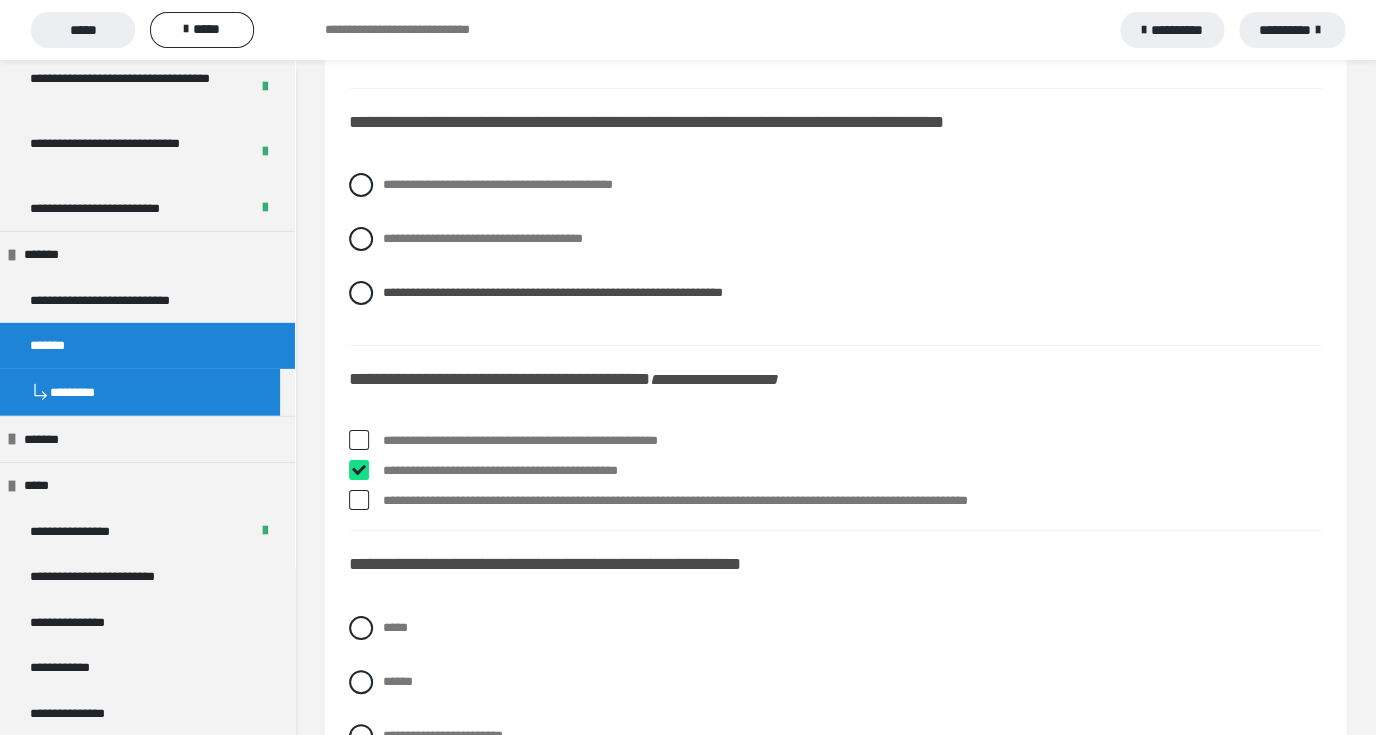 checkbox on "****" 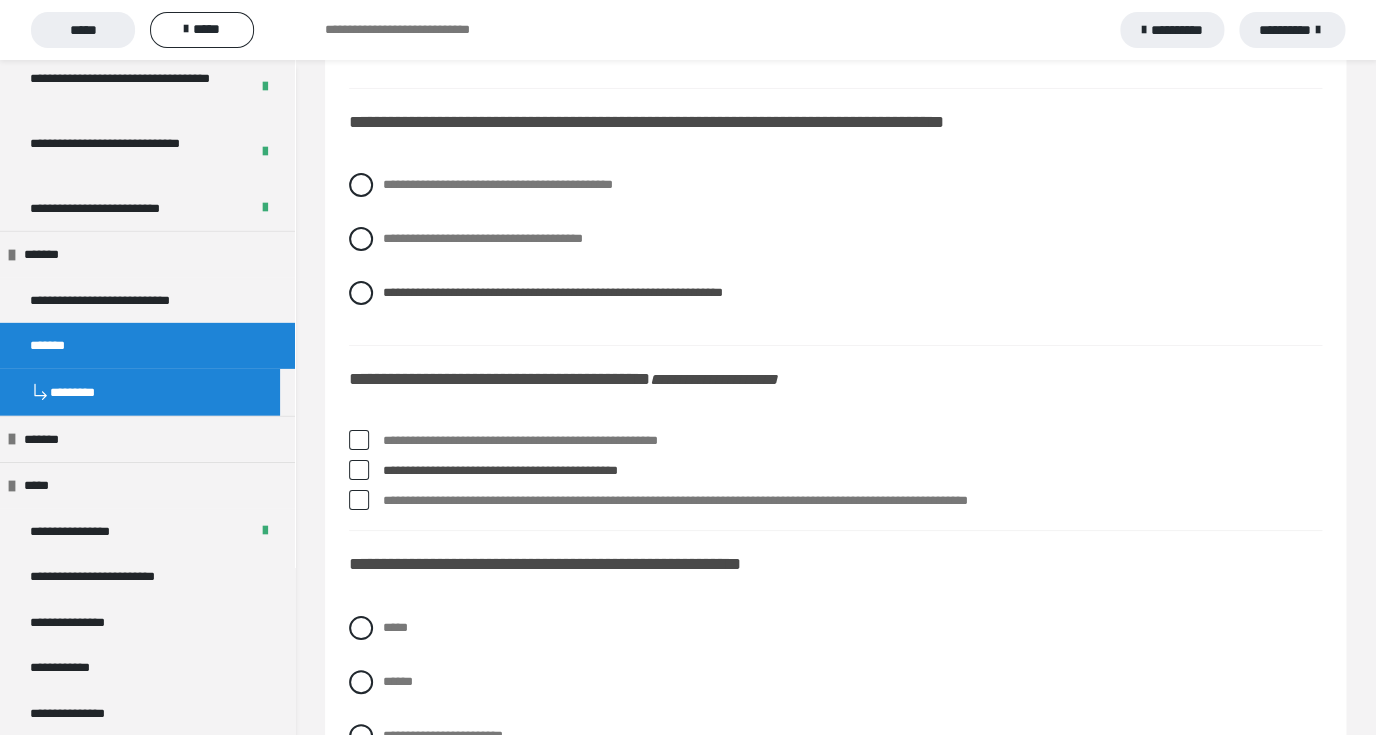 click at bounding box center [359, 500] 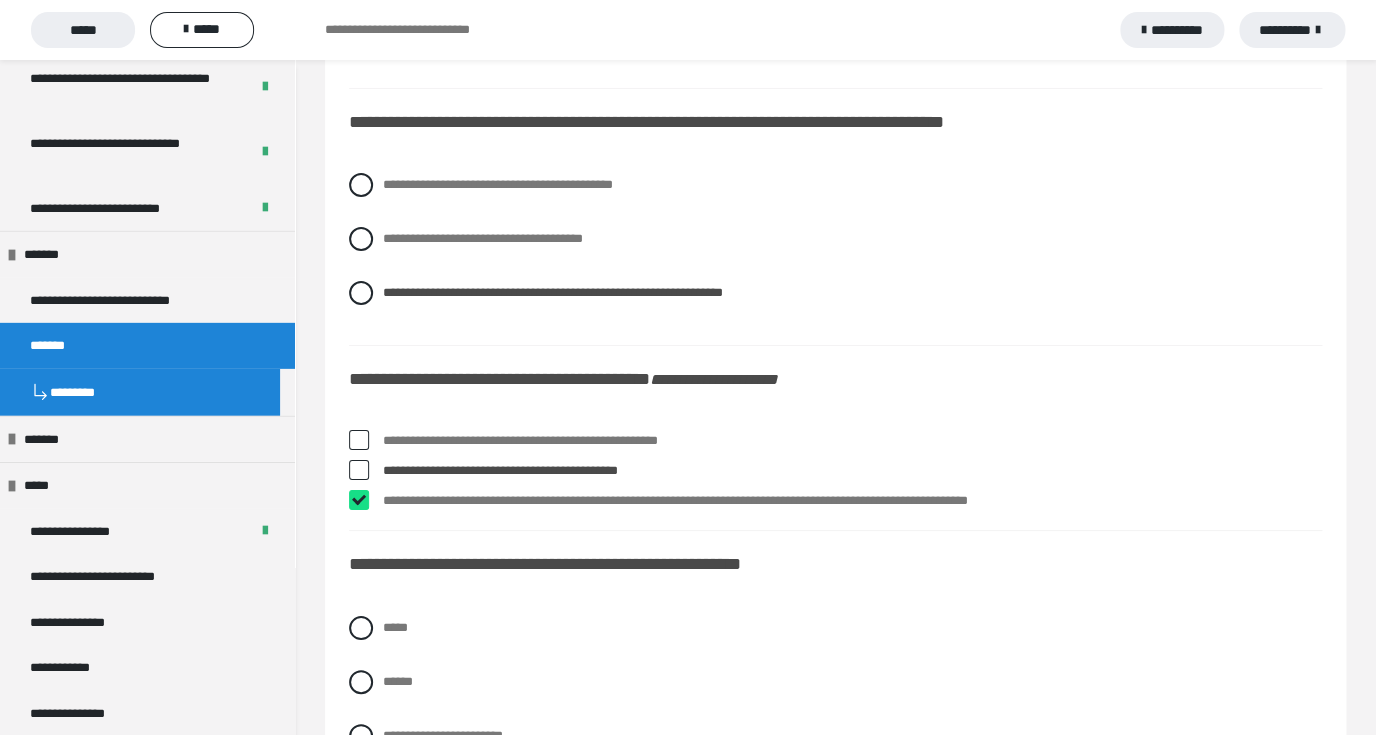 checkbox on "****" 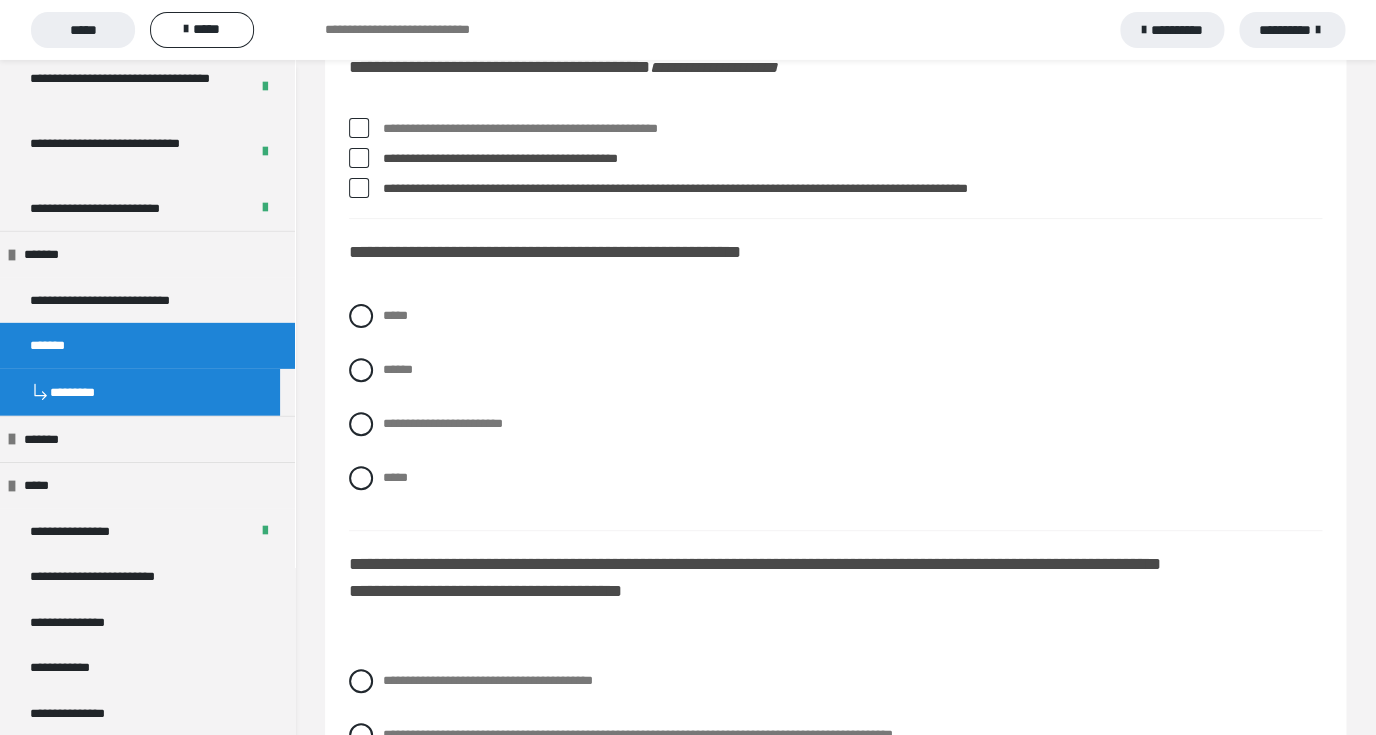 scroll, scrollTop: 2784, scrollLeft: 0, axis: vertical 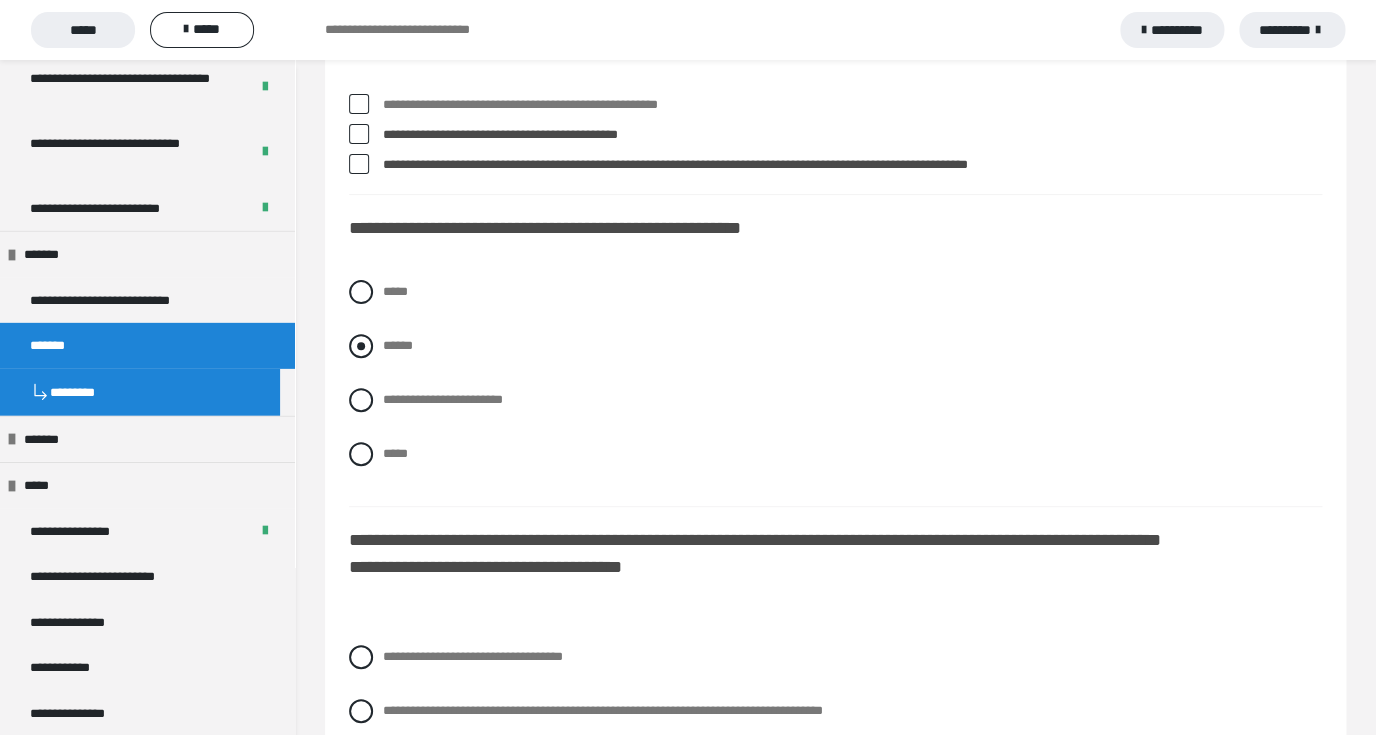 click at bounding box center (361, 346) 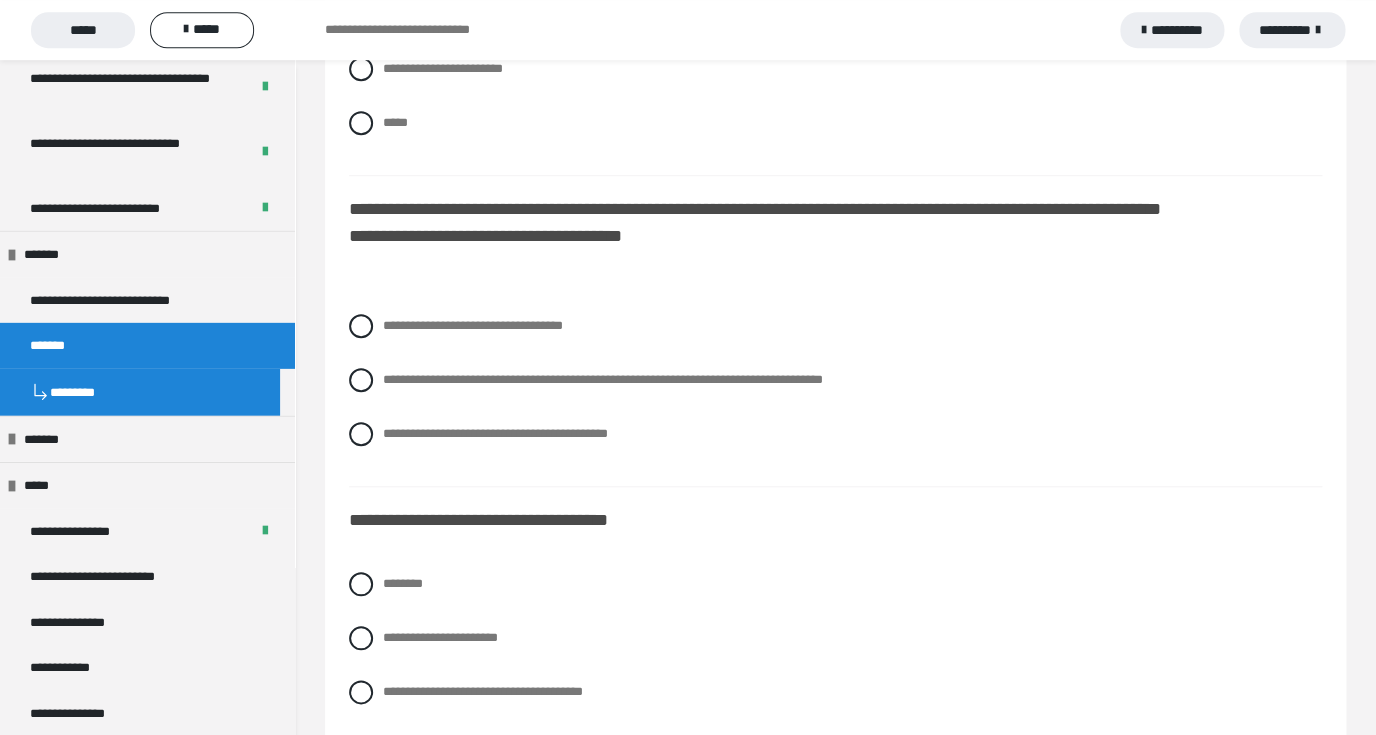 scroll, scrollTop: 3120, scrollLeft: 0, axis: vertical 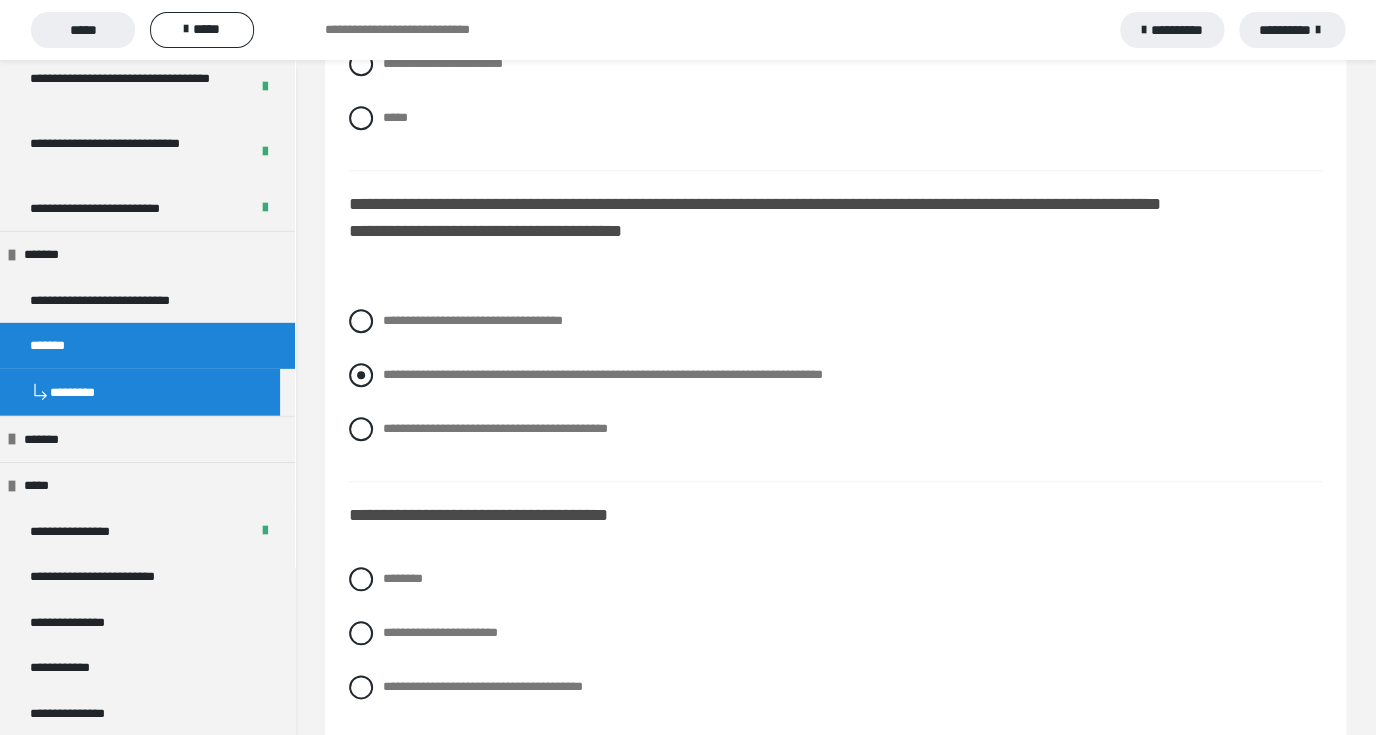 click at bounding box center [361, 375] 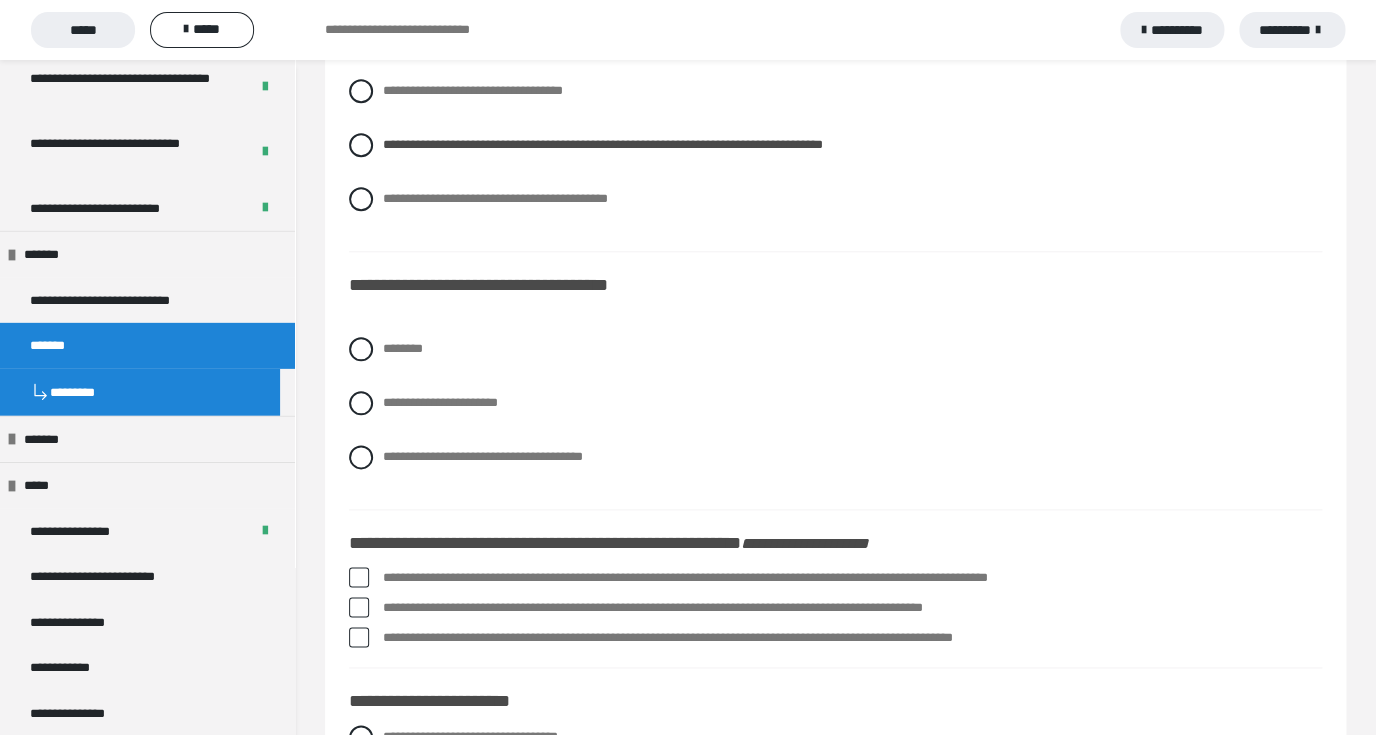 scroll, scrollTop: 3360, scrollLeft: 0, axis: vertical 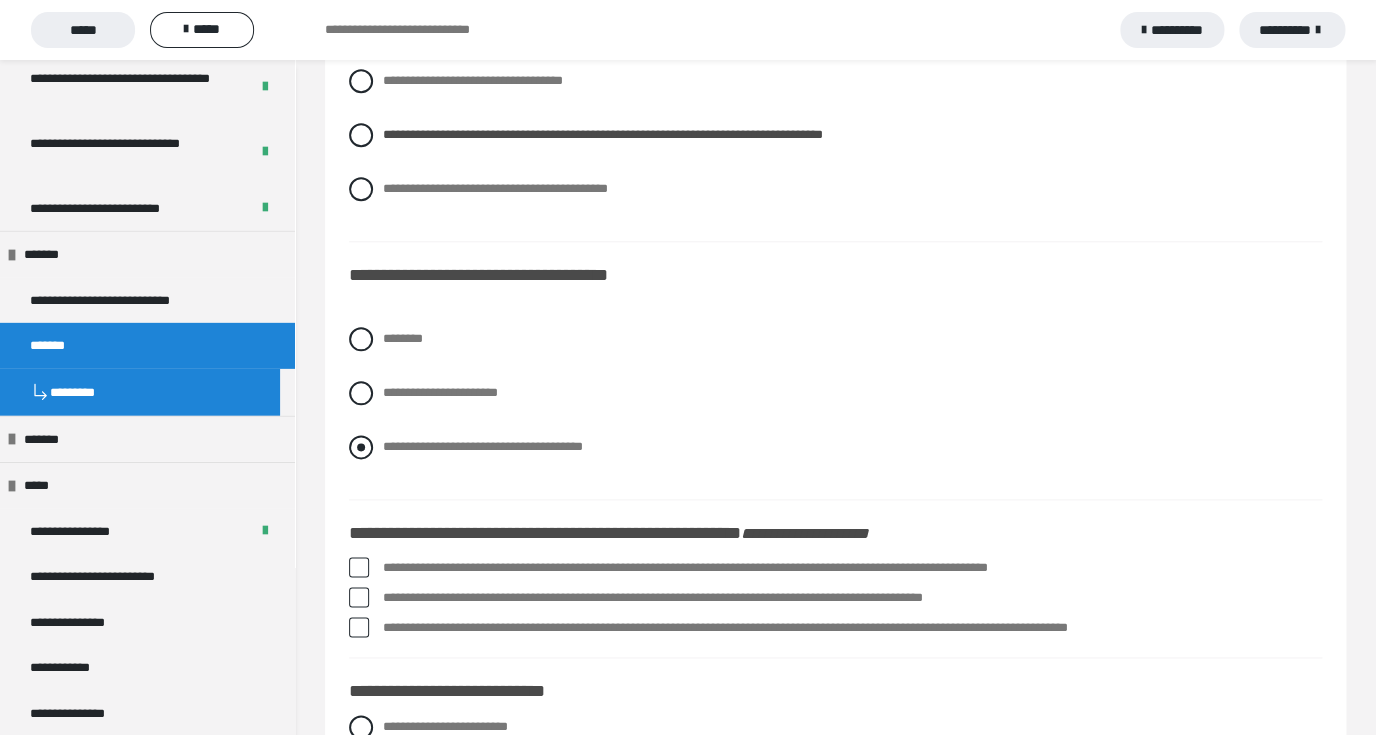 click at bounding box center [361, 447] 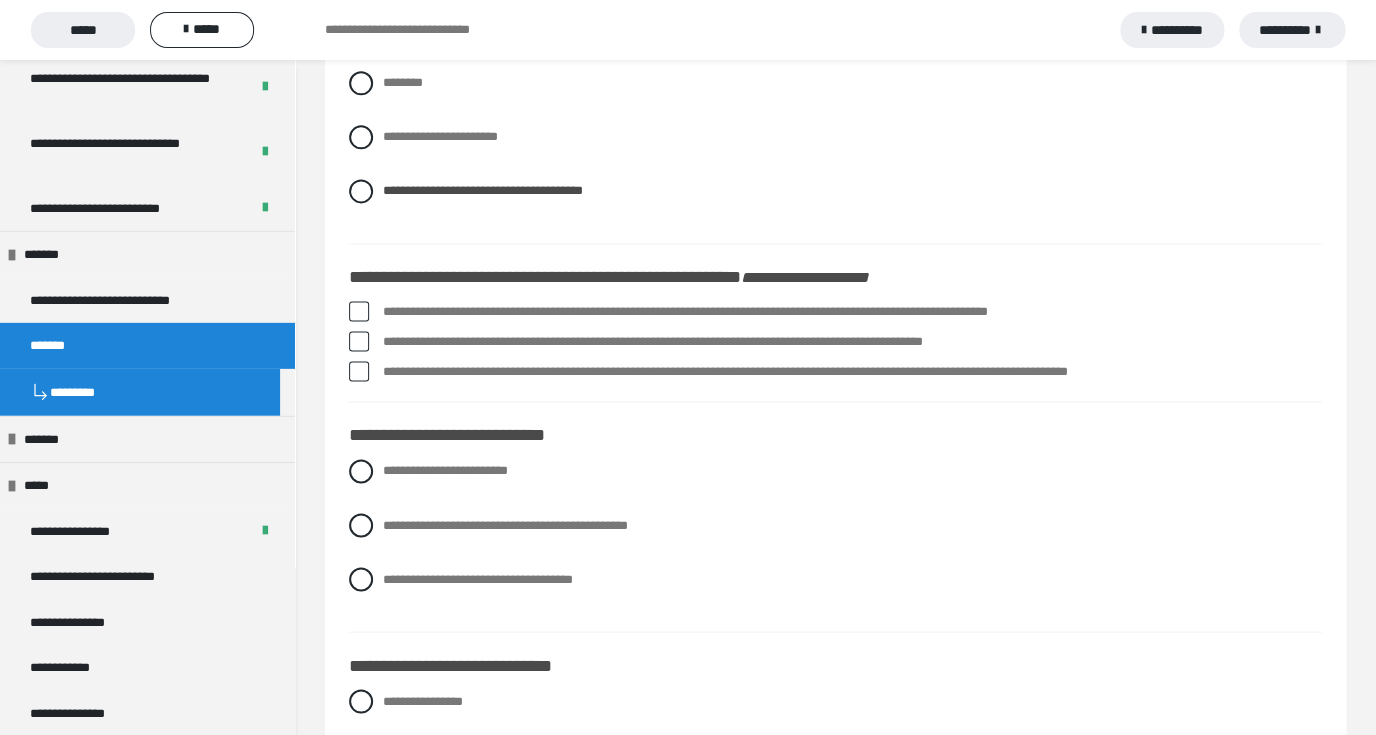 scroll, scrollTop: 3632, scrollLeft: 0, axis: vertical 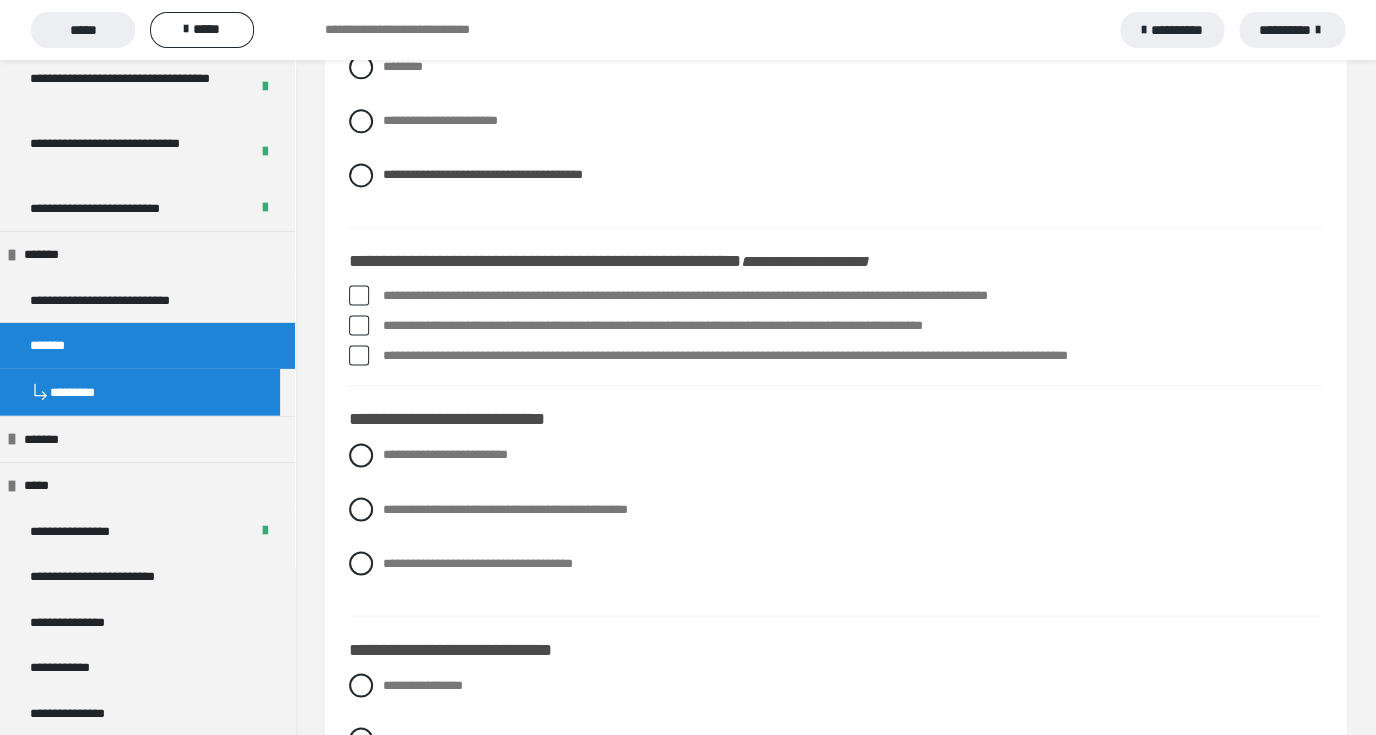 click at bounding box center [359, 325] 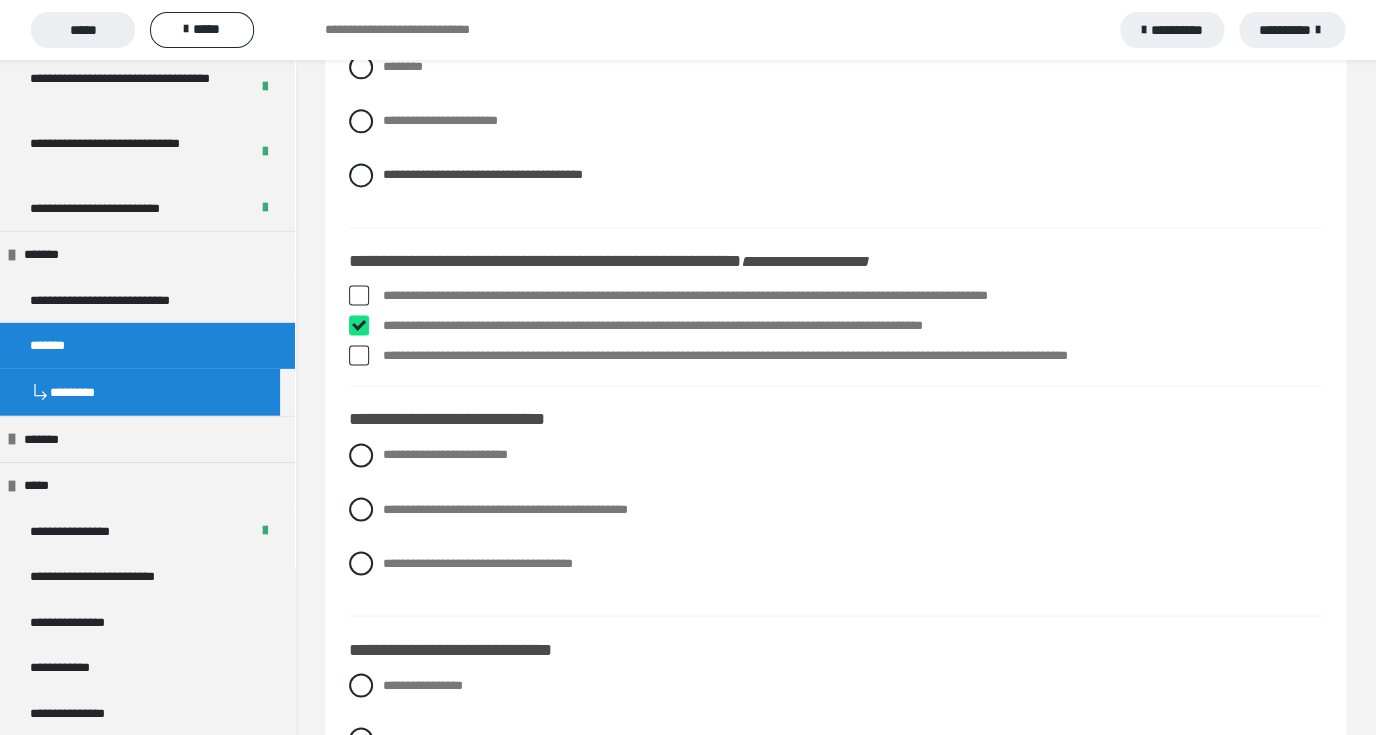checkbox on "****" 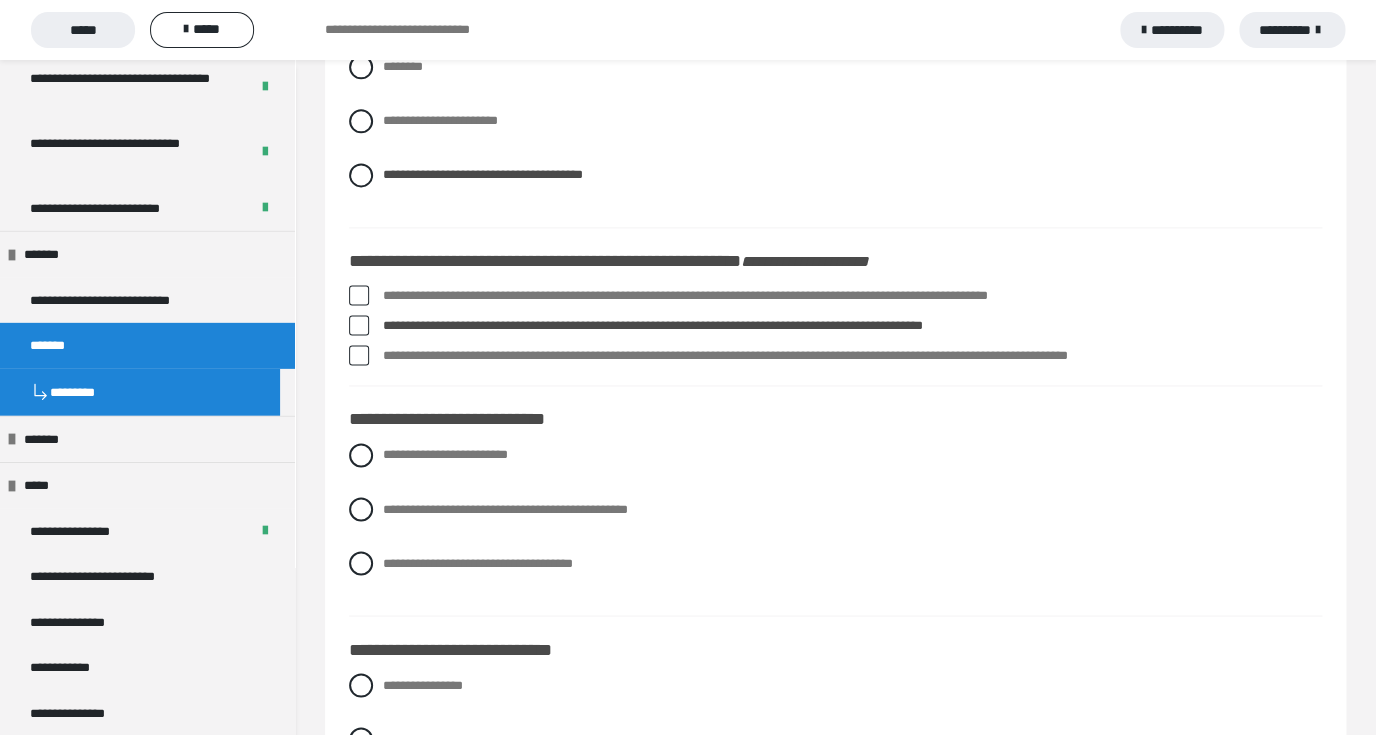 click at bounding box center (359, 355) 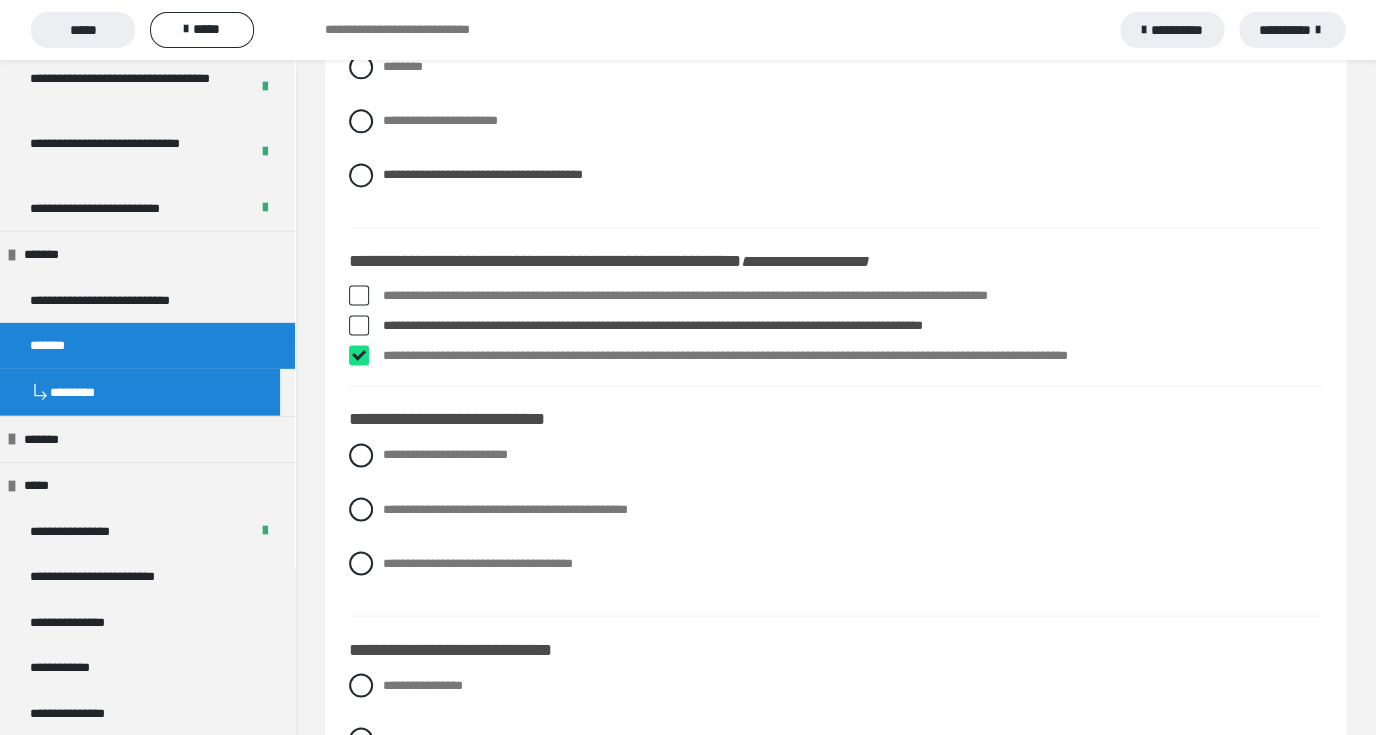 checkbox on "****" 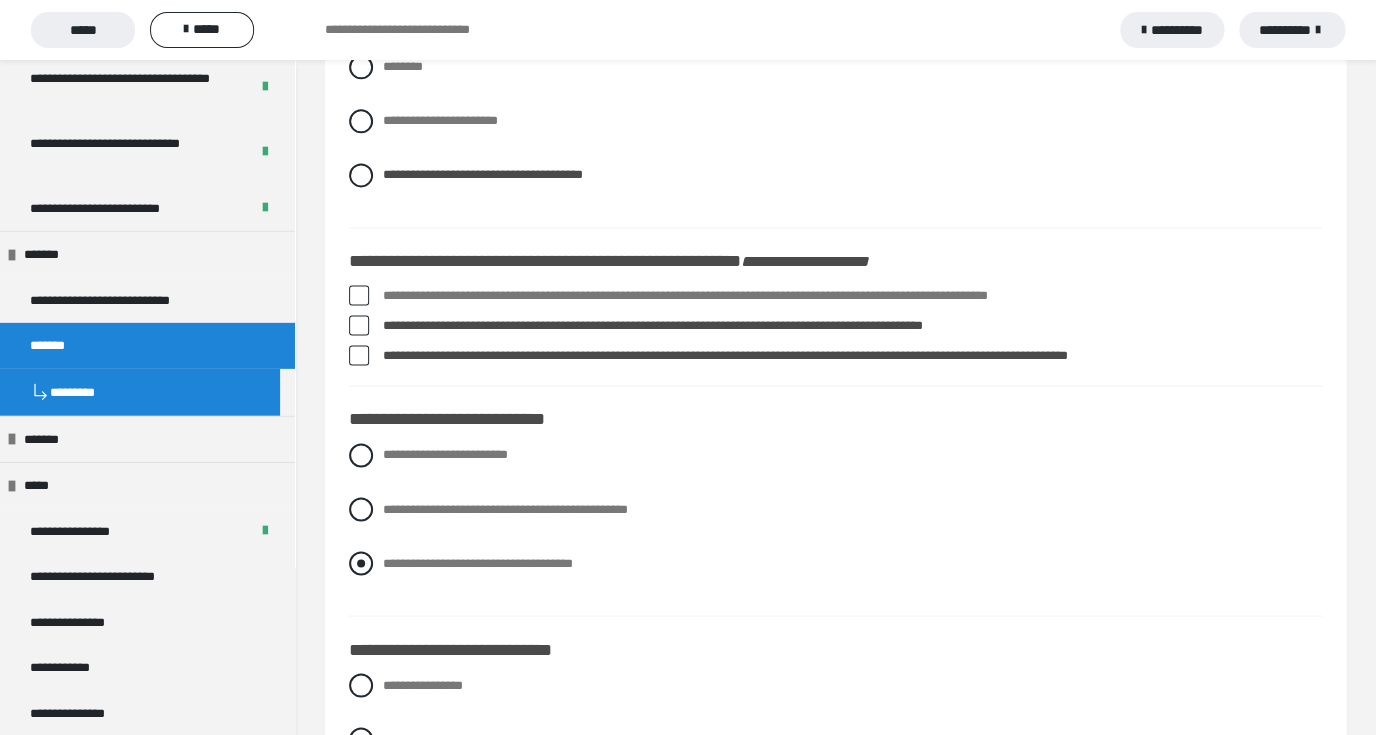 click at bounding box center (361, 563) 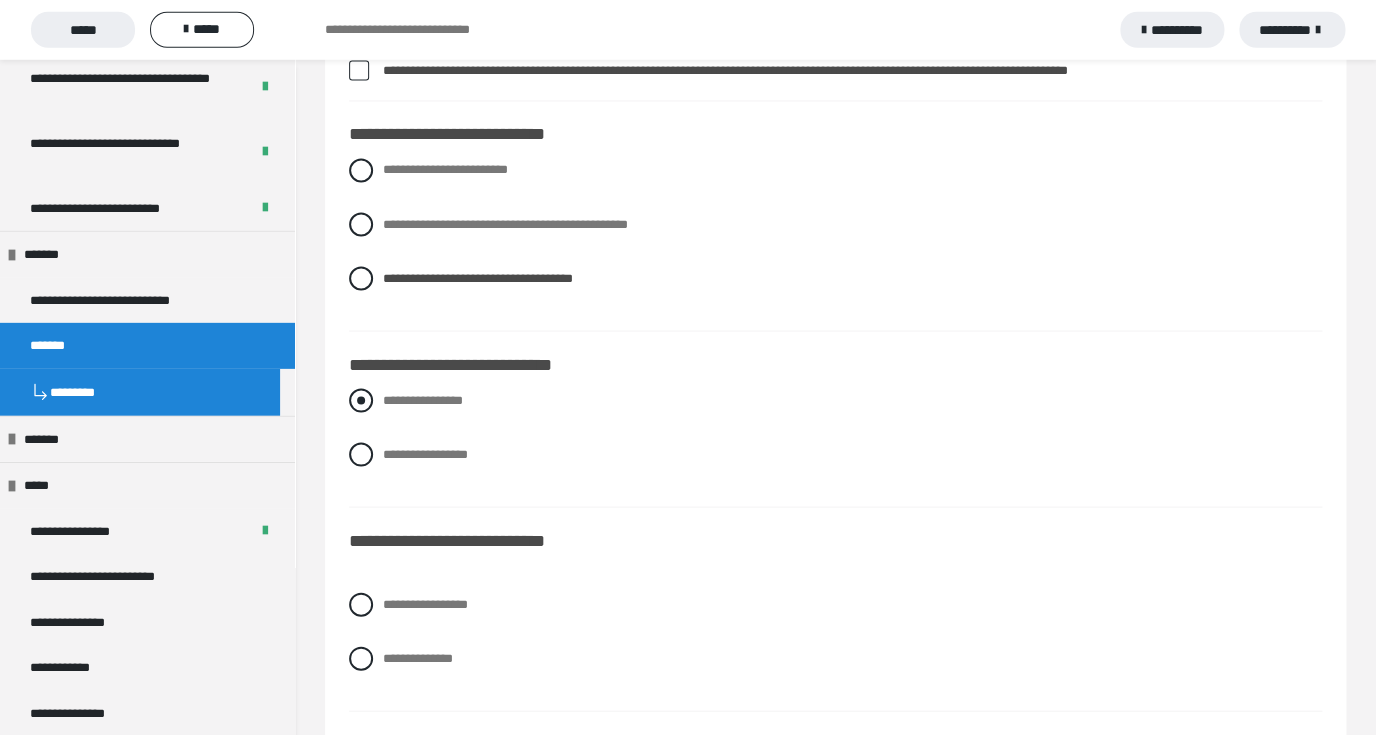 scroll, scrollTop: 3920, scrollLeft: 0, axis: vertical 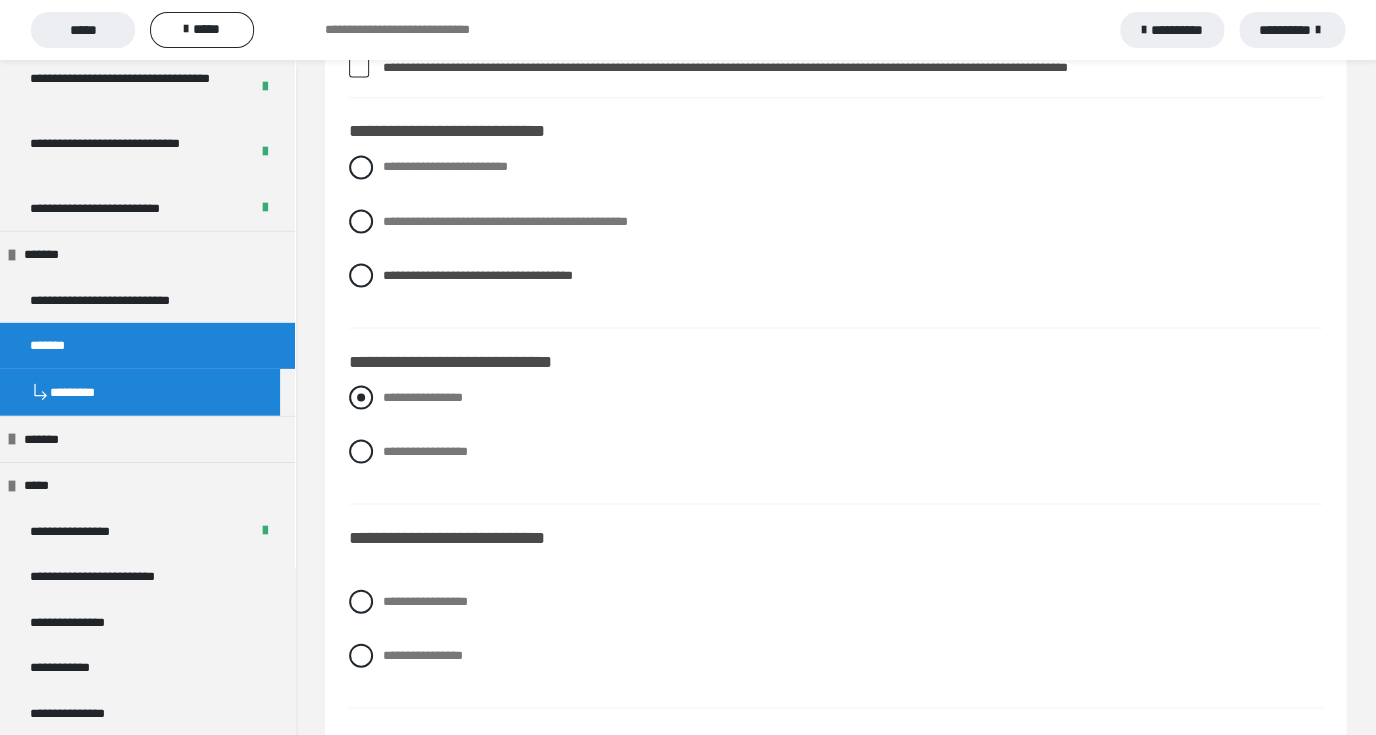 click at bounding box center [361, 397] 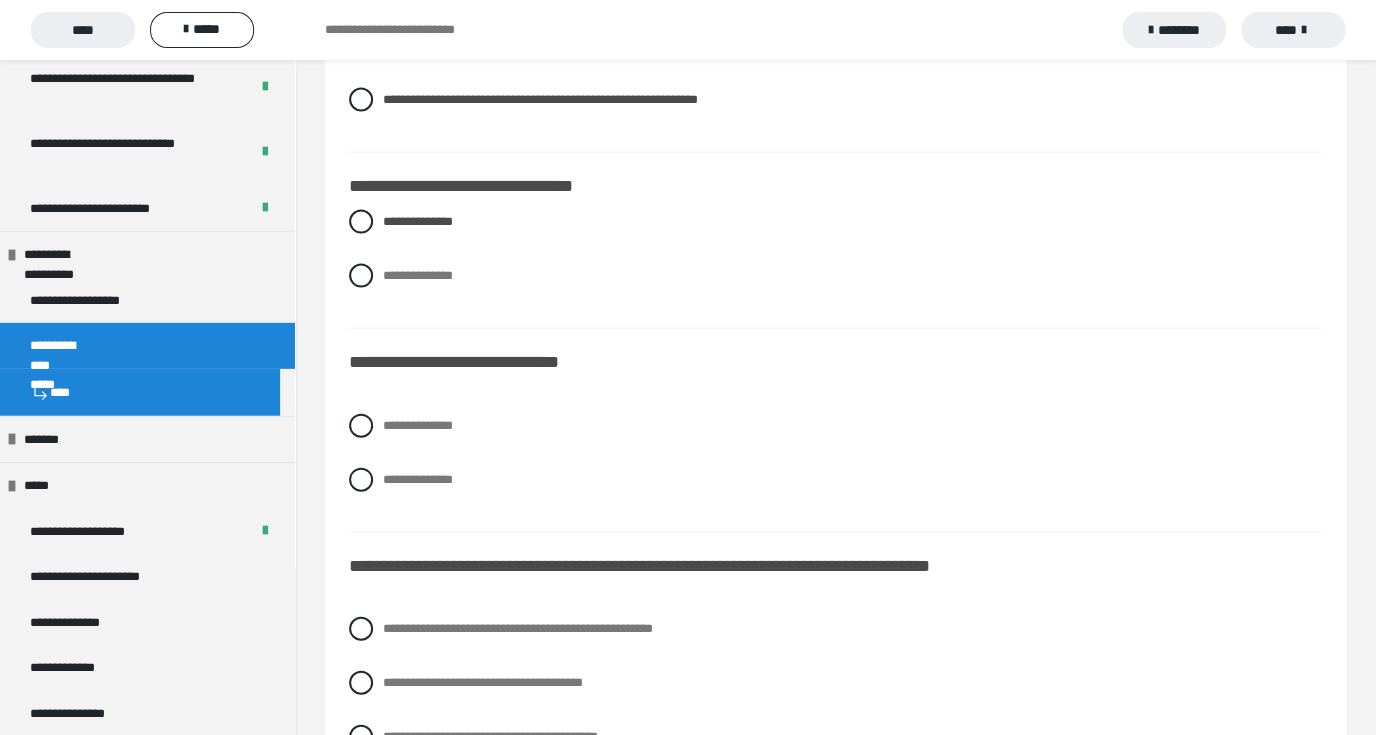 scroll, scrollTop: 4068, scrollLeft: 0, axis: vertical 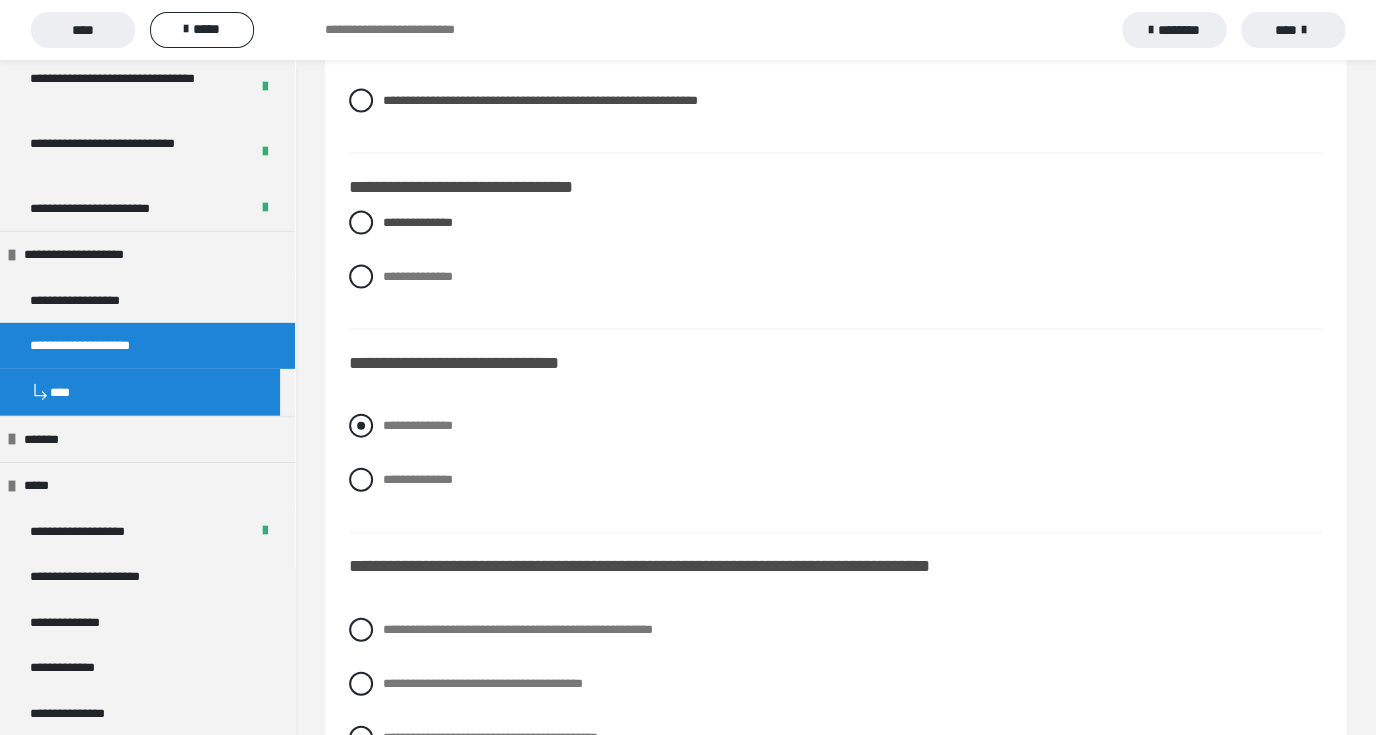 click at bounding box center [361, 425] 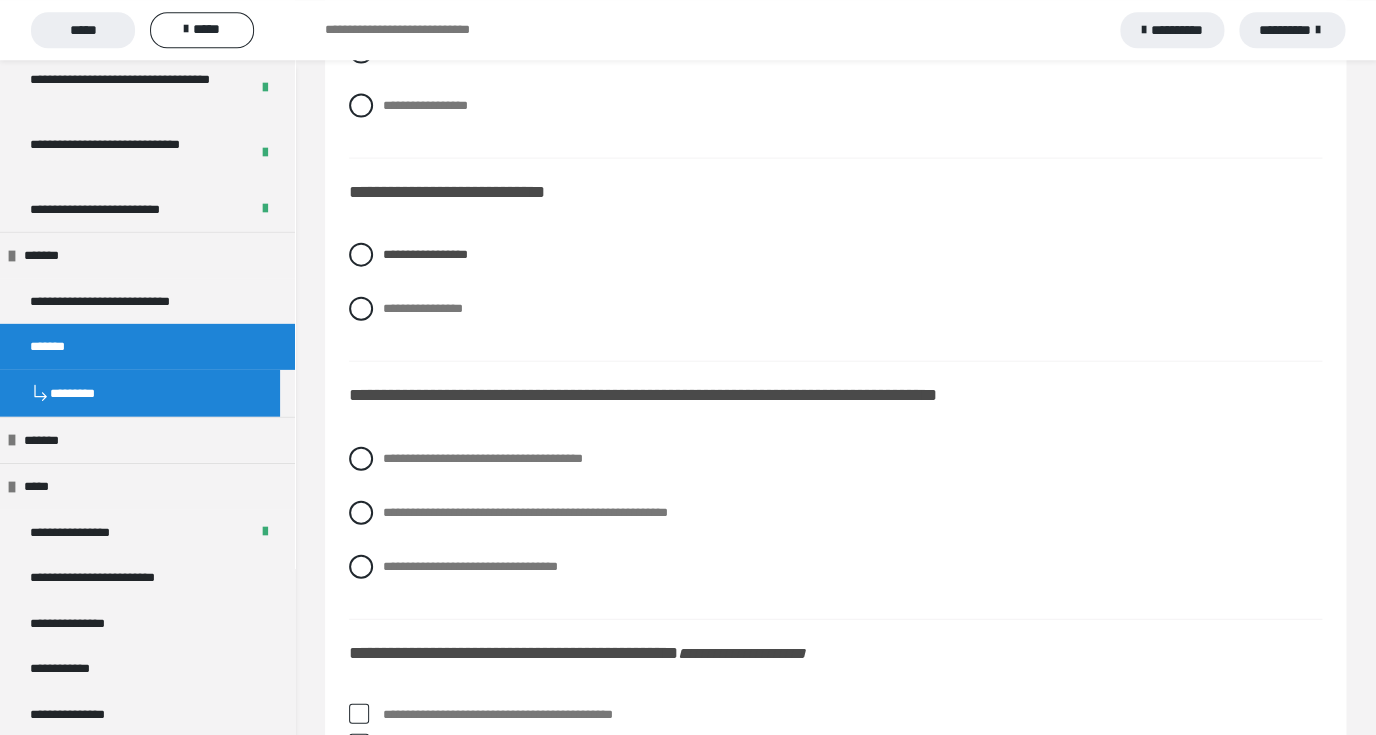 scroll, scrollTop: 4324, scrollLeft: 0, axis: vertical 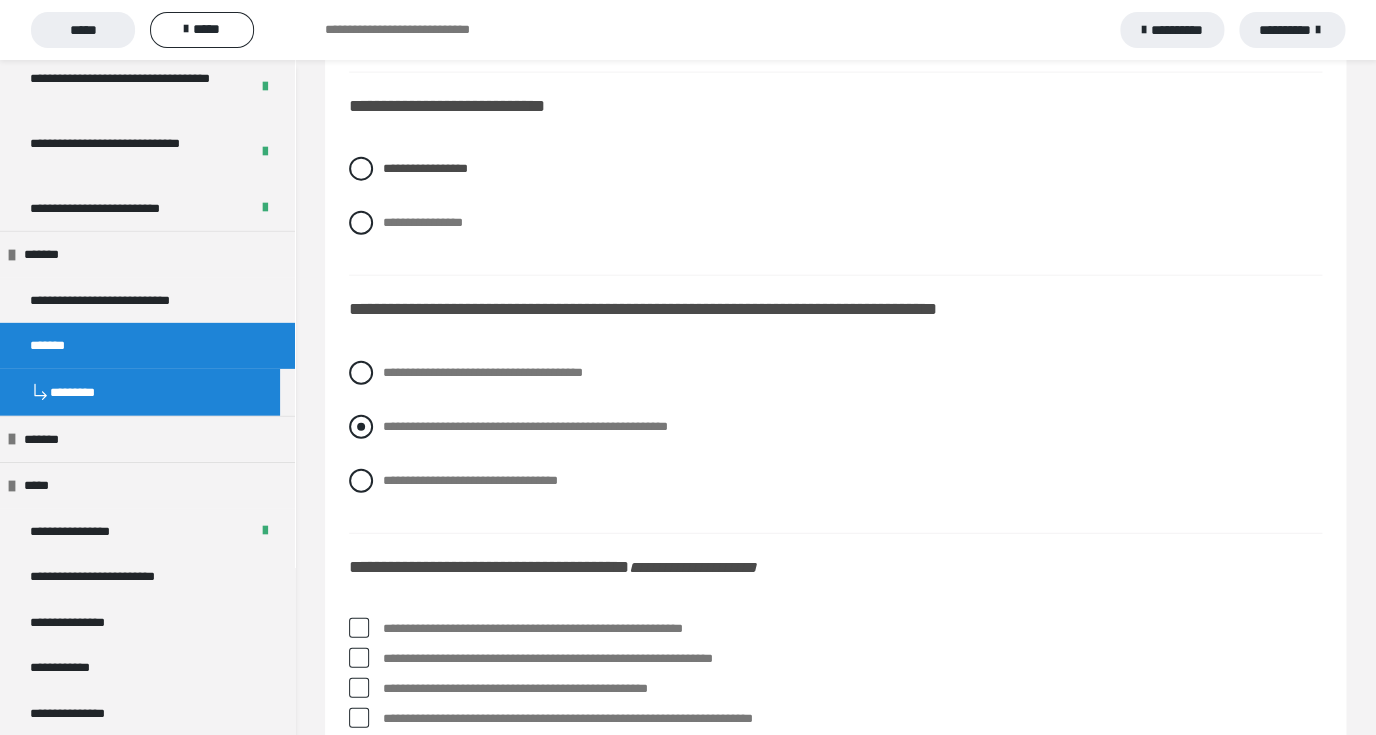 click at bounding box center [361, 427] 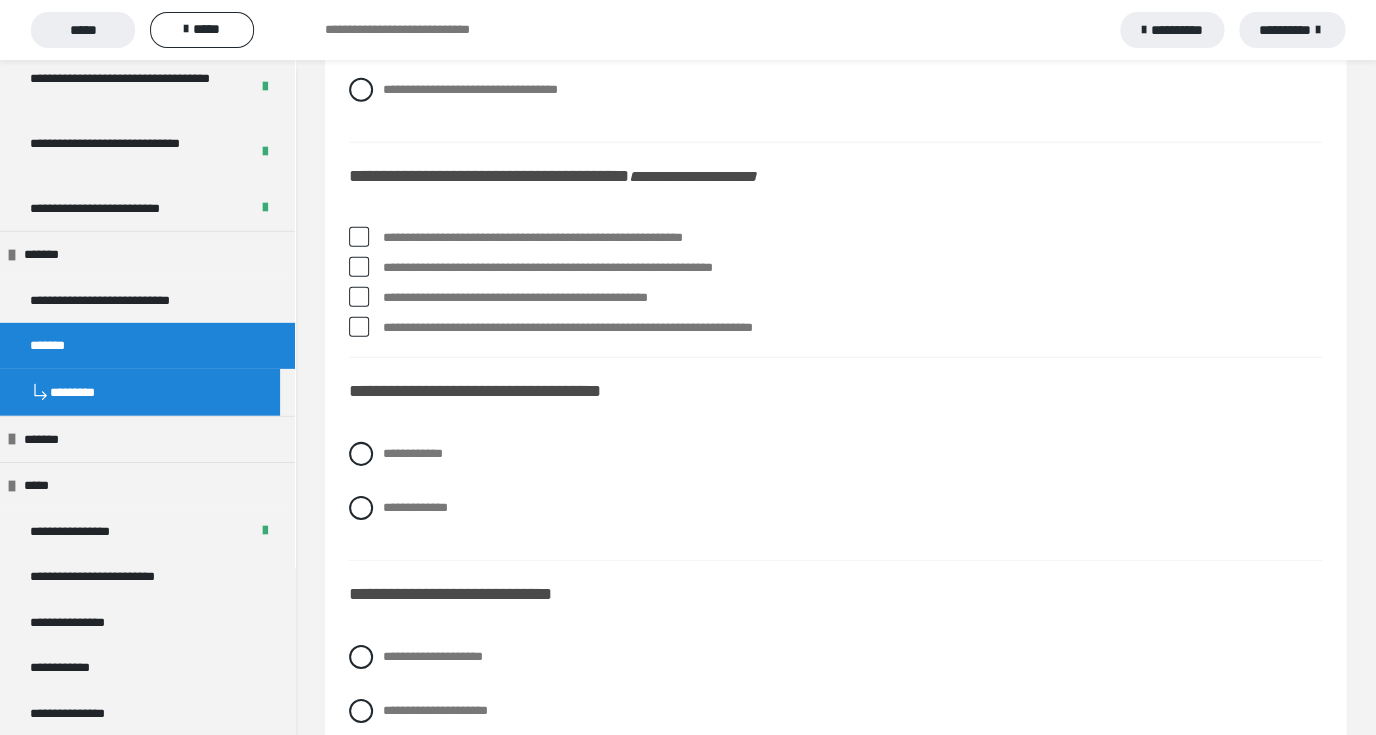 scroll, scrollTop: 4724, scrollLeft: 0, axis: vertical 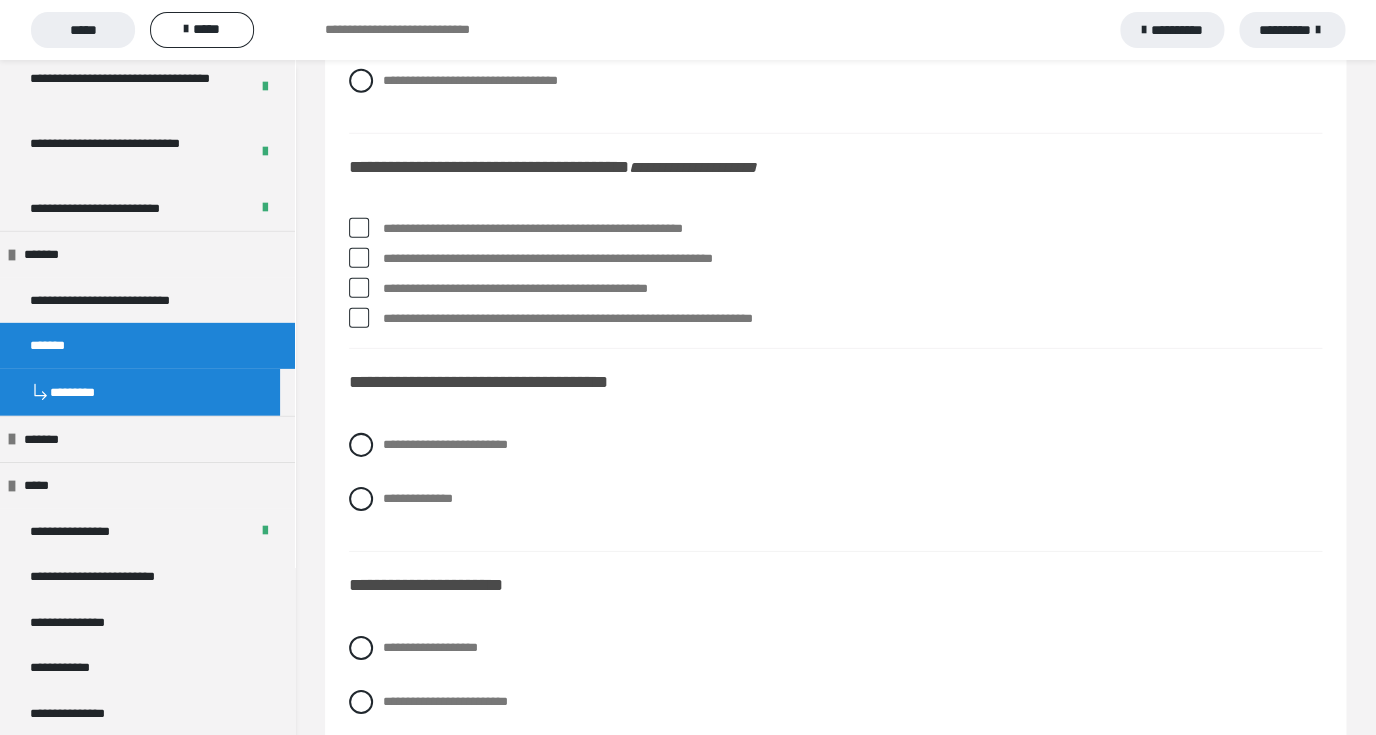 click at bounding box center [359, 318] 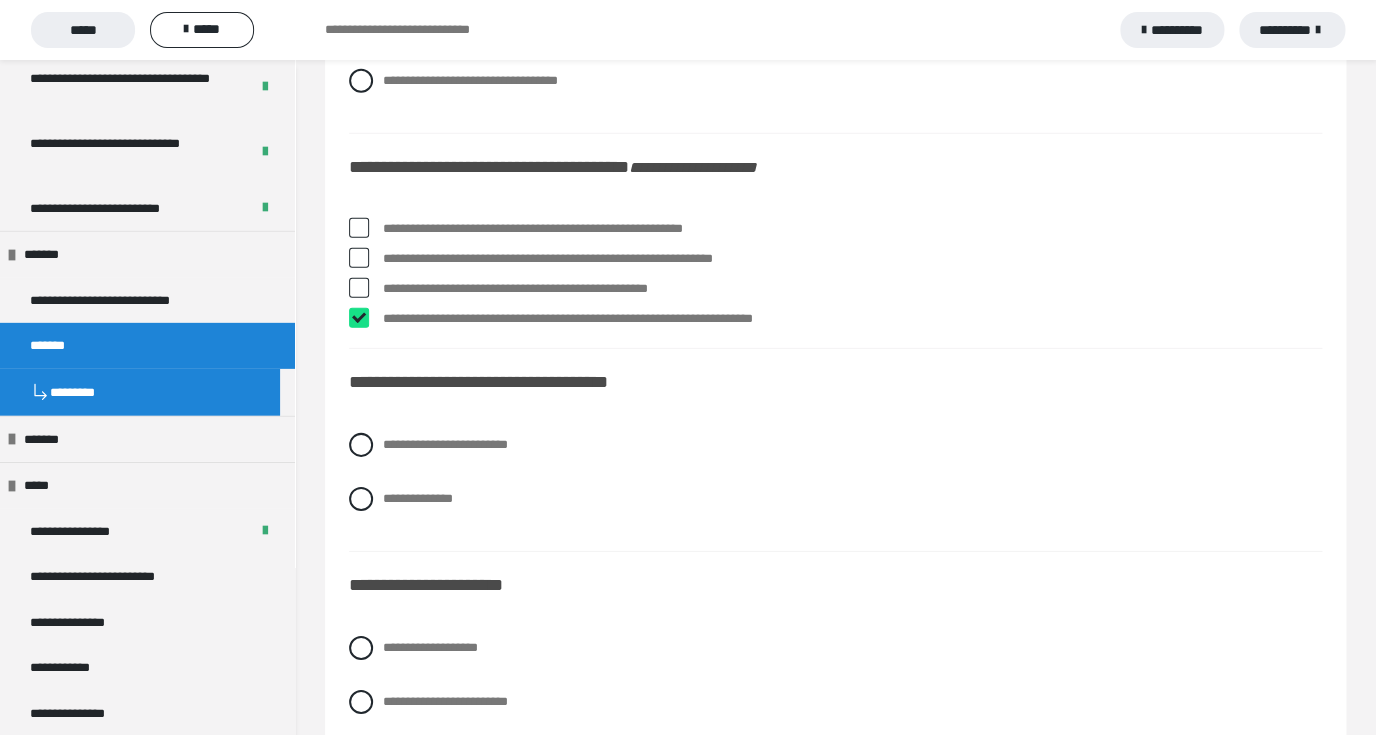 checkbox on "****" 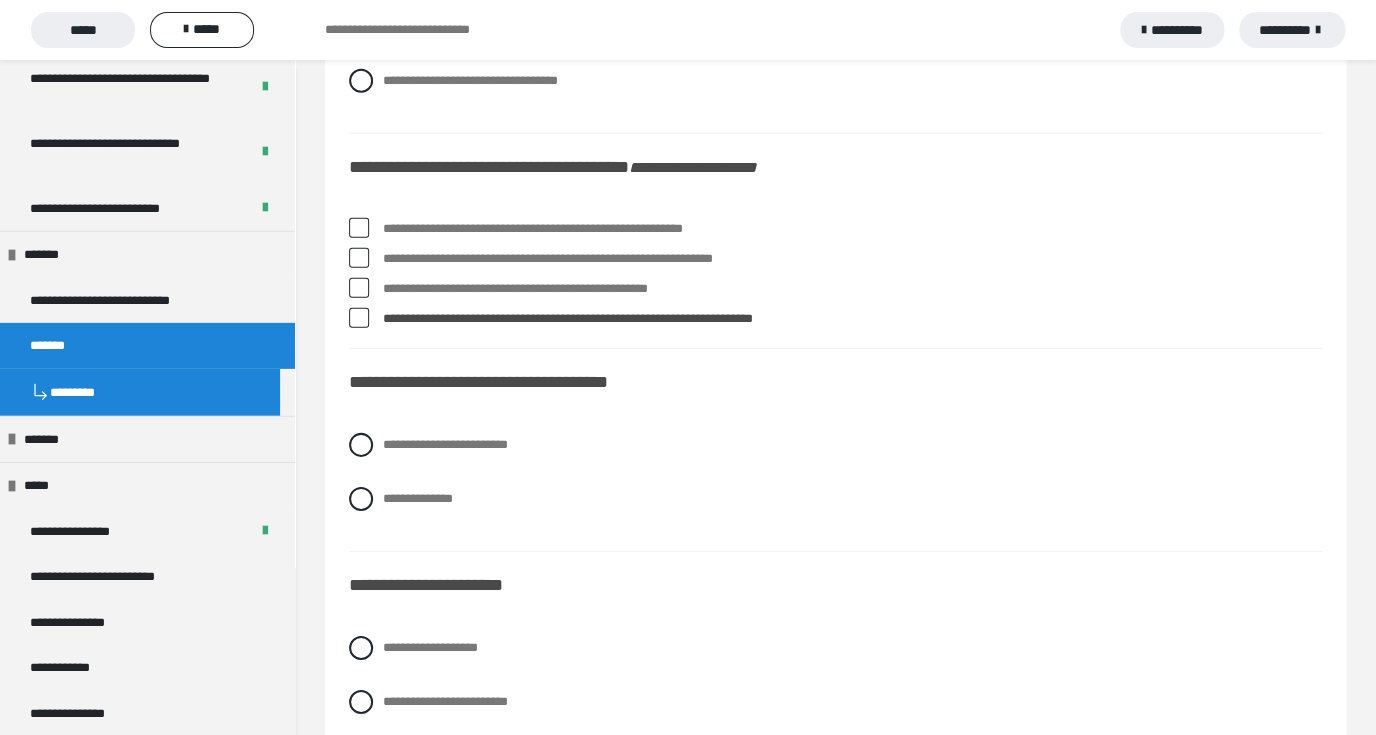 click at bounding box center (359, 228) 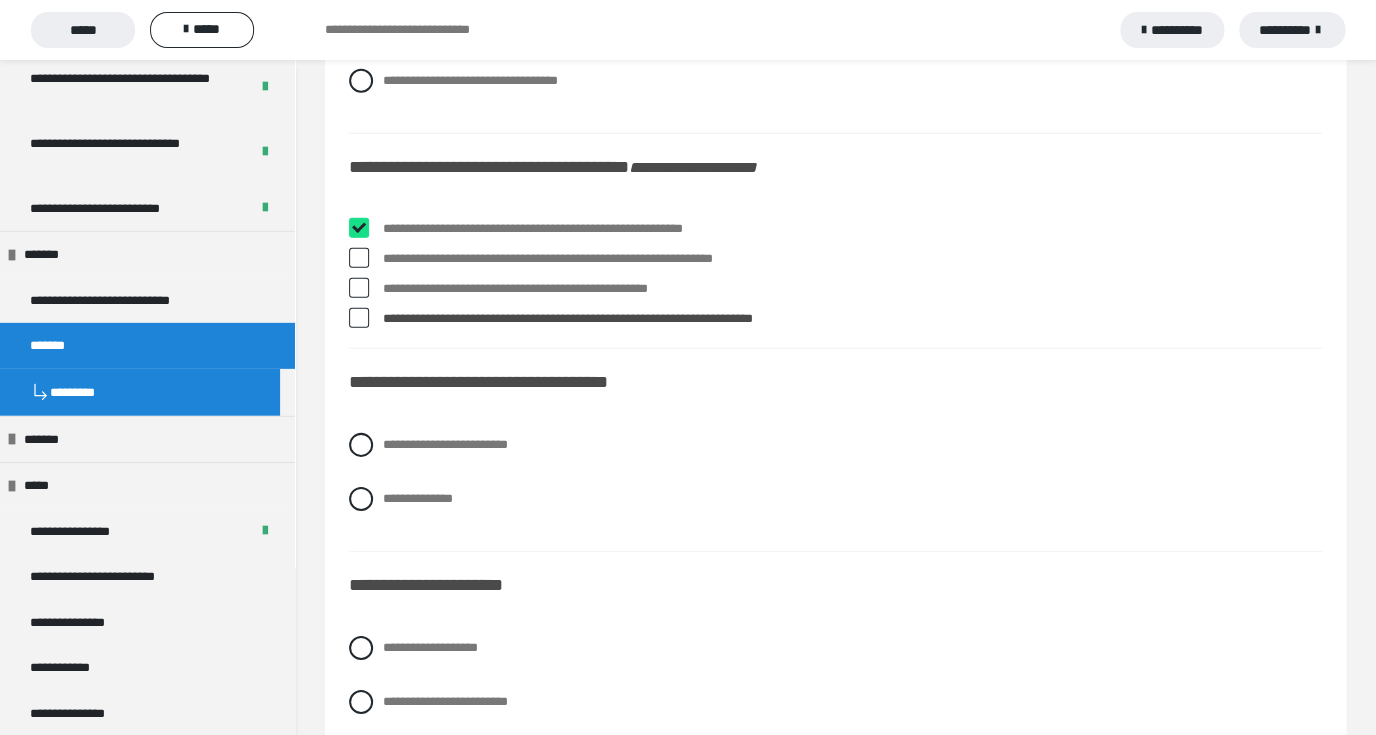 checkbox on "****" 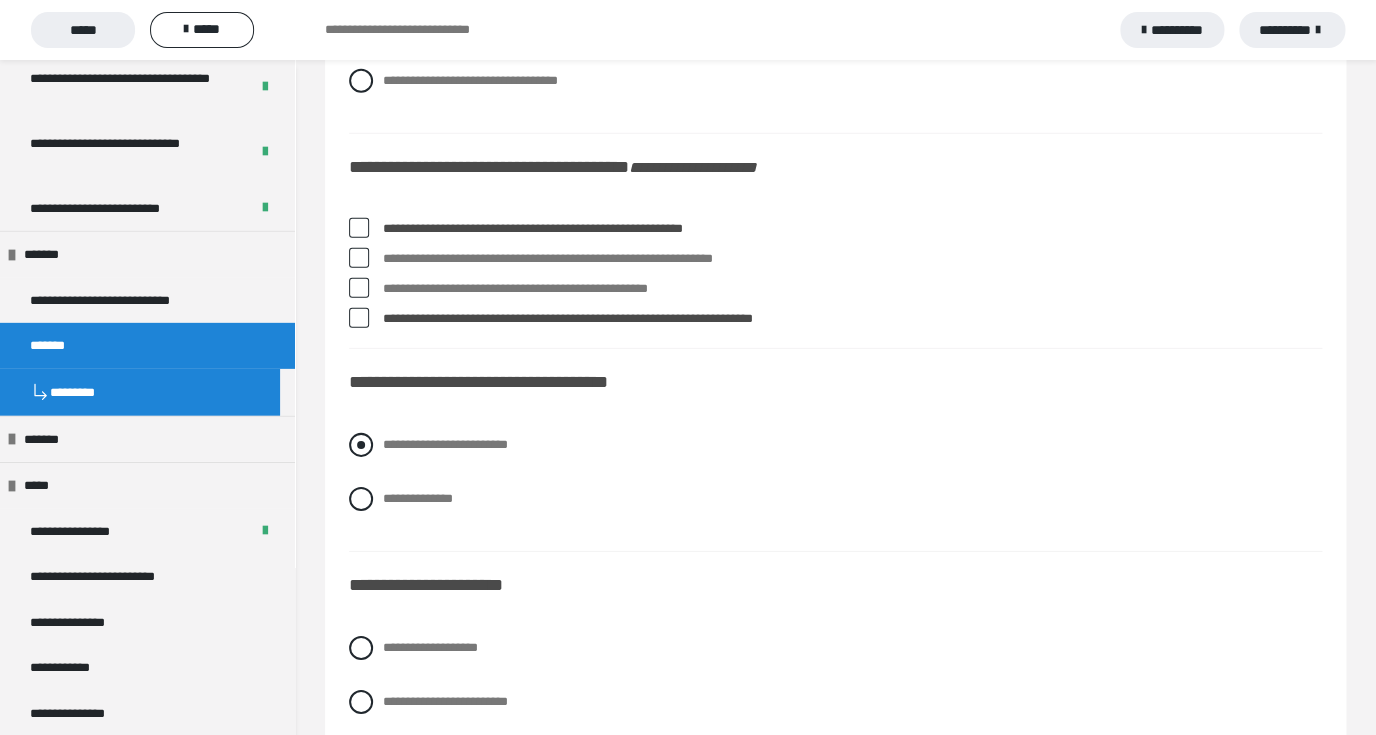click at bounding box center [361, 445] 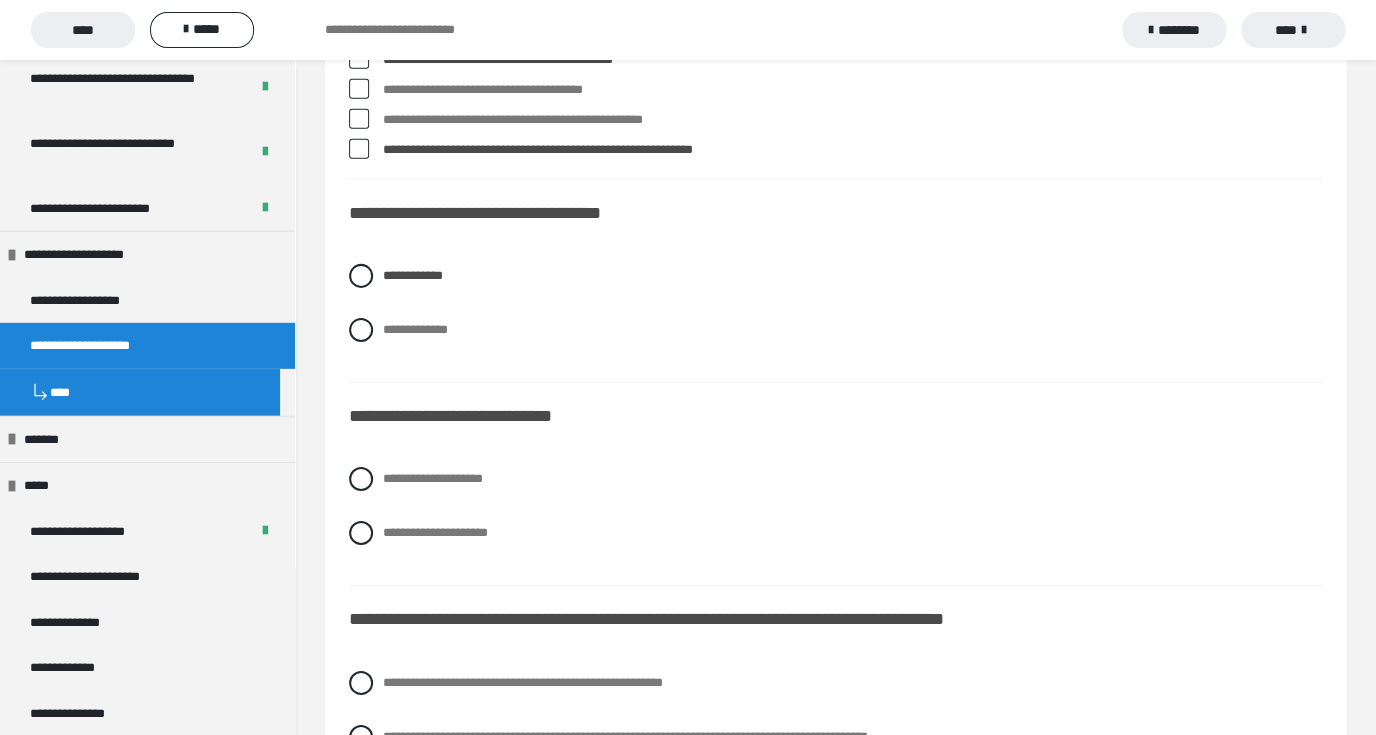 scroll, scrollTop: 4964, scrollLeft: 0, axis: vertical 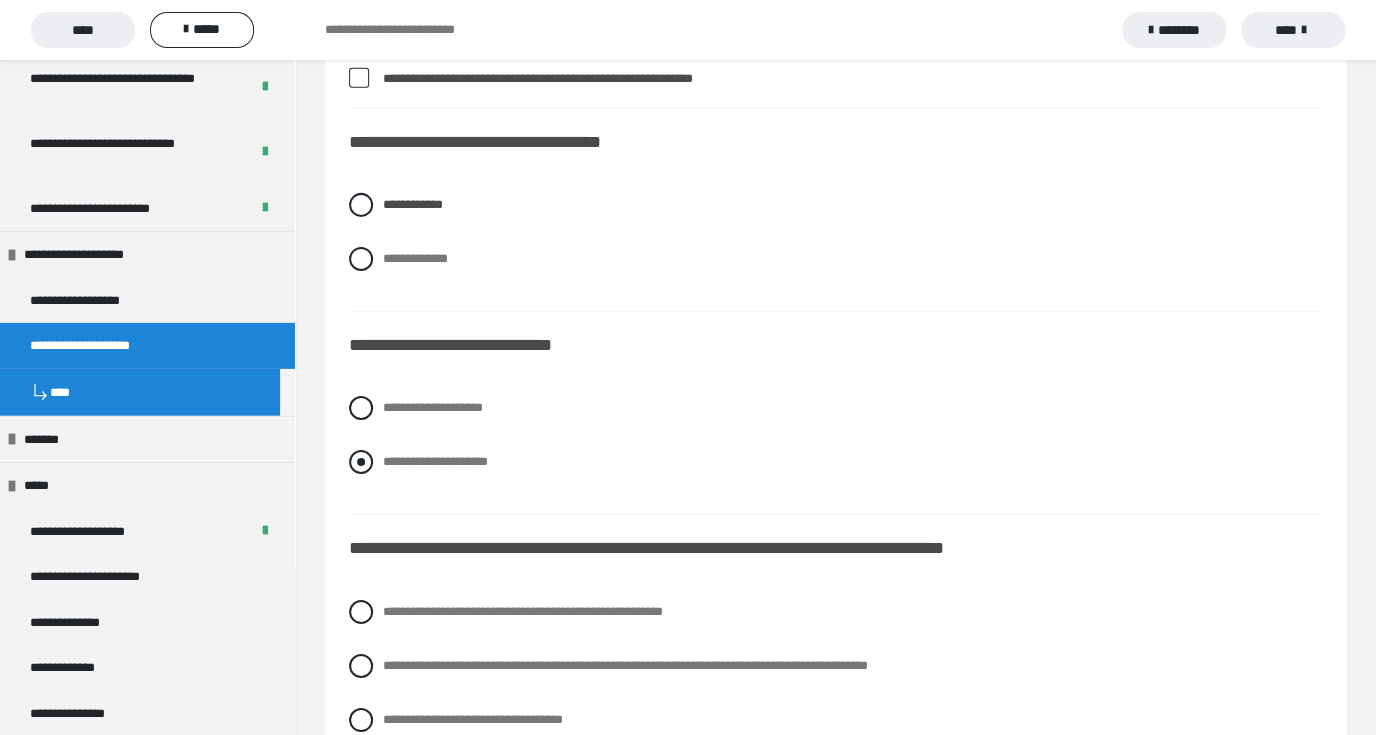 drag, startPoint x: 362, startPoint y: 465, endPoint x: 384, endPoint y: 466, distance: 22.022715 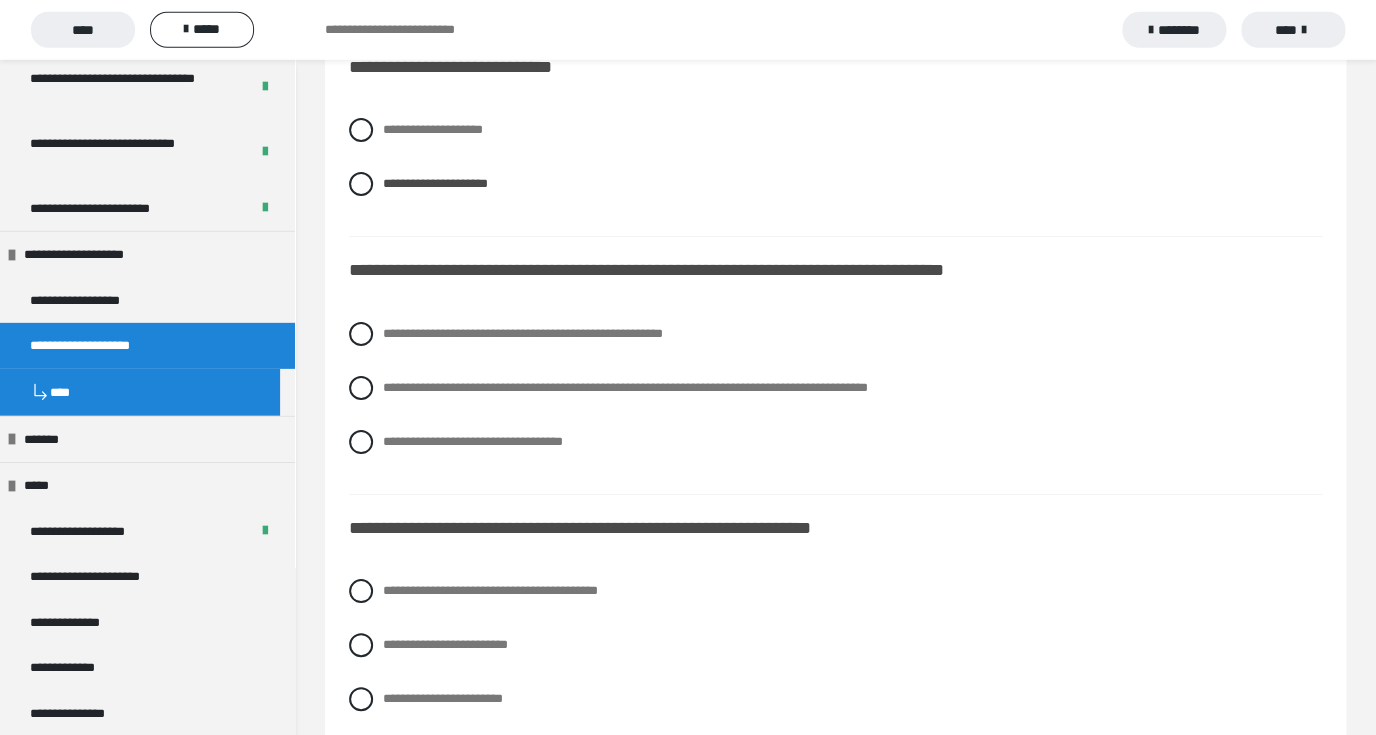 scroll, scrollTop: 5236, scrollLeft: 0, axis: vertical 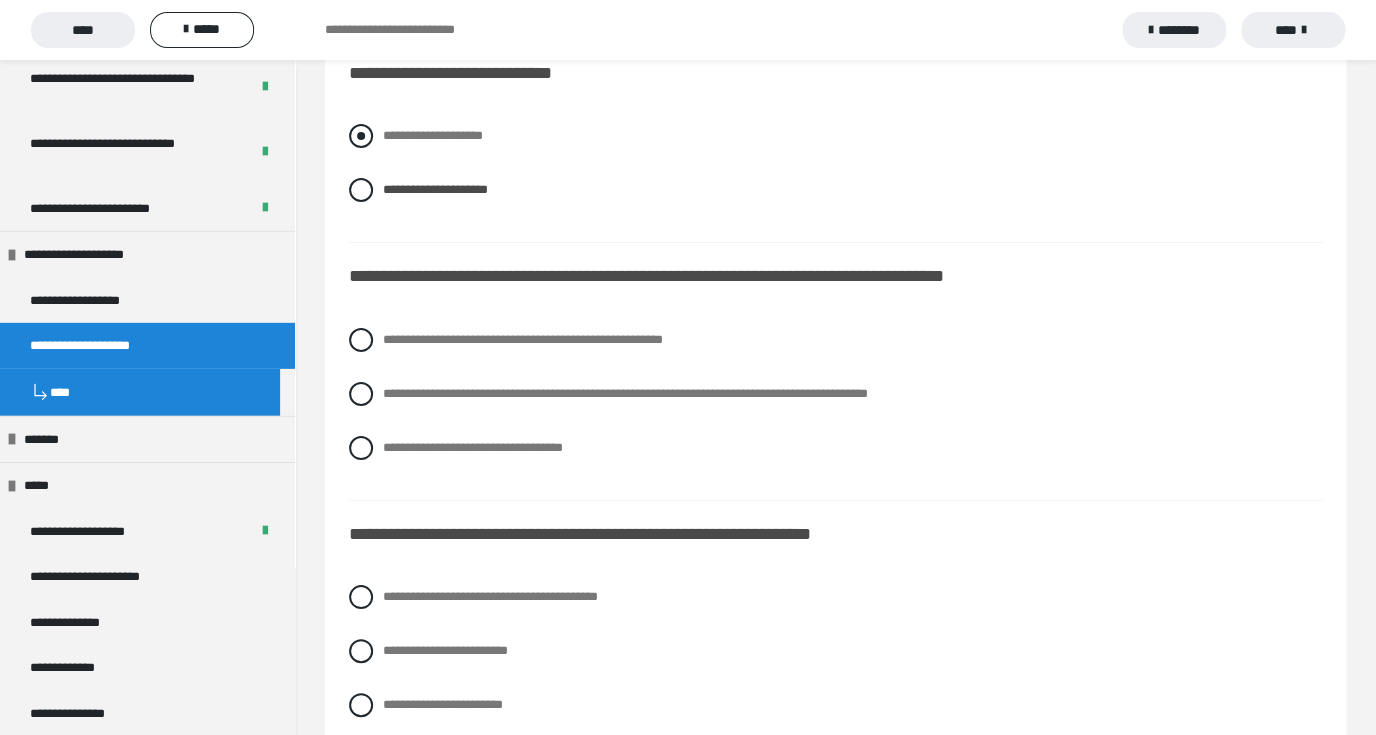 click at bounding box center (361, 136) 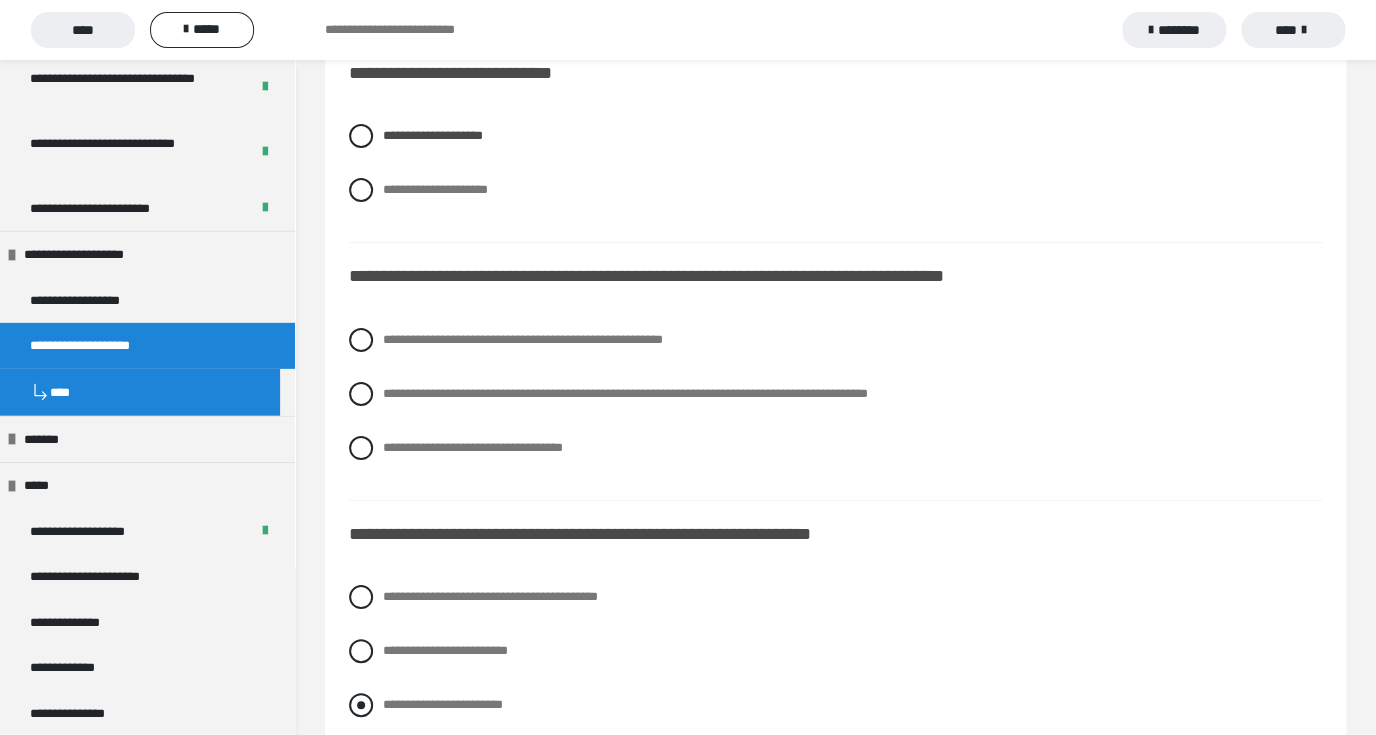 click at bounding box center [361, 705] 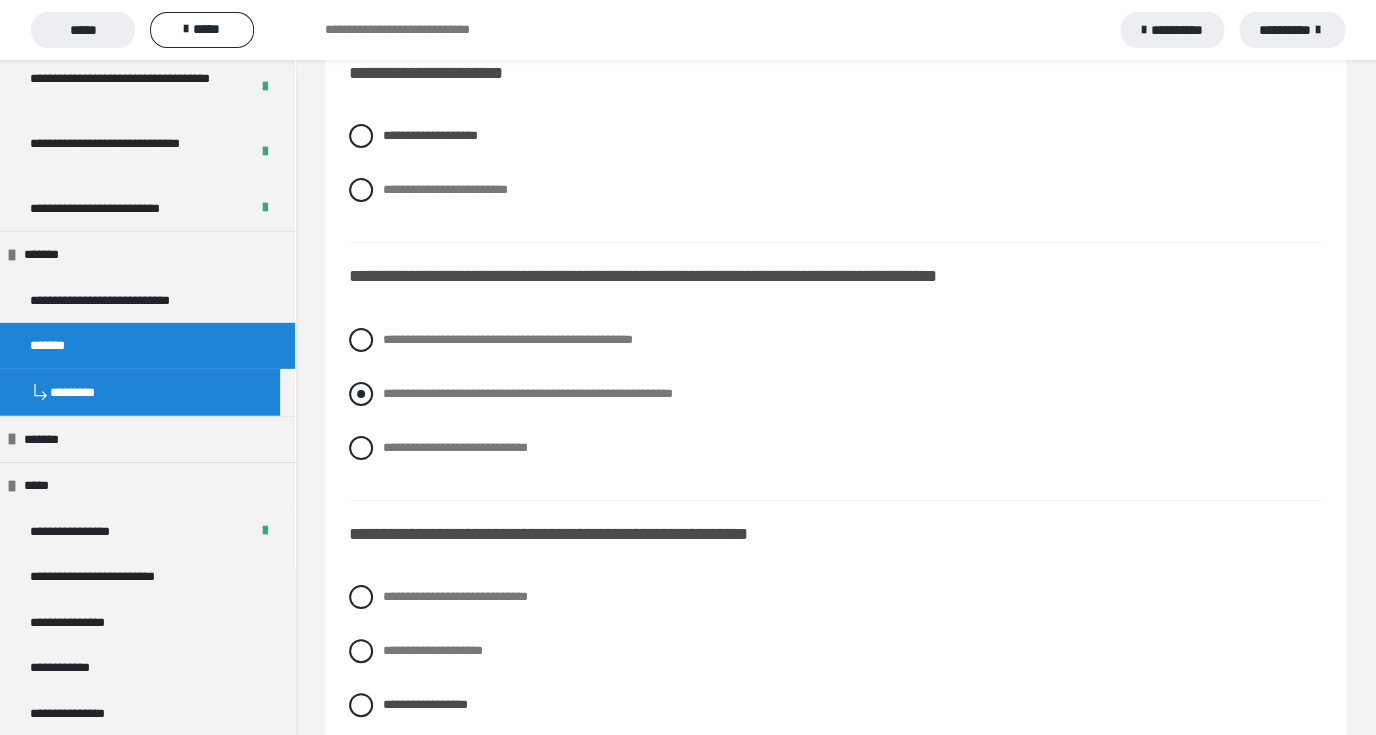 click at bounding box center (361, 394) 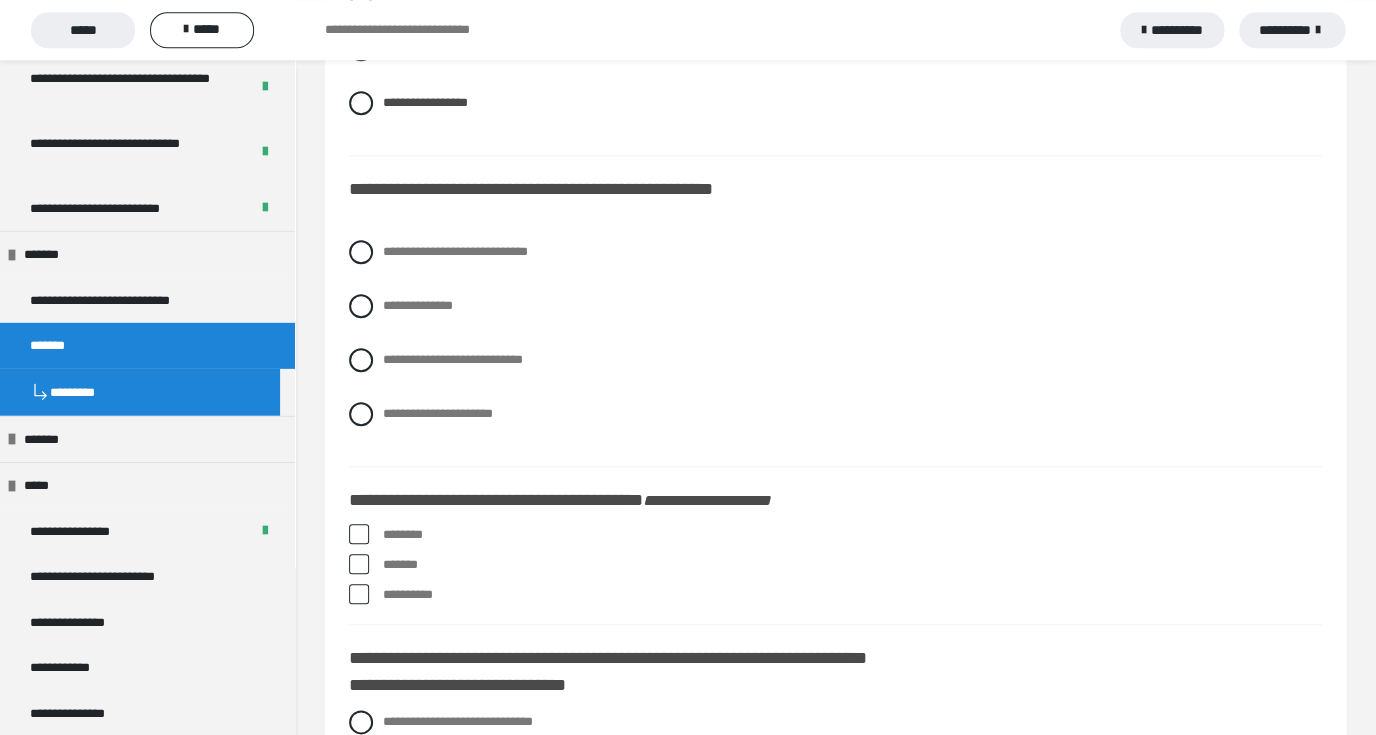 scroll, scrollTop: 5876, scrollLeft: 0, axis: vertical 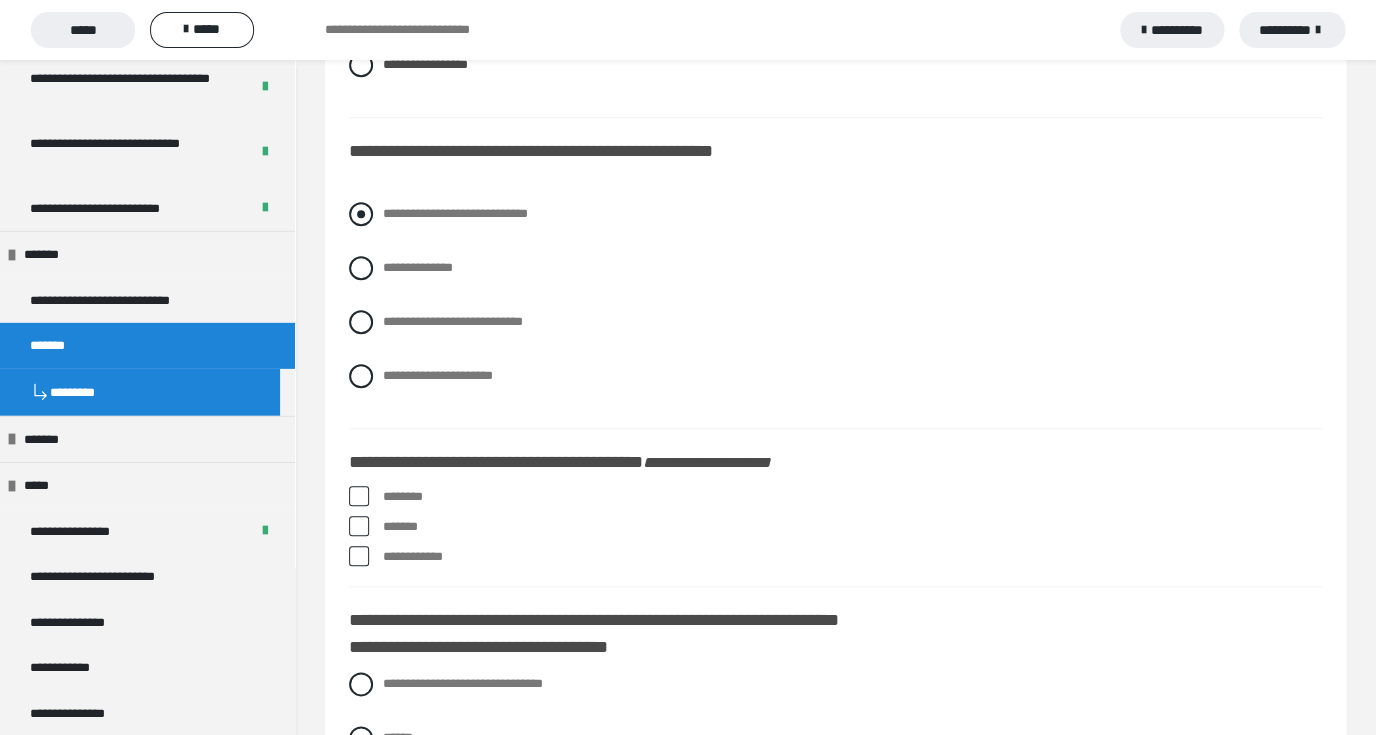 click at bounding box center [361, 214] 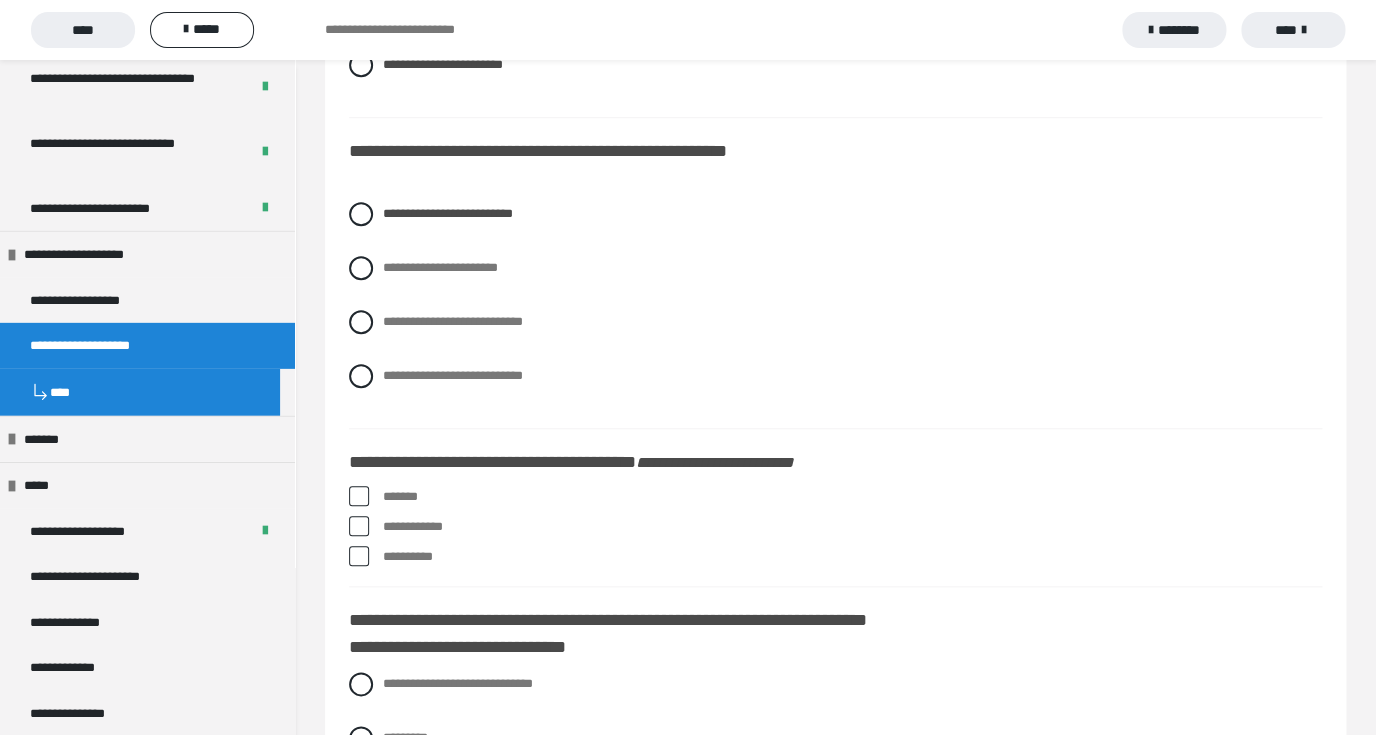drag, startPoint x: 360, startPoint y: 494, endPoint x: 351, endPoint y: 542, distance: 48.83646 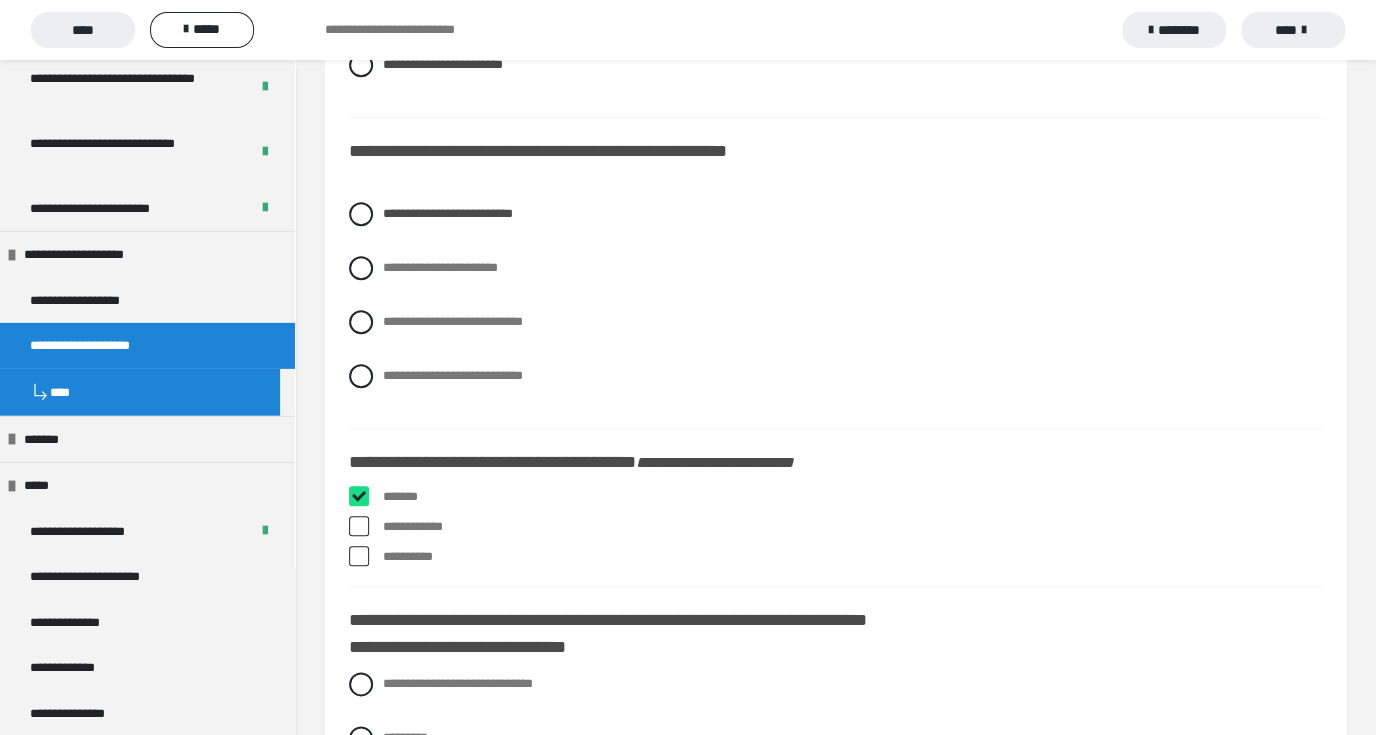 checkbox on "****" 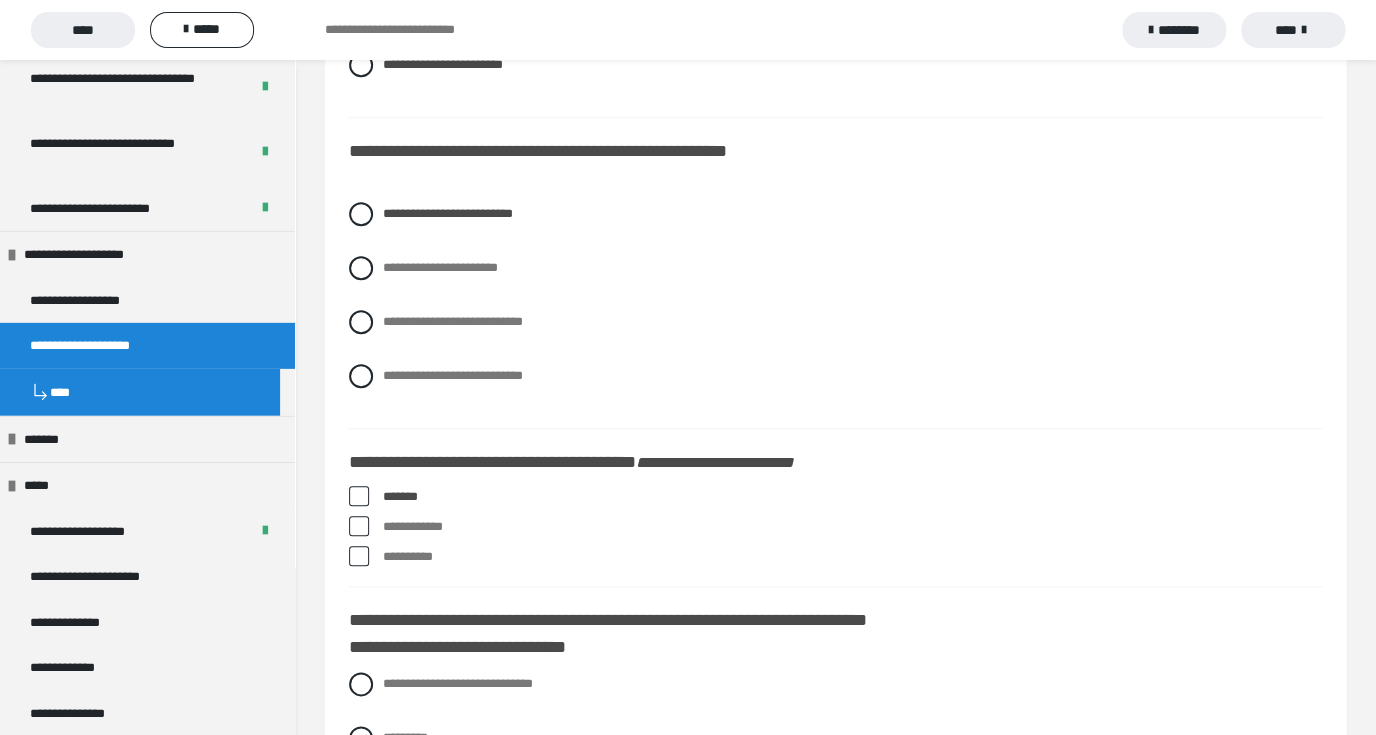 click at bounding box center (359, 556) 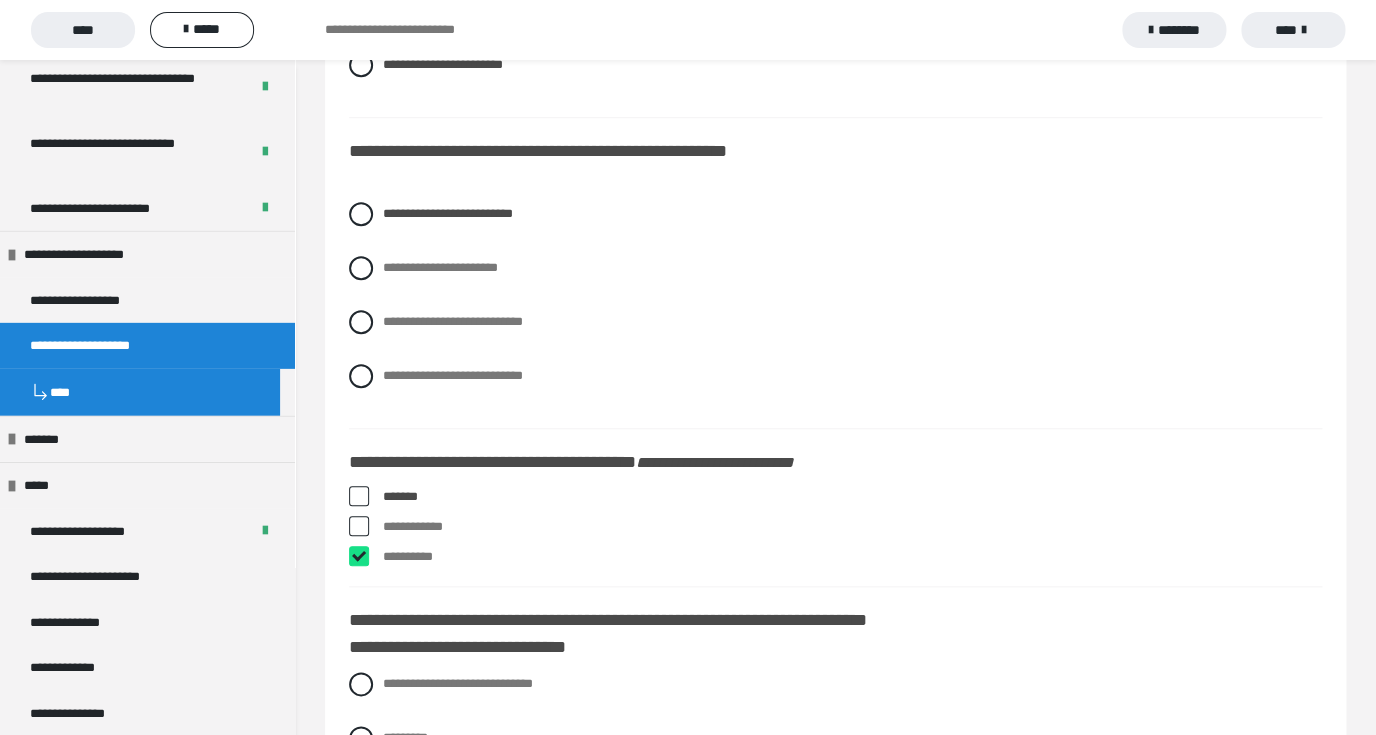 checkbox on "****" 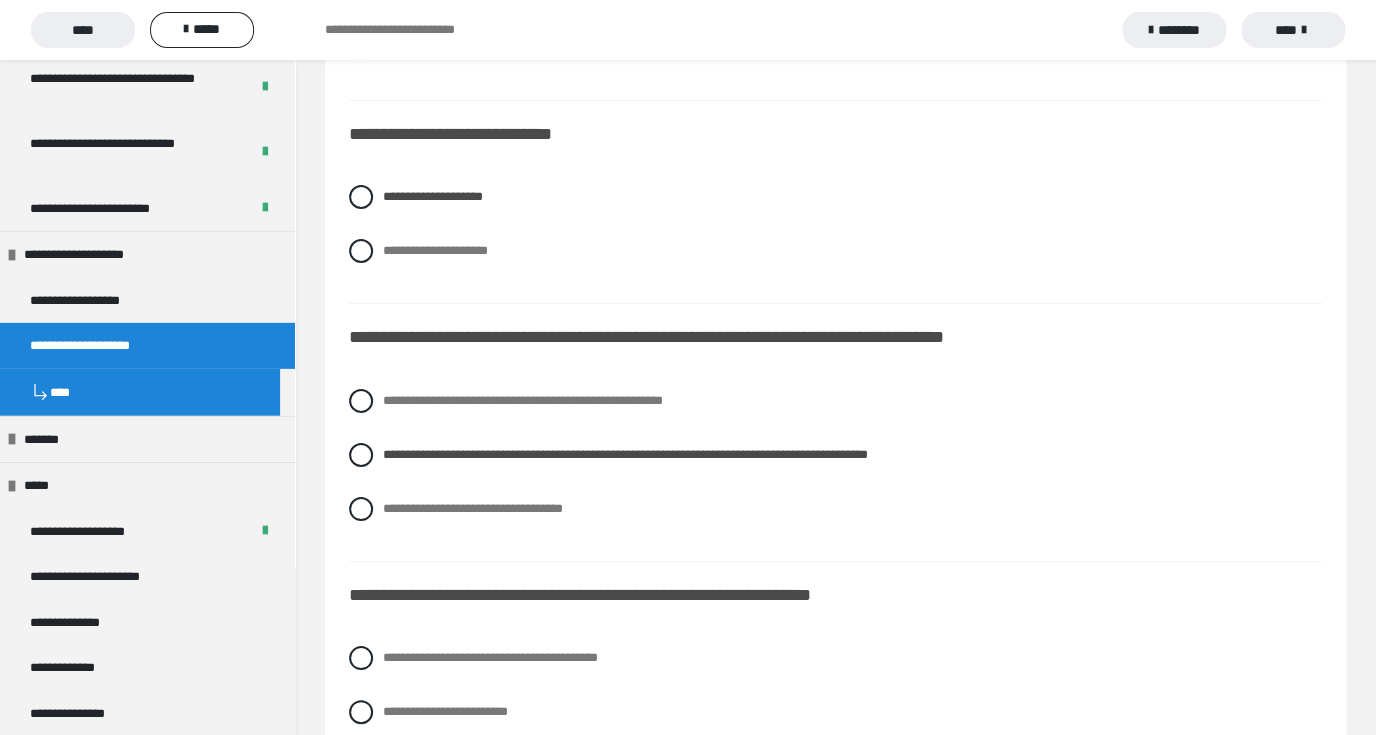 scroll, scrollTop: 5156, scrollLeft: 0, axis: vertical 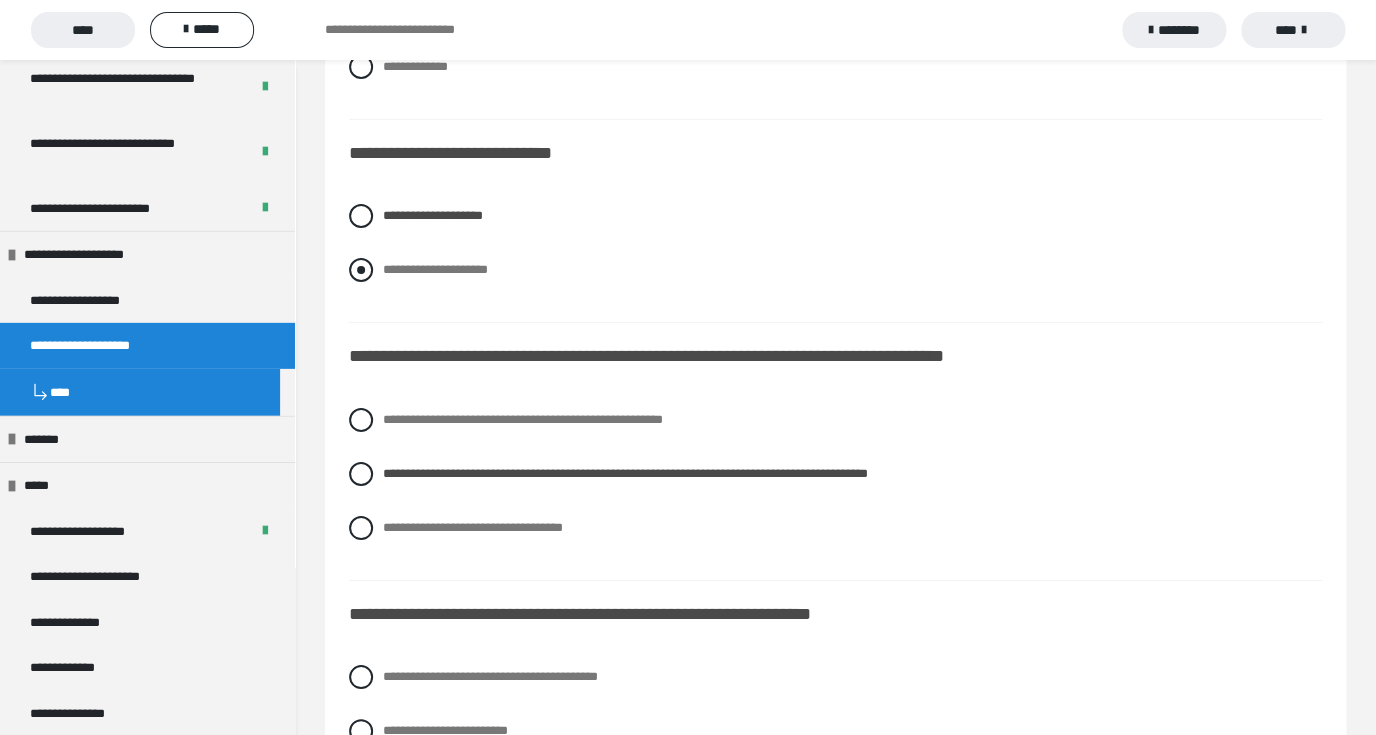 click at bounding box center (361, 270) 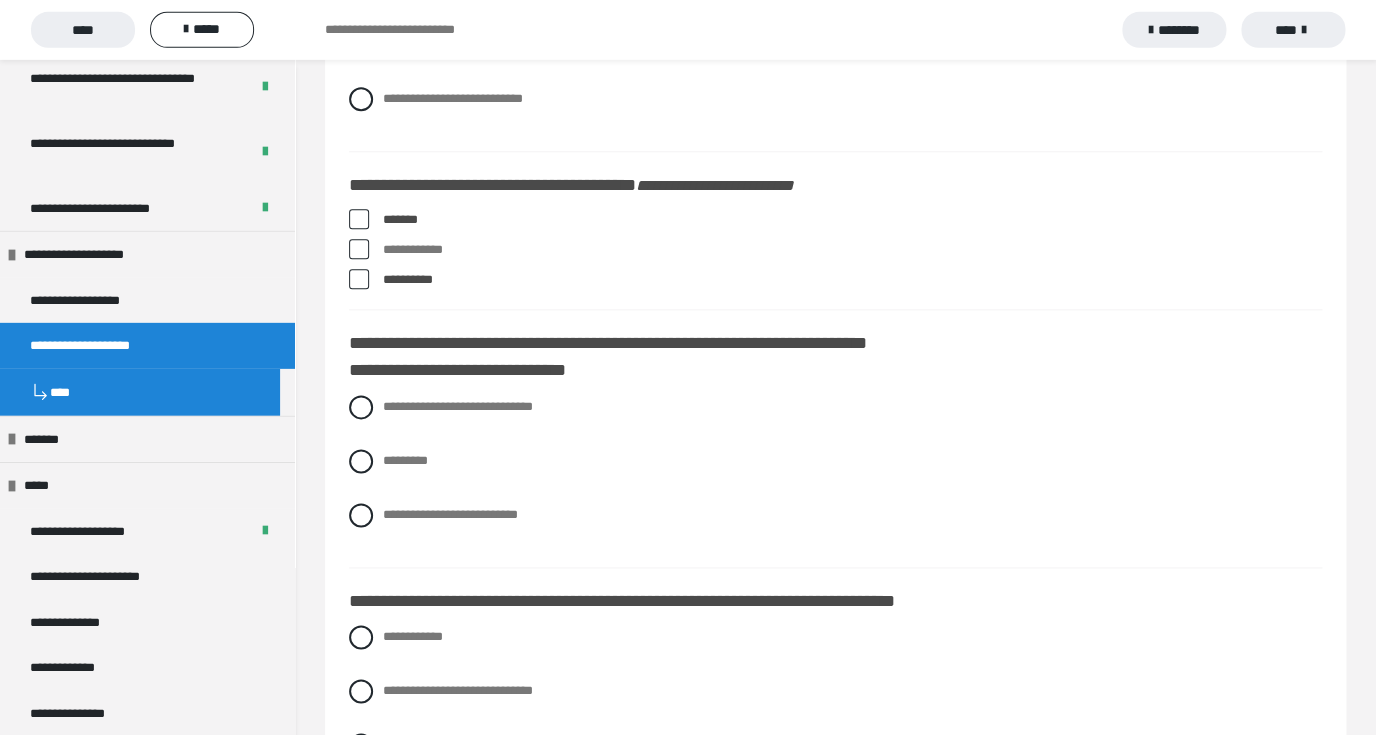 scroll, scrollTop: 6260, scrollLeft: 0, axis: vertical 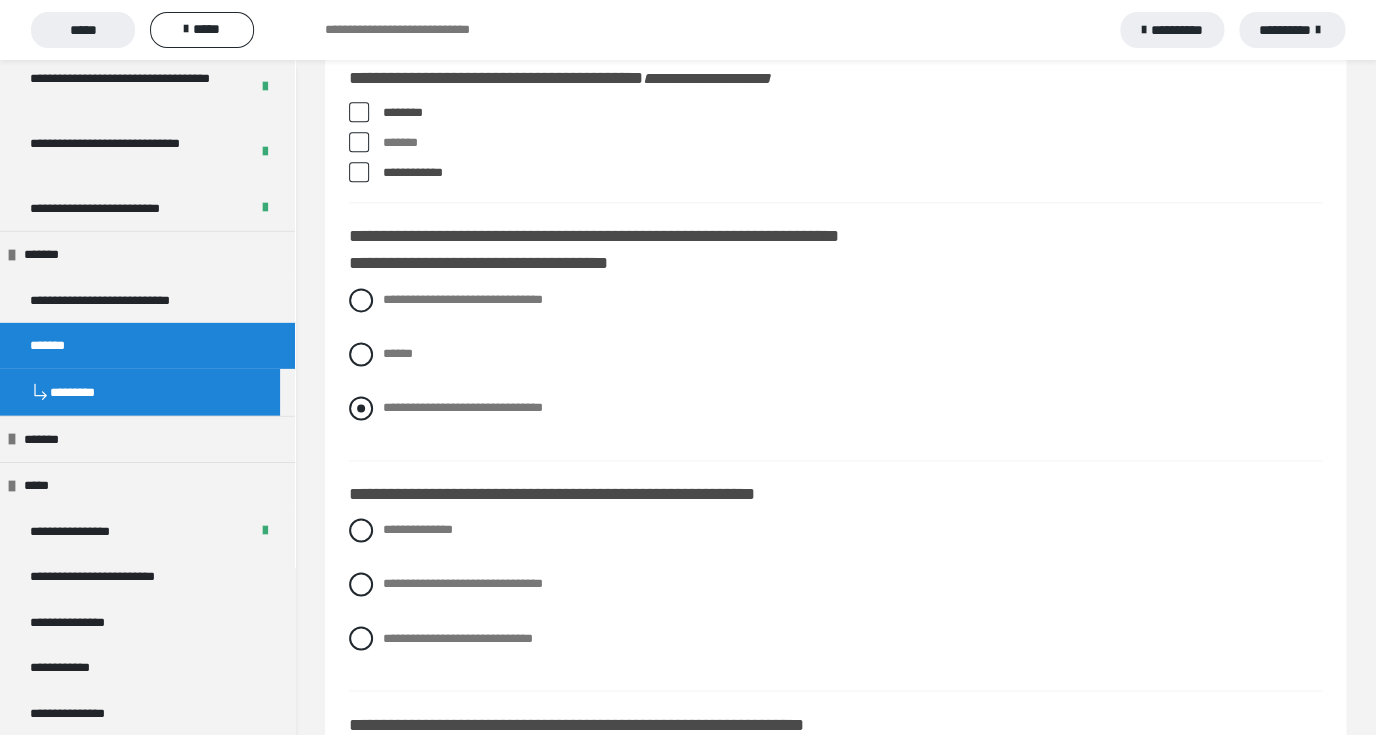click at bounding box center [361, 408] 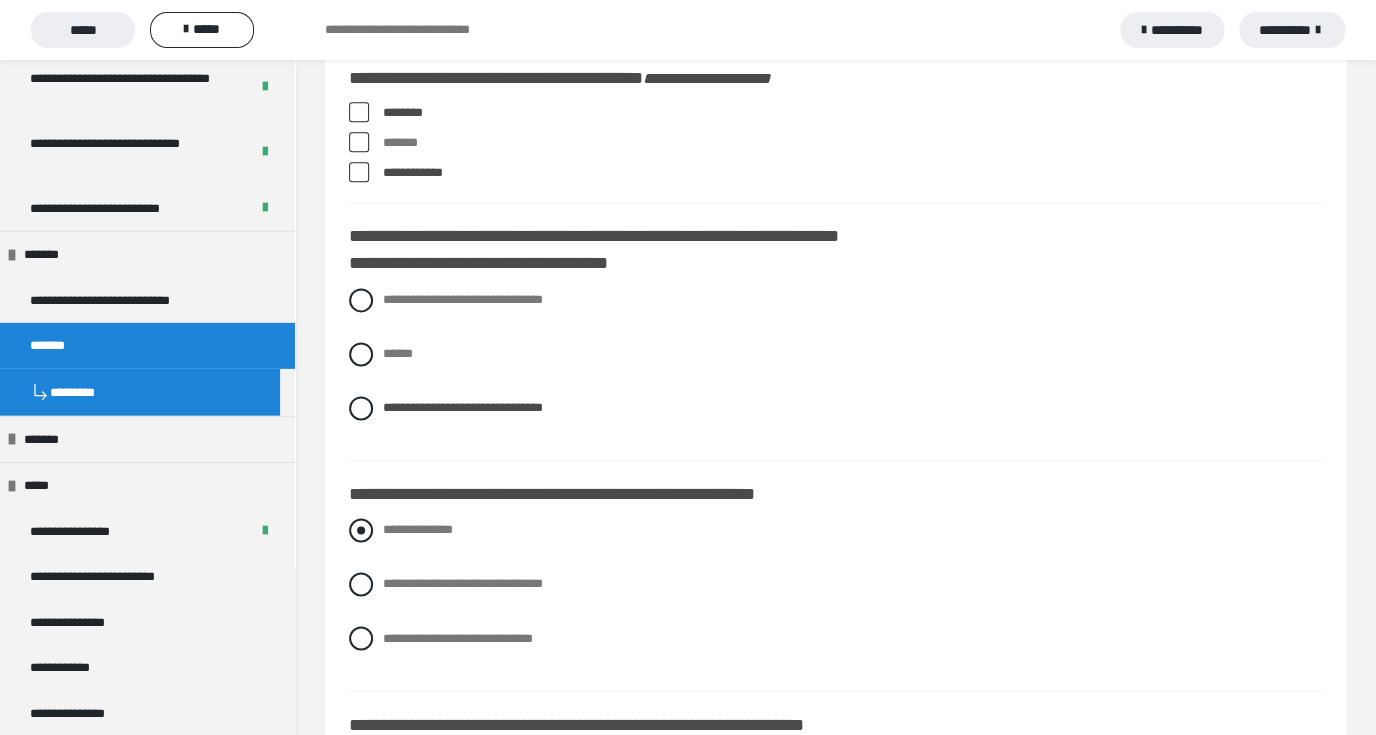 click at bounding box center [361, 530] 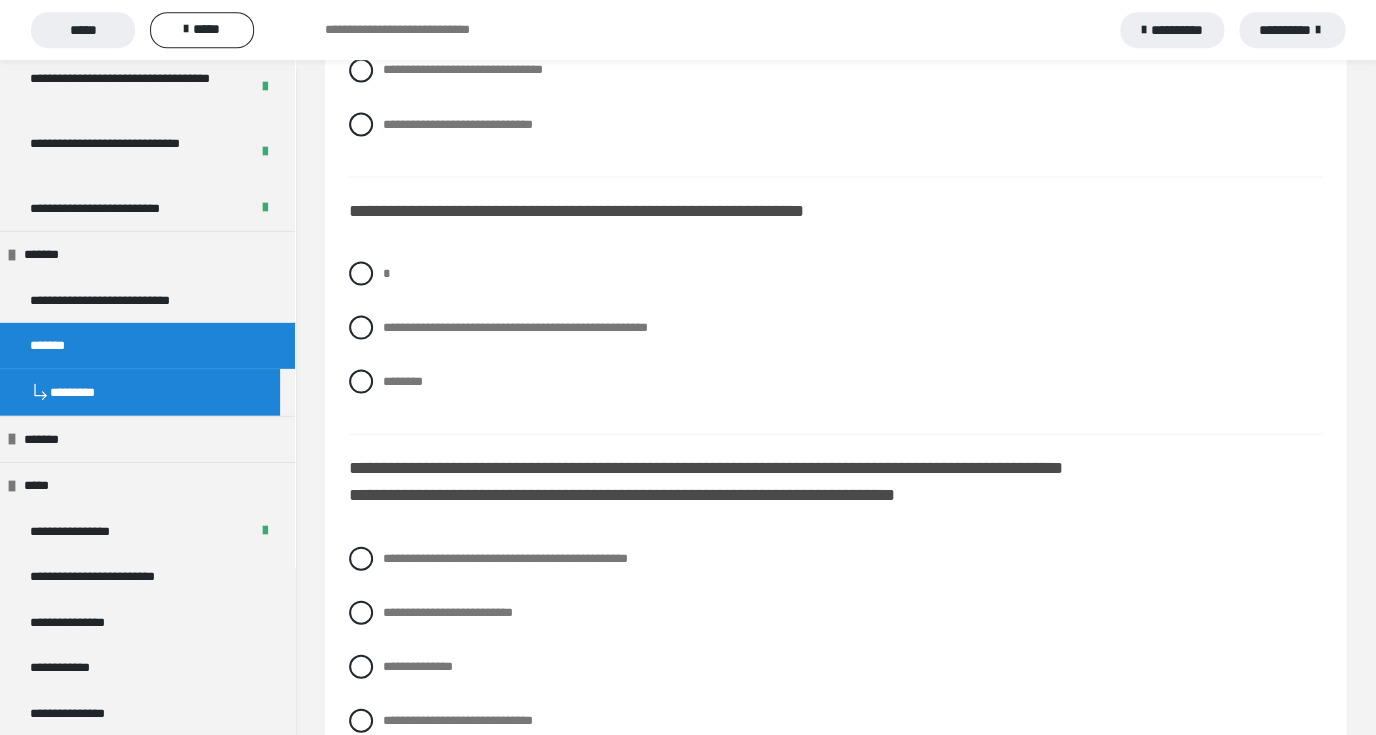 scroll, scrollTop: 6788, scrollLeft: 0, axis: vertical 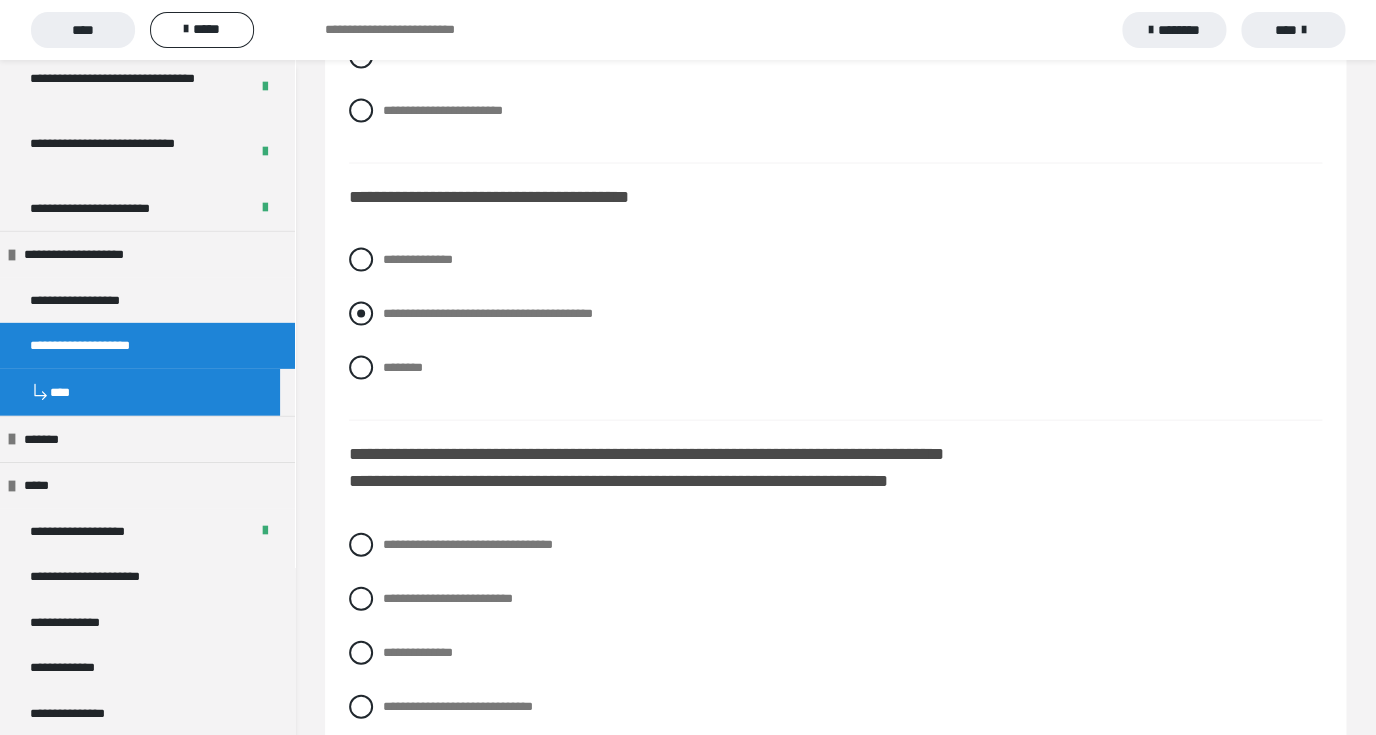 drag, startPoint x: 362, startPoint y: 313, endPoint x: 399, endPoint y: 311, distance: 37.054016 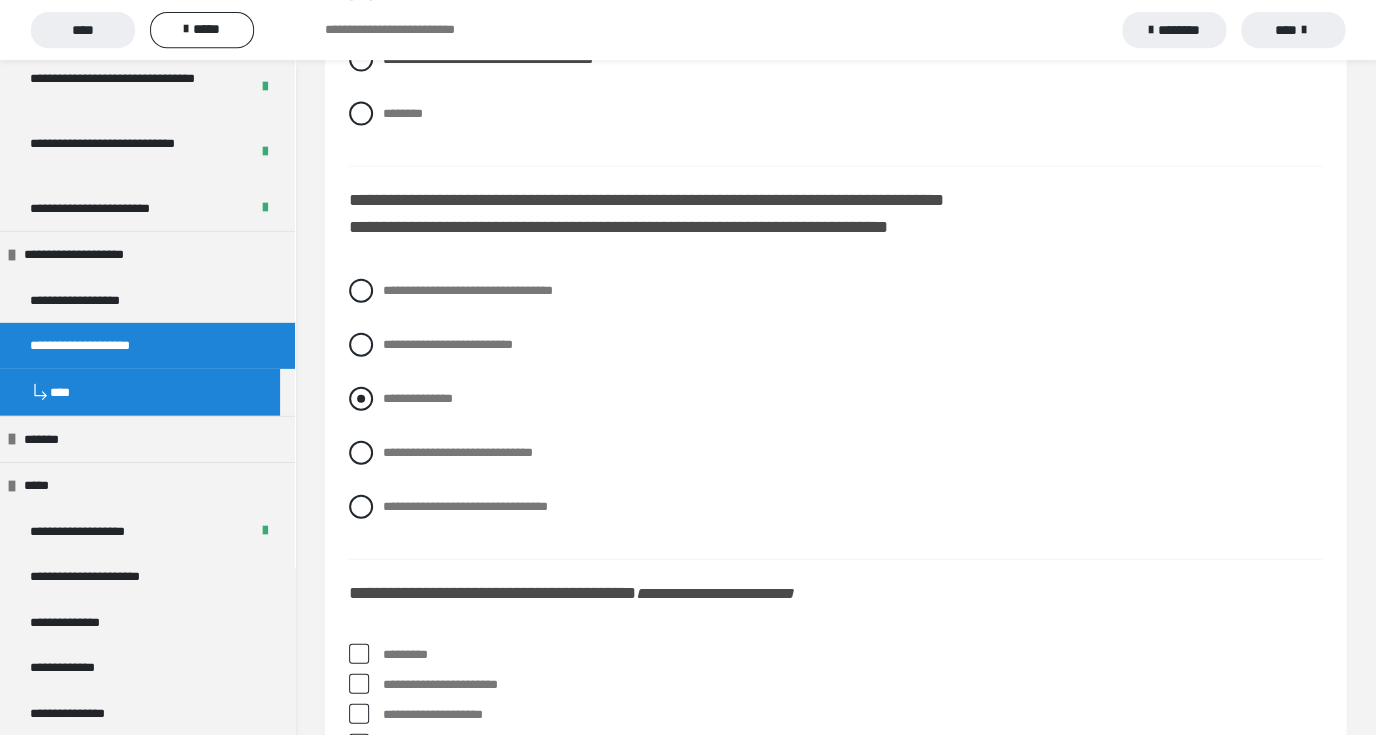 scroll, scrollTop: 7060, scrollLeft: 0, axis: vertical 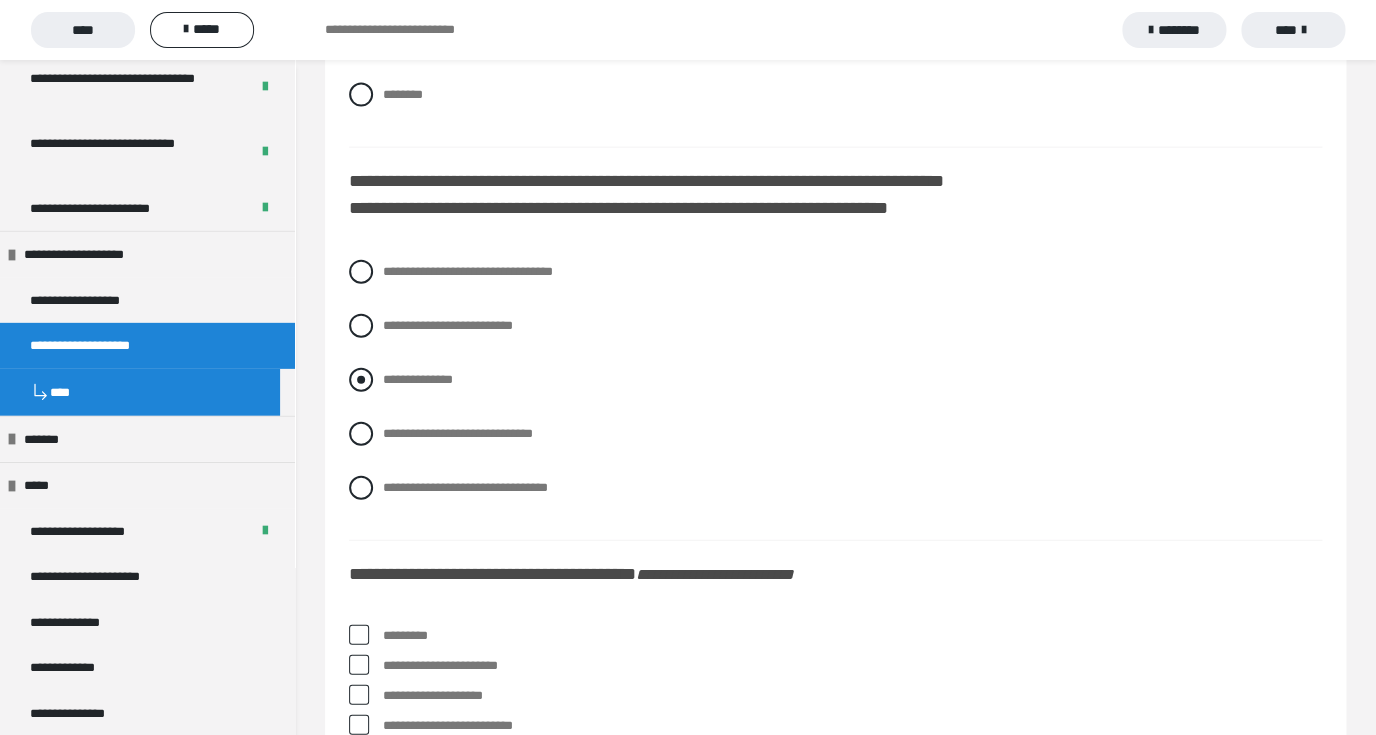 click at bounding box center [361, 380] 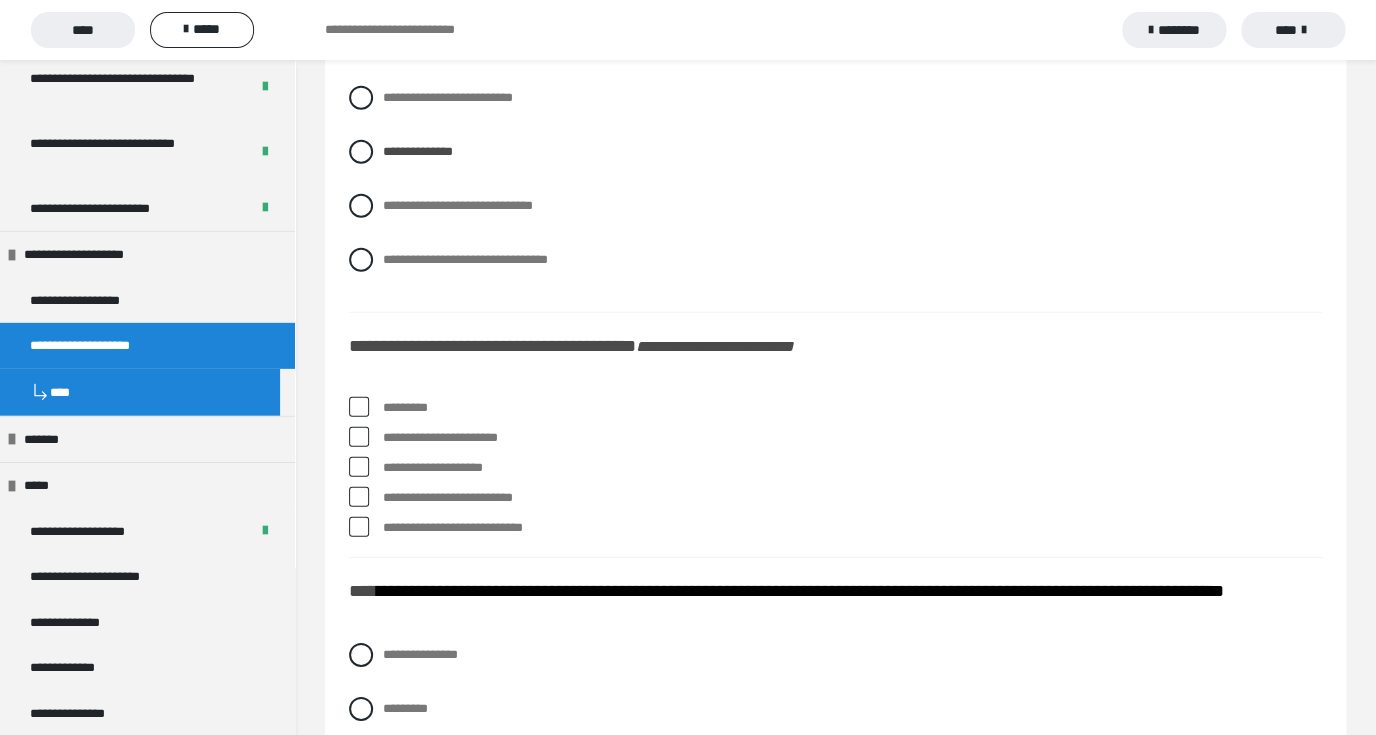 scroll, scrollTop: 7364, scrollLeft: 0, axis: vertical 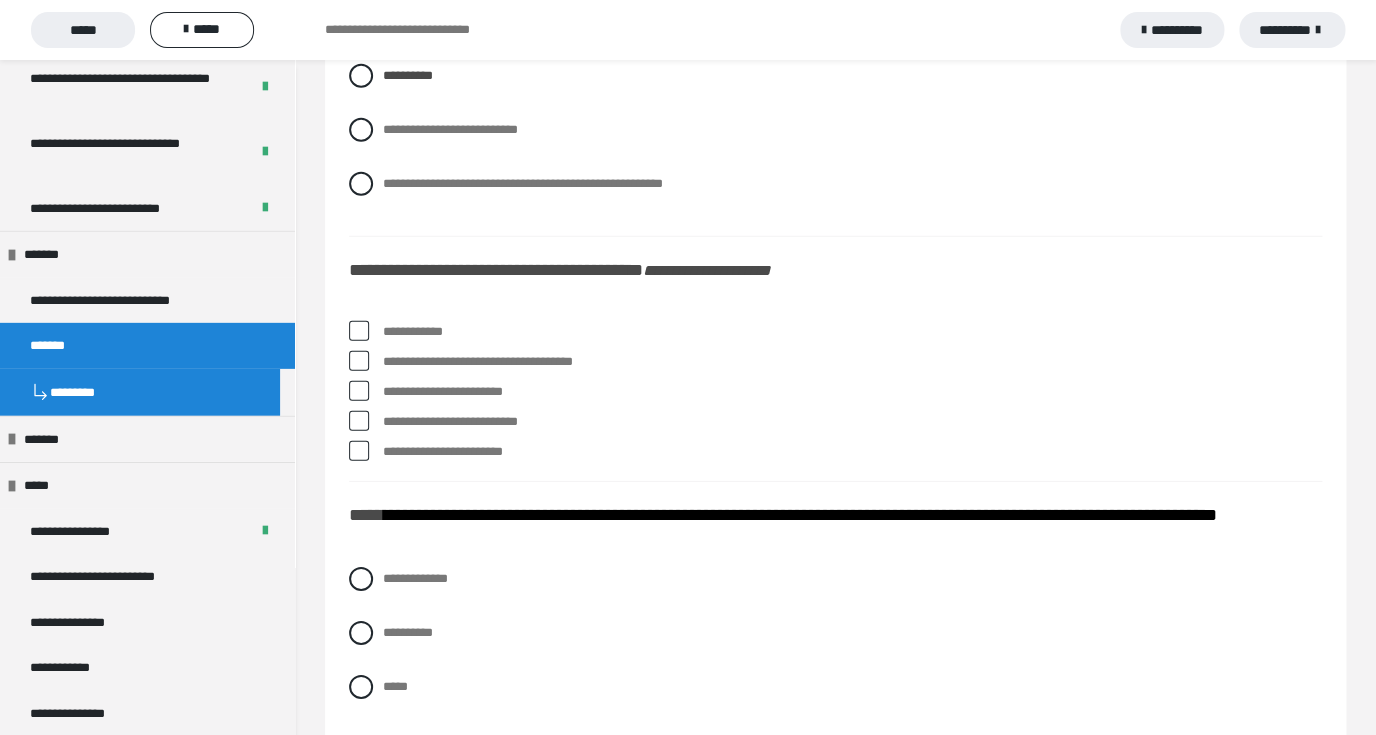 click on "**********" at bounding box center (835, 91) 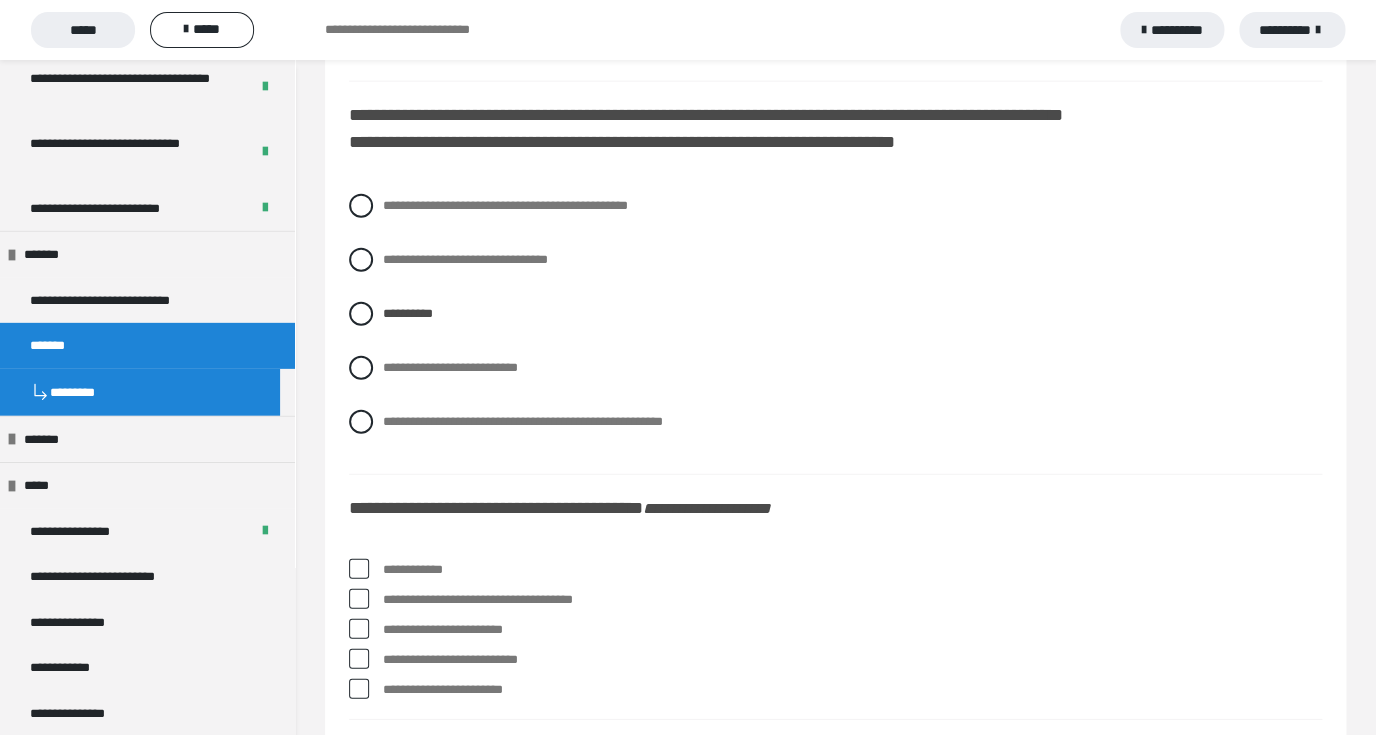 scroll, scrollTop: 7124, scrollLeft: 0, axis: vertical 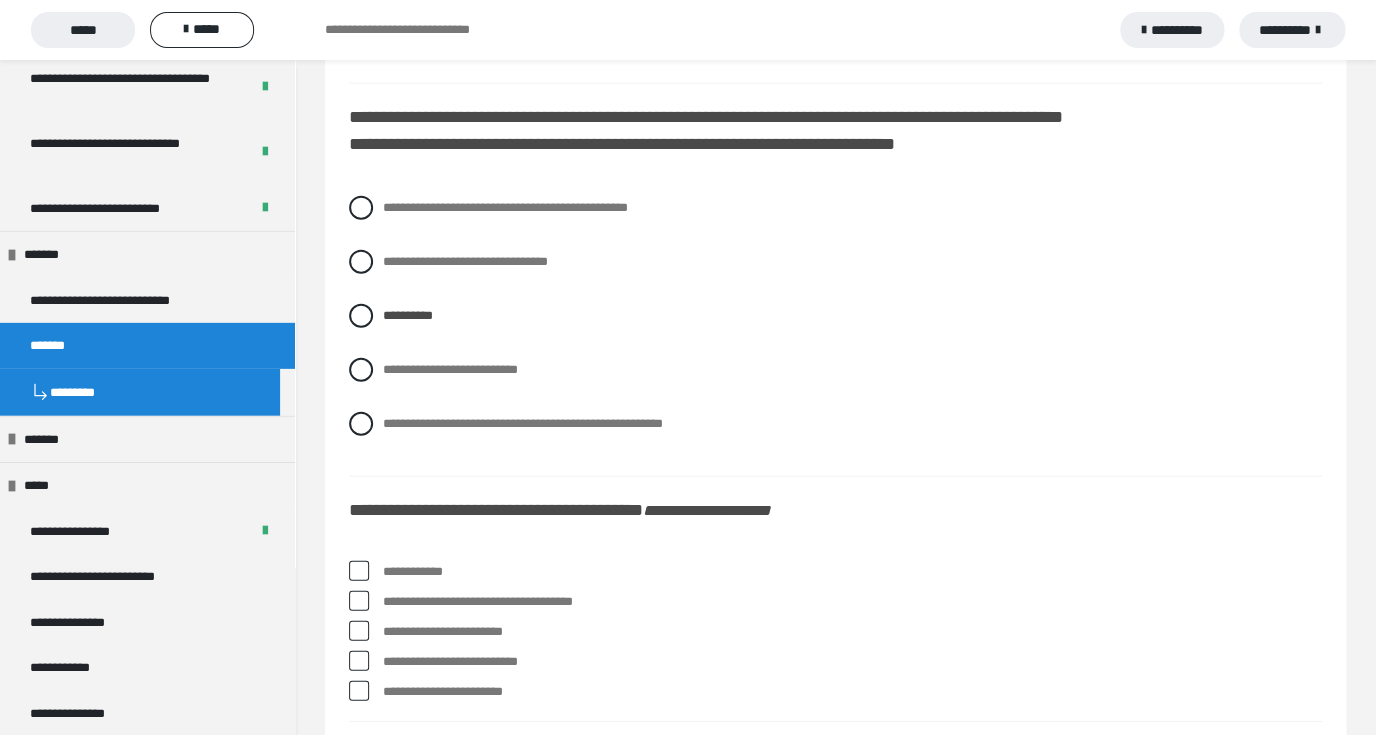 click at bounding box center [359, 571] 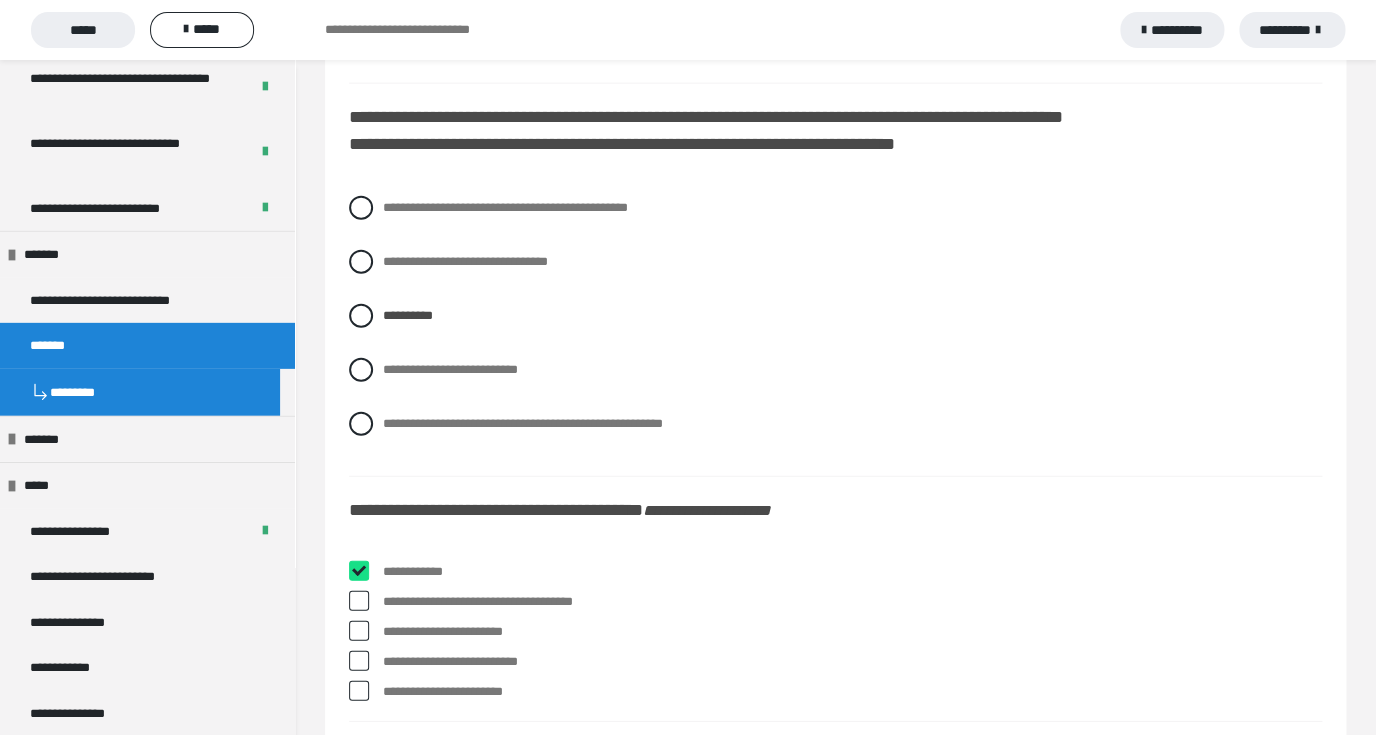 checkbox on "****" 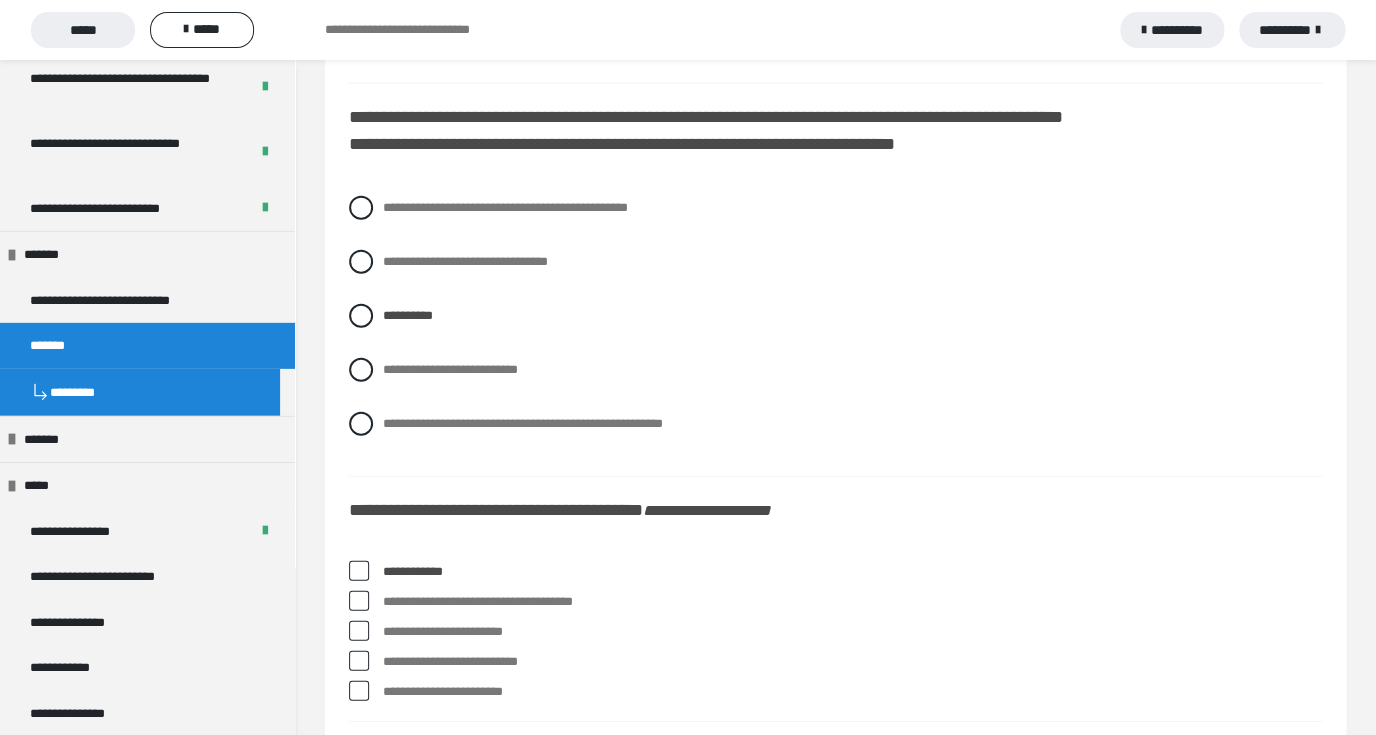 click at bounding box center (359, 601) 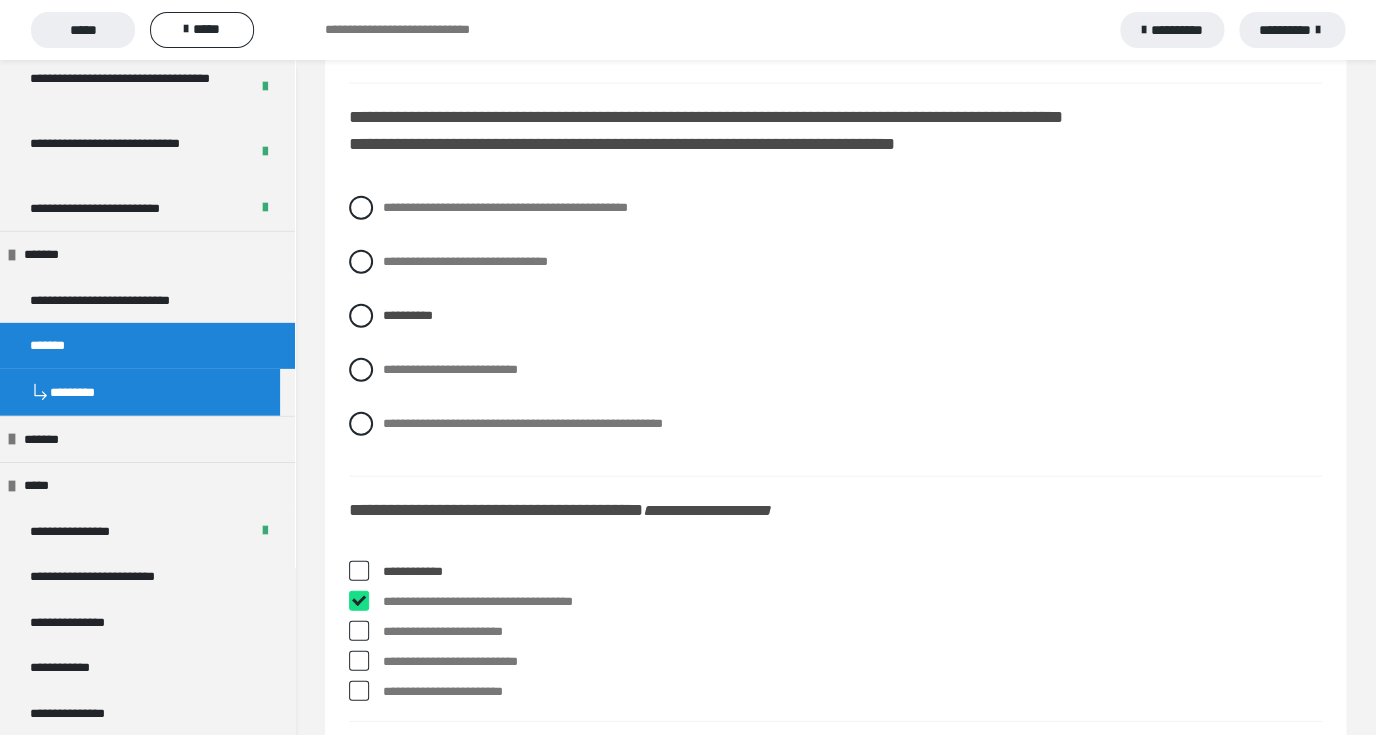 checkbox on "****" 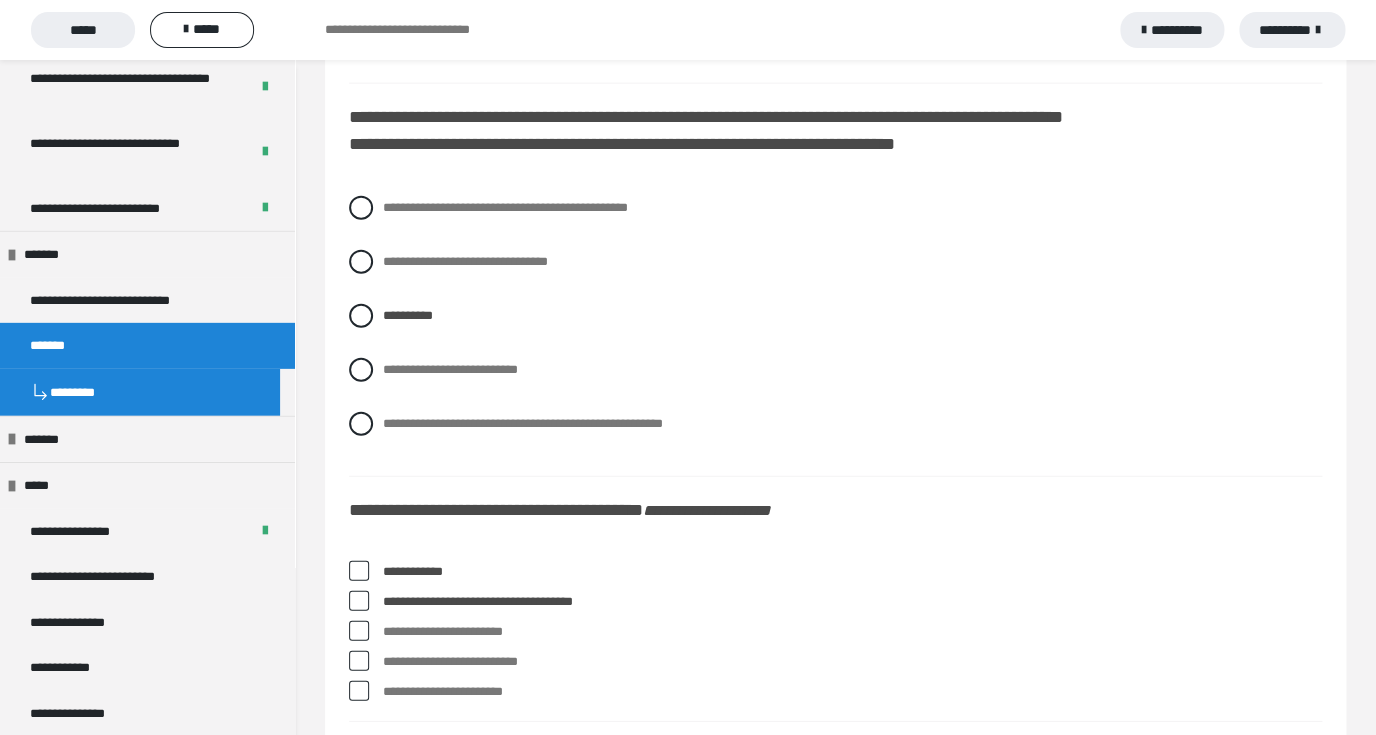 click at bounding box center [359, 631] 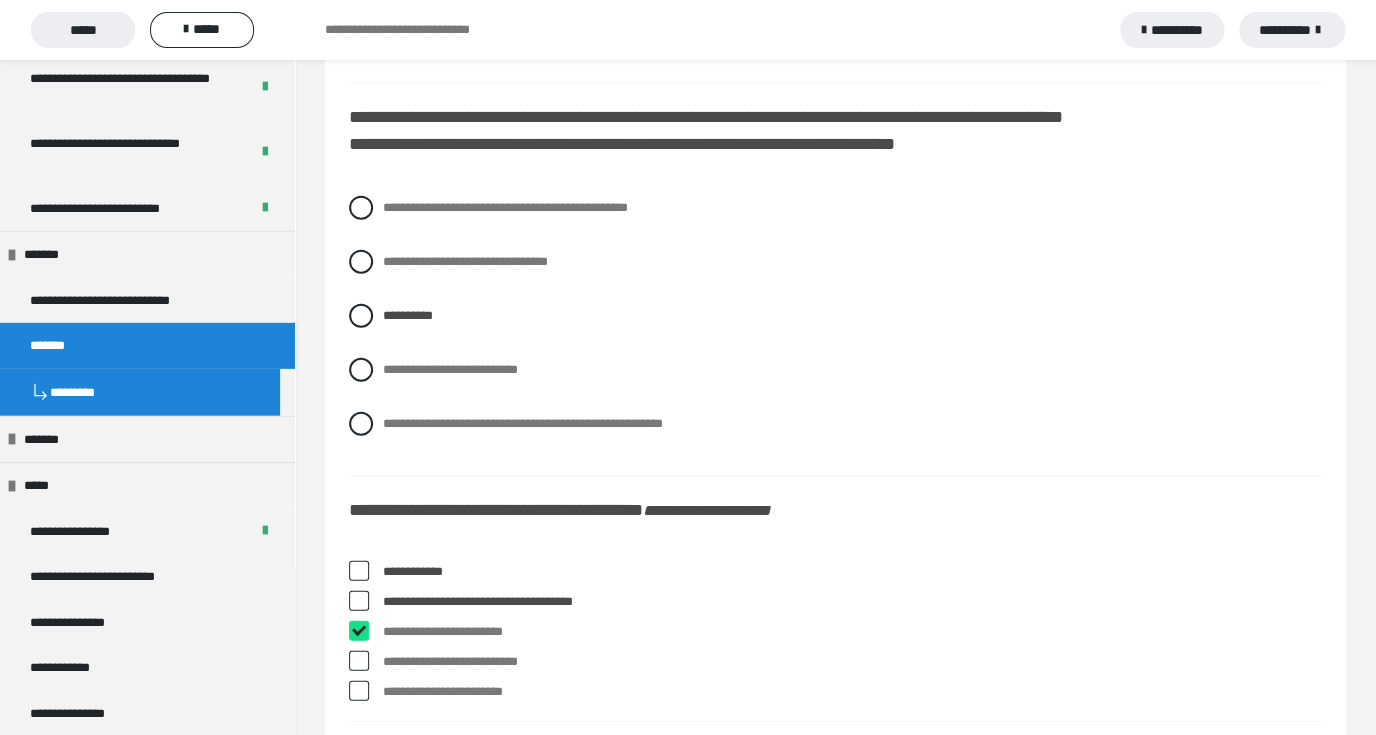 checkbox on "****" 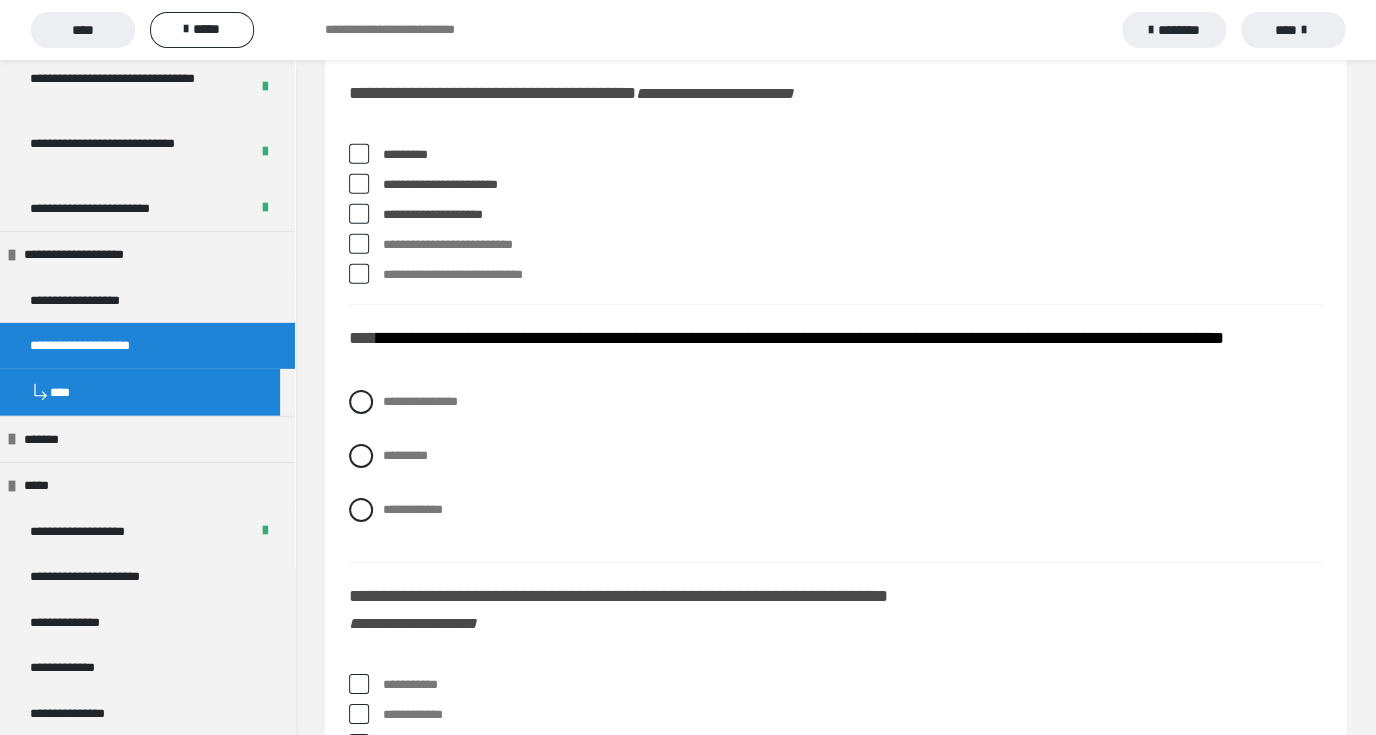 scroll, scrollTop: 7556, scrollLeft: 0, axis: vertical 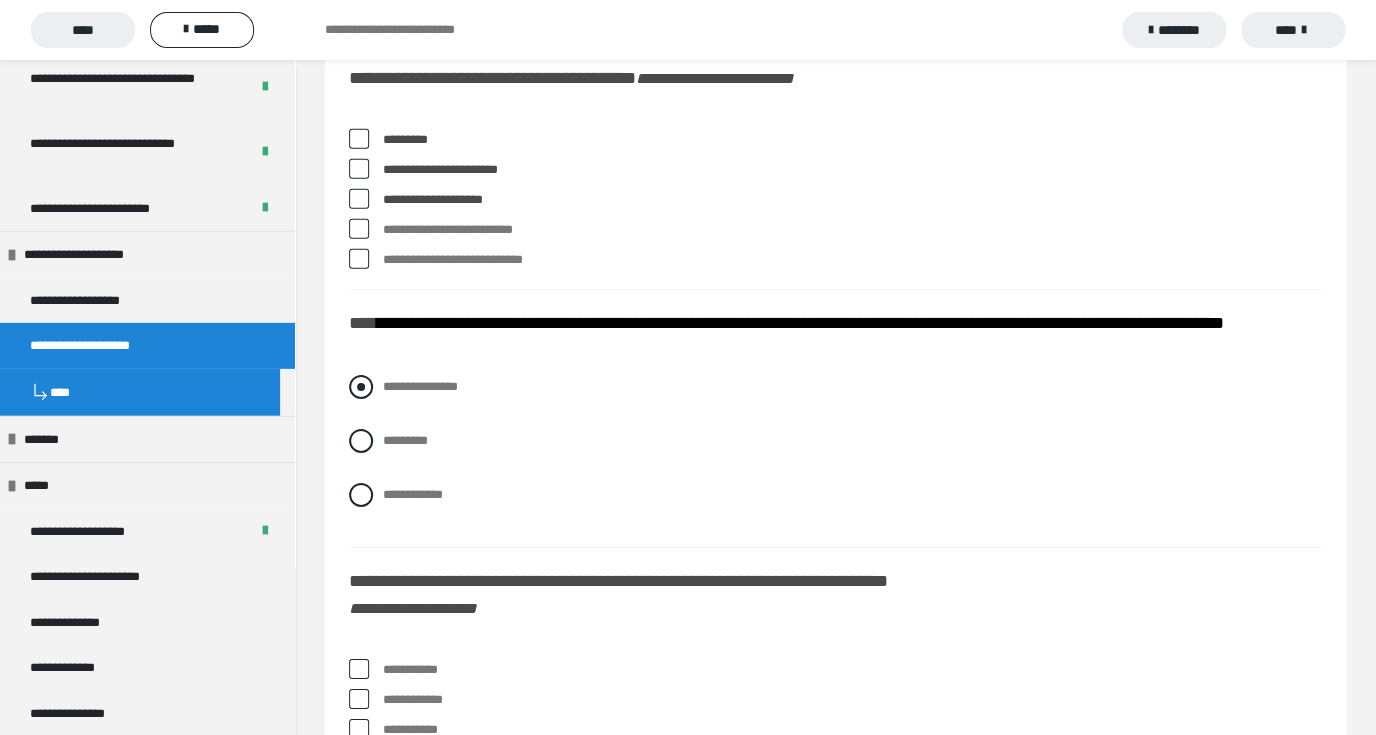 click at bounding box center (361, 387) 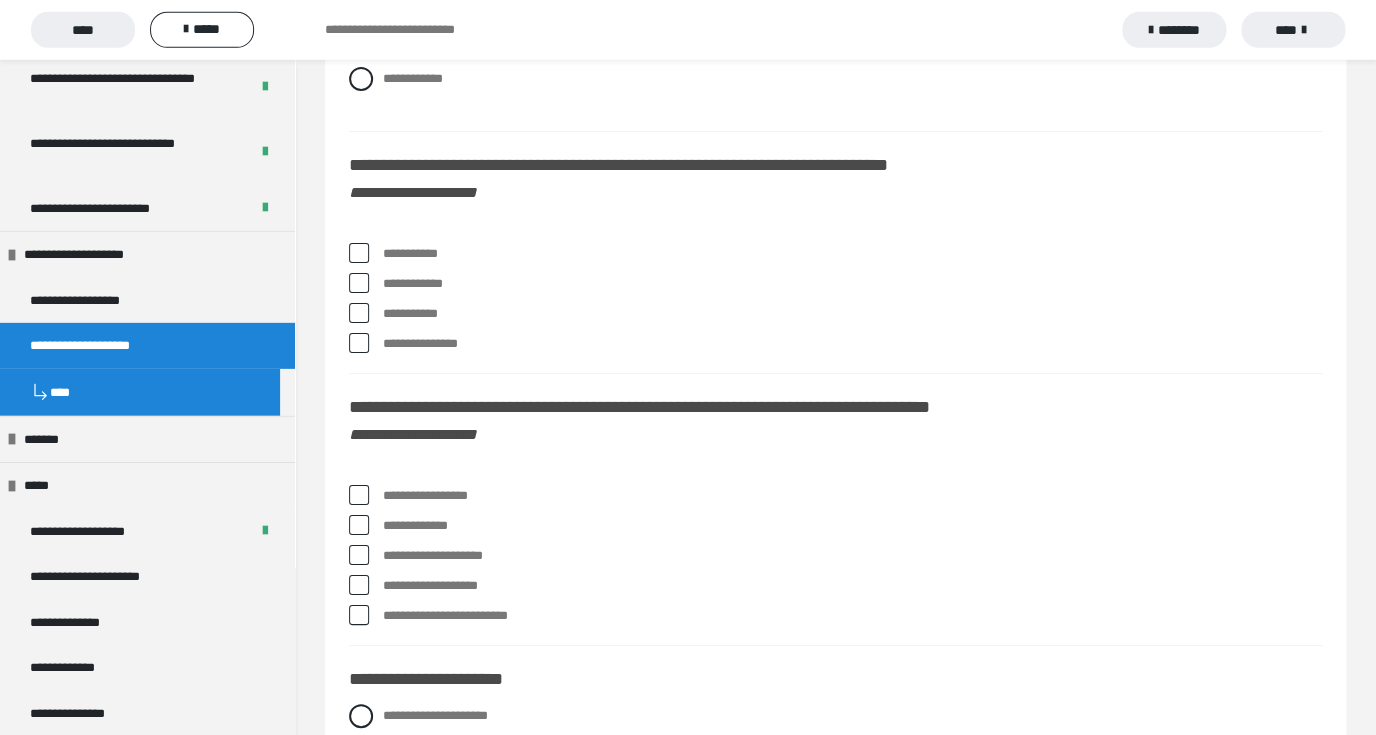 scroll, scrollTop: 7972, scrollLeft: 0, axis: vertical 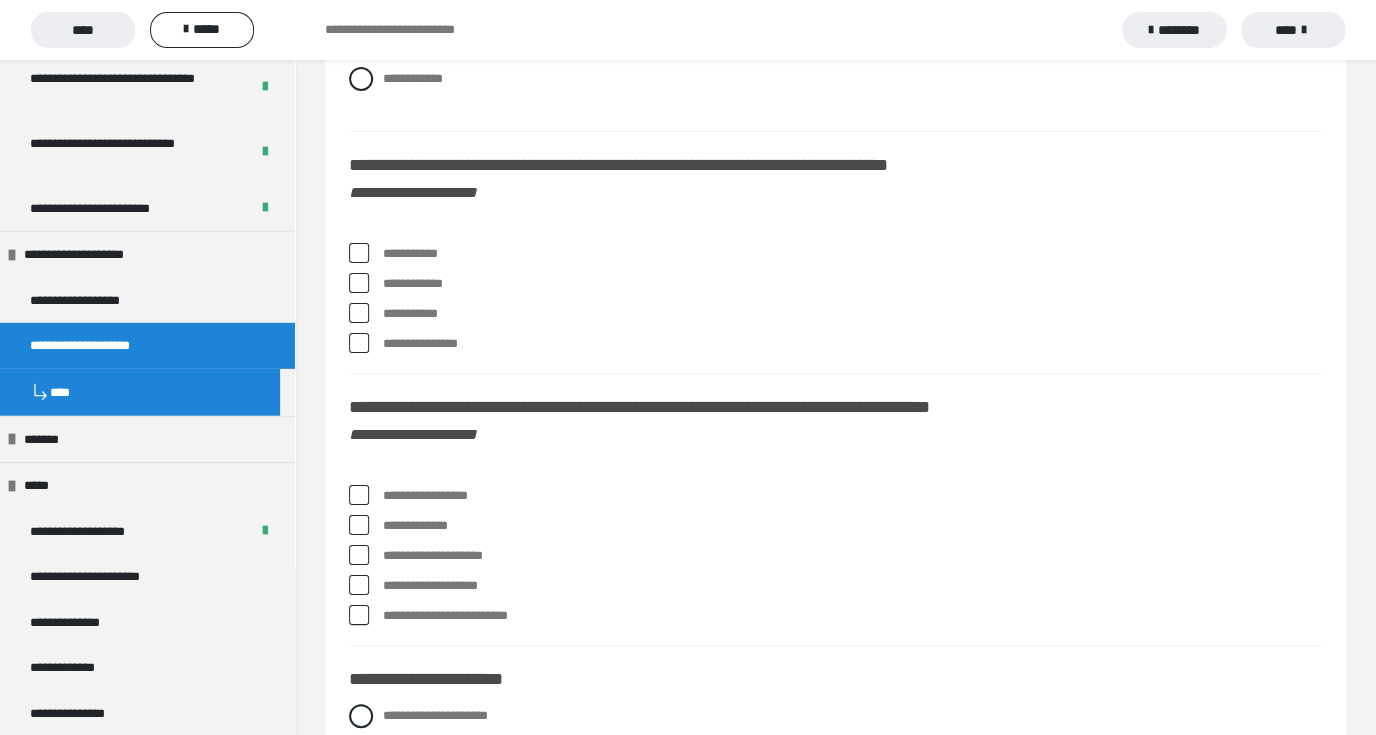 click at bounding box center [359, 313] 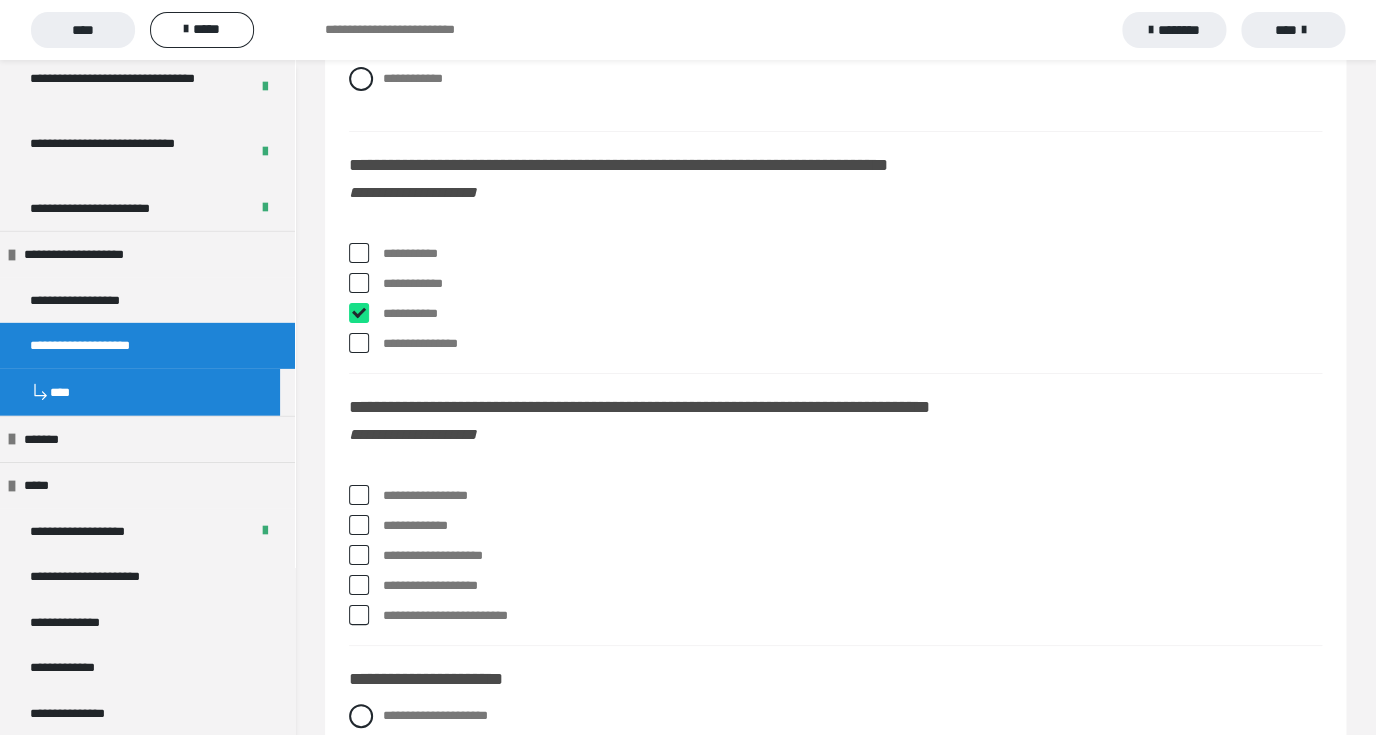 checkbox on "****" 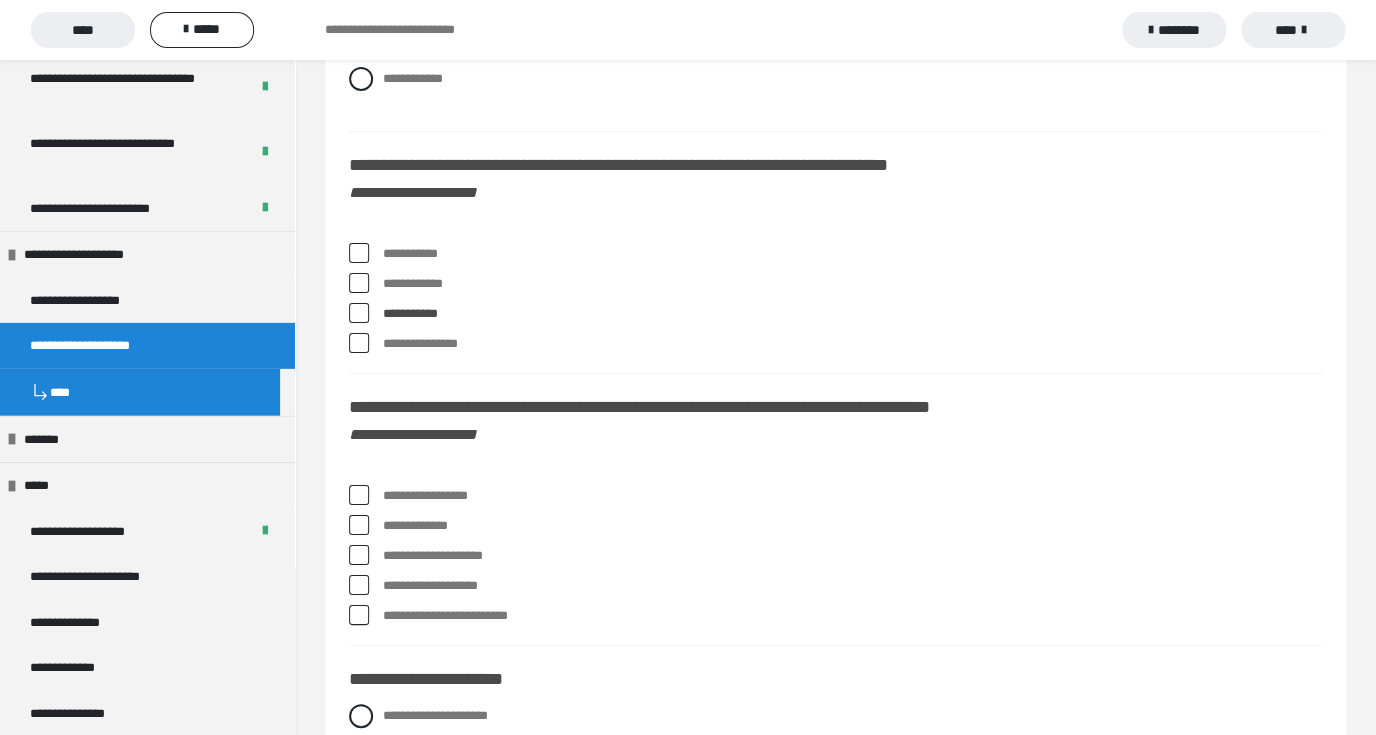 click at bounding box center [359, 253] 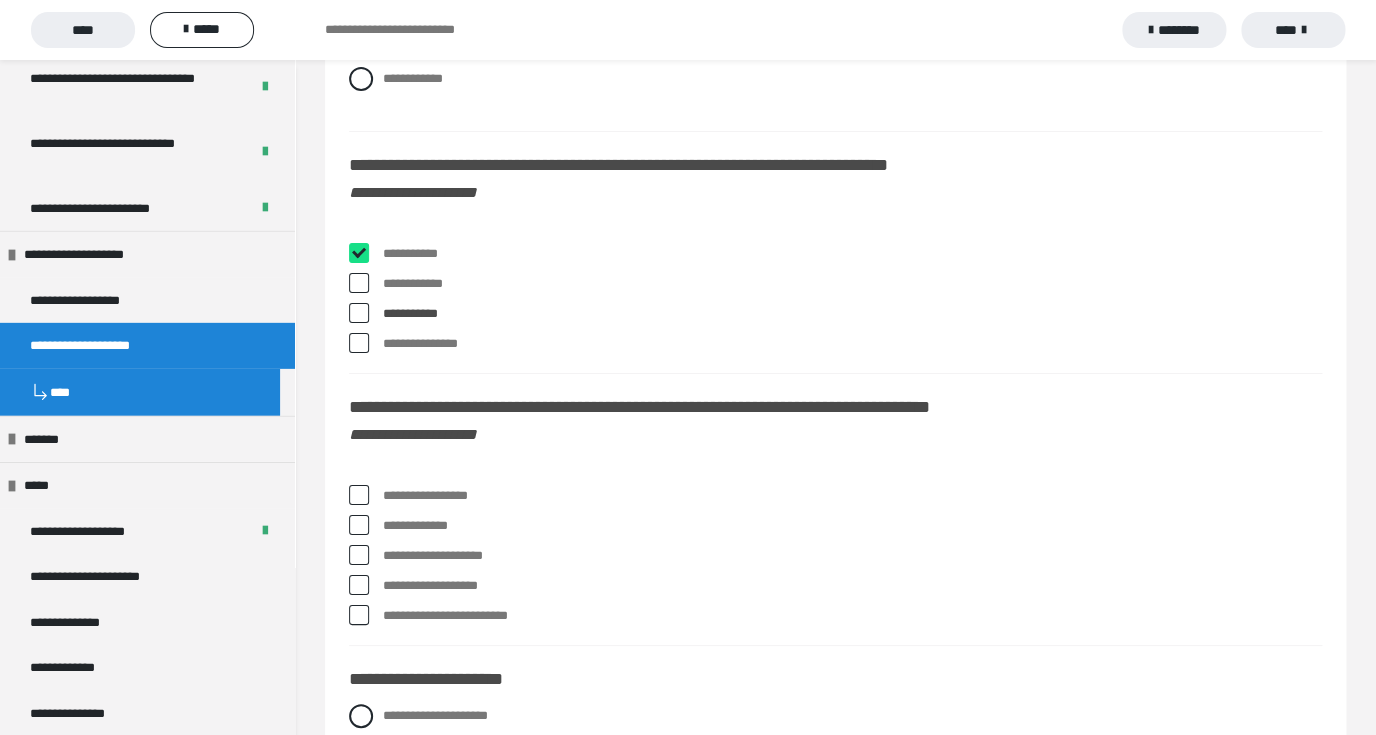 checkbox on "****" 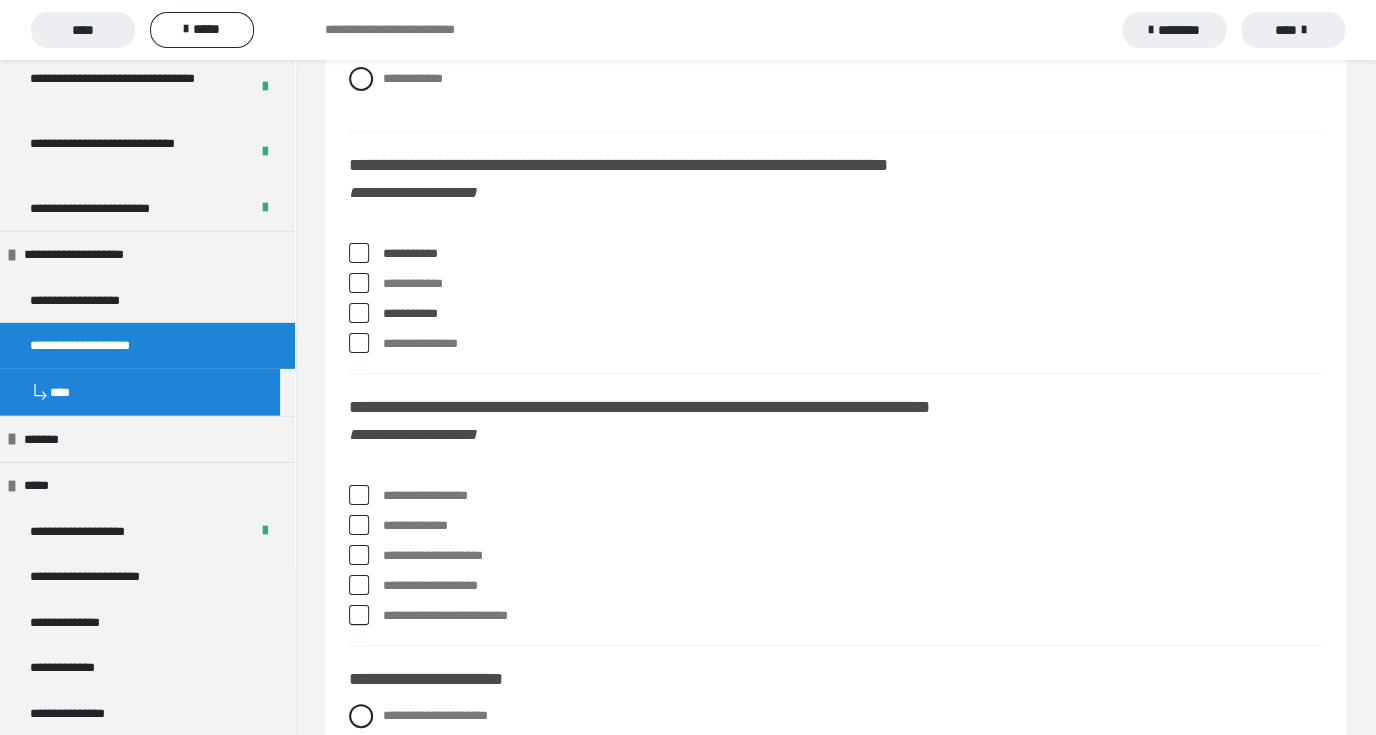 click at bounding box center (359, 555) 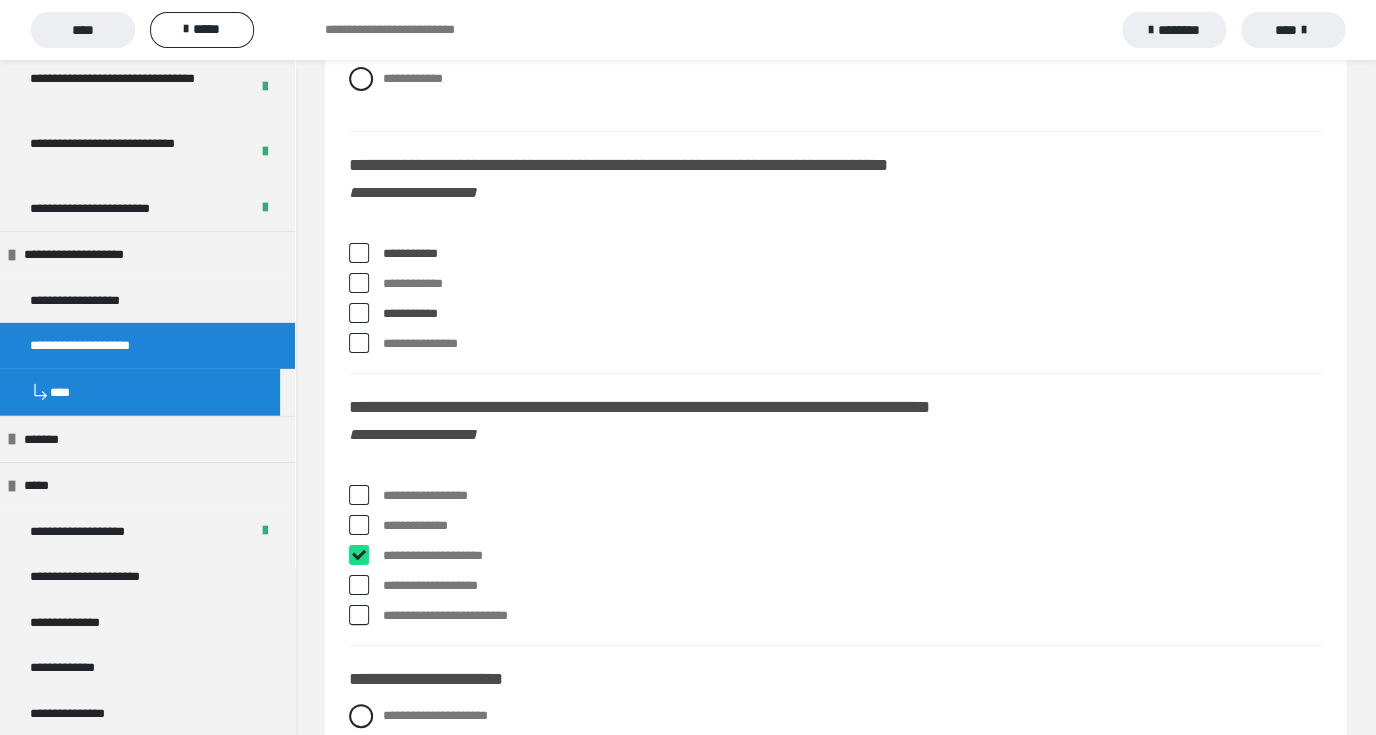 checkbox on "****" 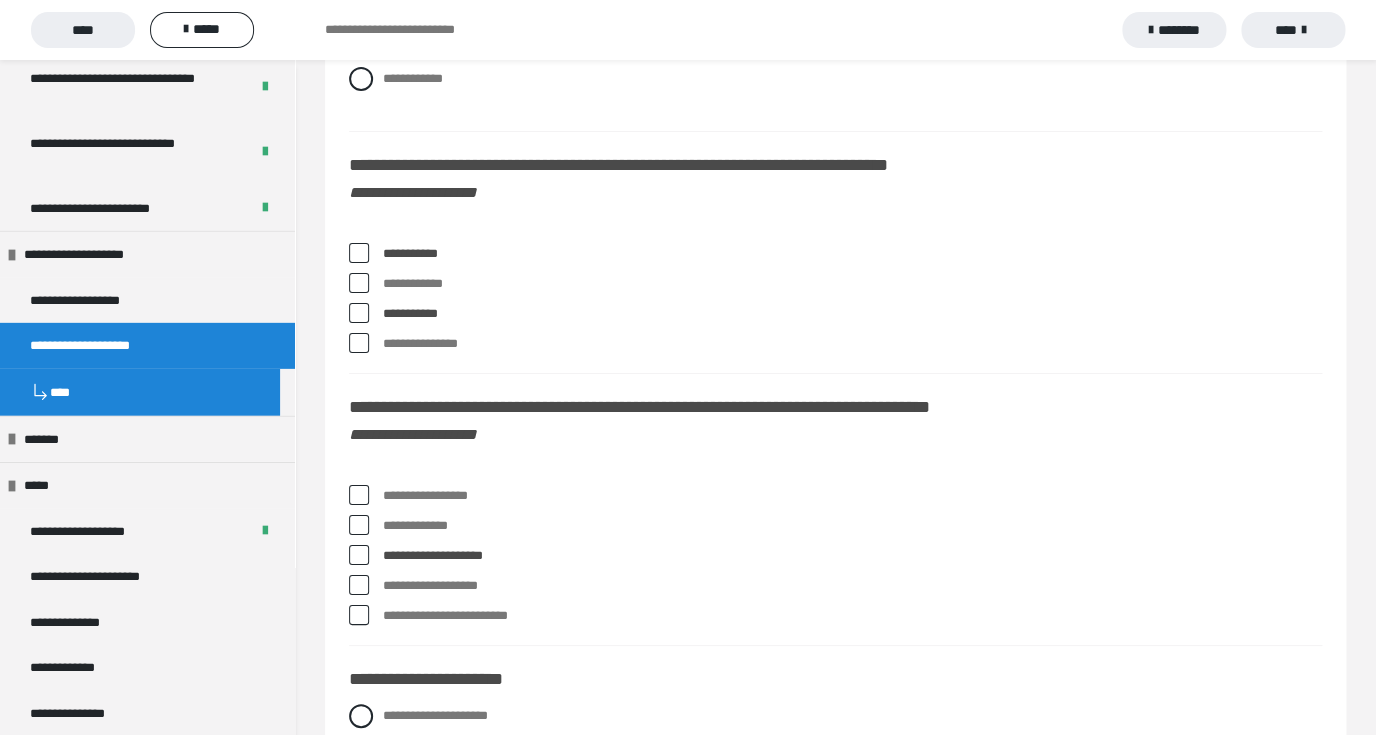 click at bounding box center (359, 495) 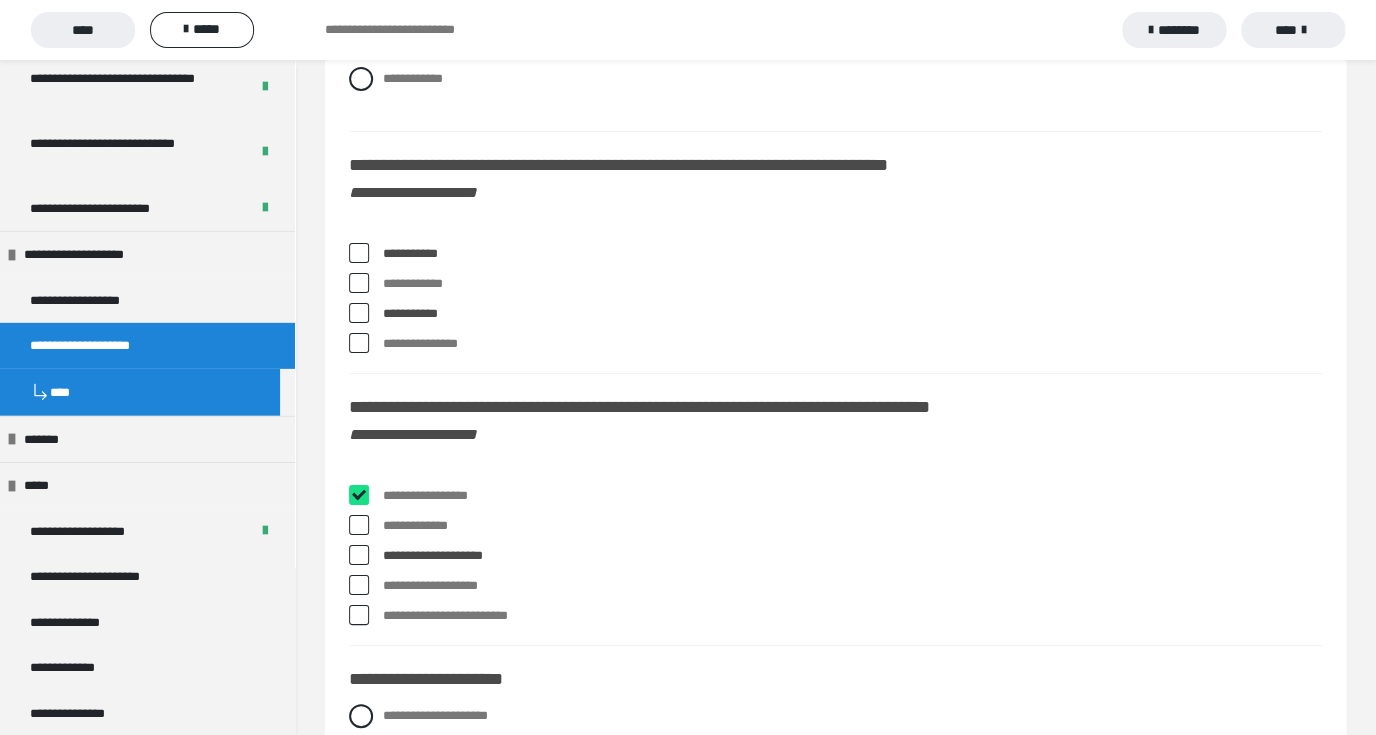 checkbox on "****" 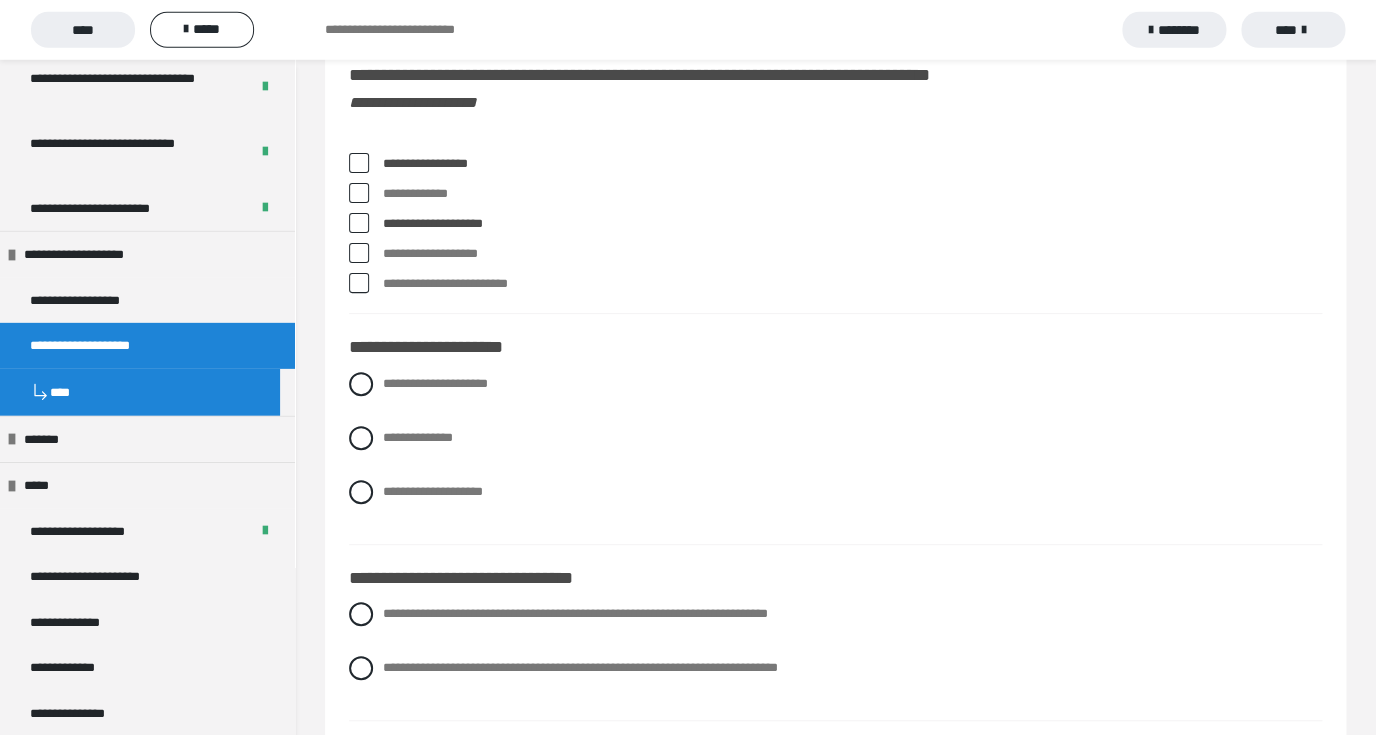 scroll, scrollTop: 8308, scrollLeft: 0, axis: vertical 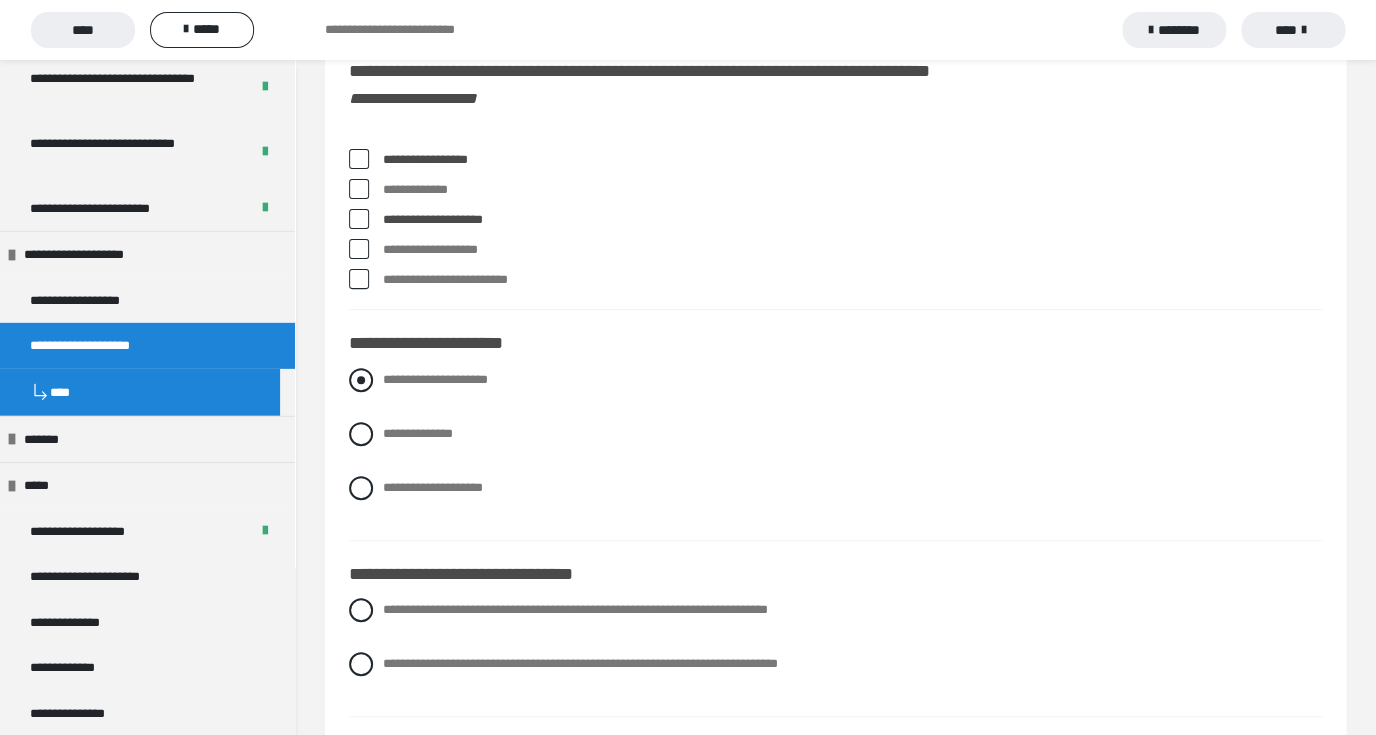 click at bounding box center (361, 380) 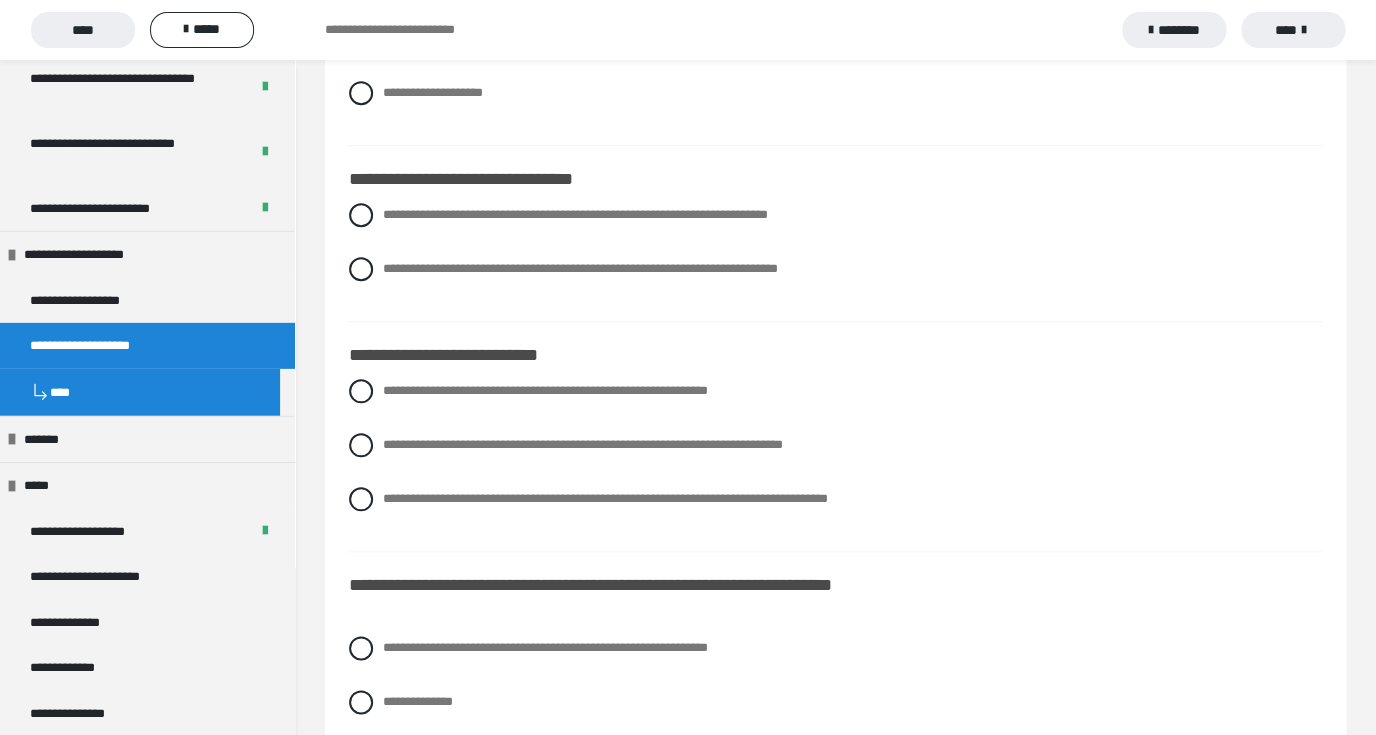 scroll, scrollTop: 8708, scrollLeft: 0, axis: vertical 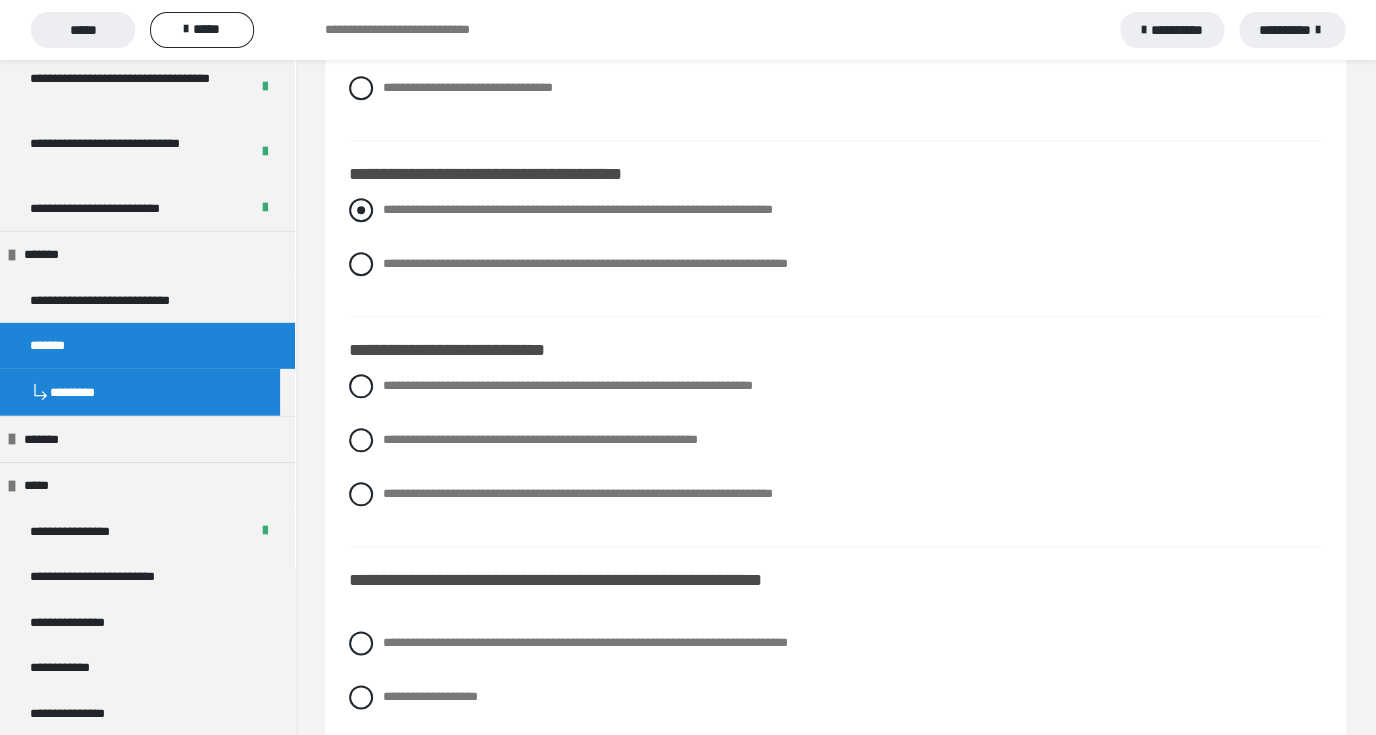 click at bounding box center [361, 210] 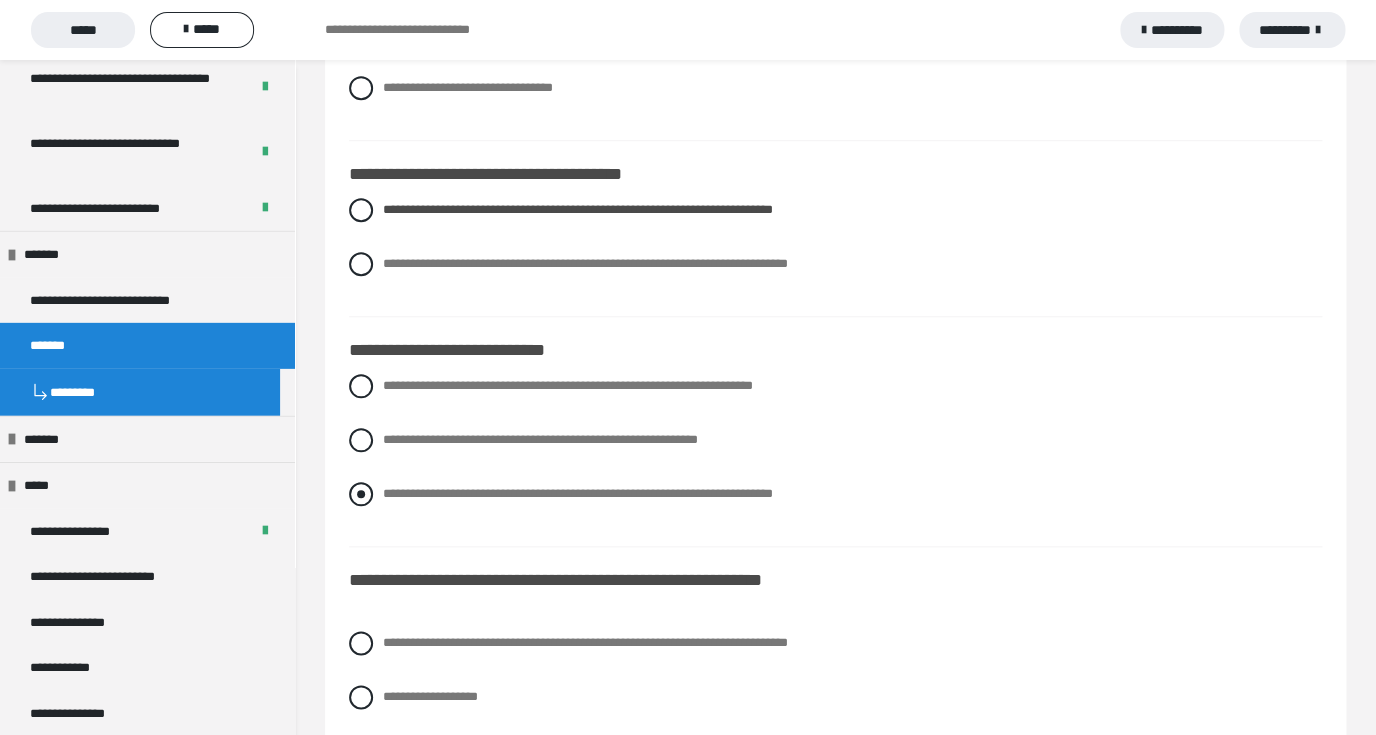 click at bounding box center [361, 494] 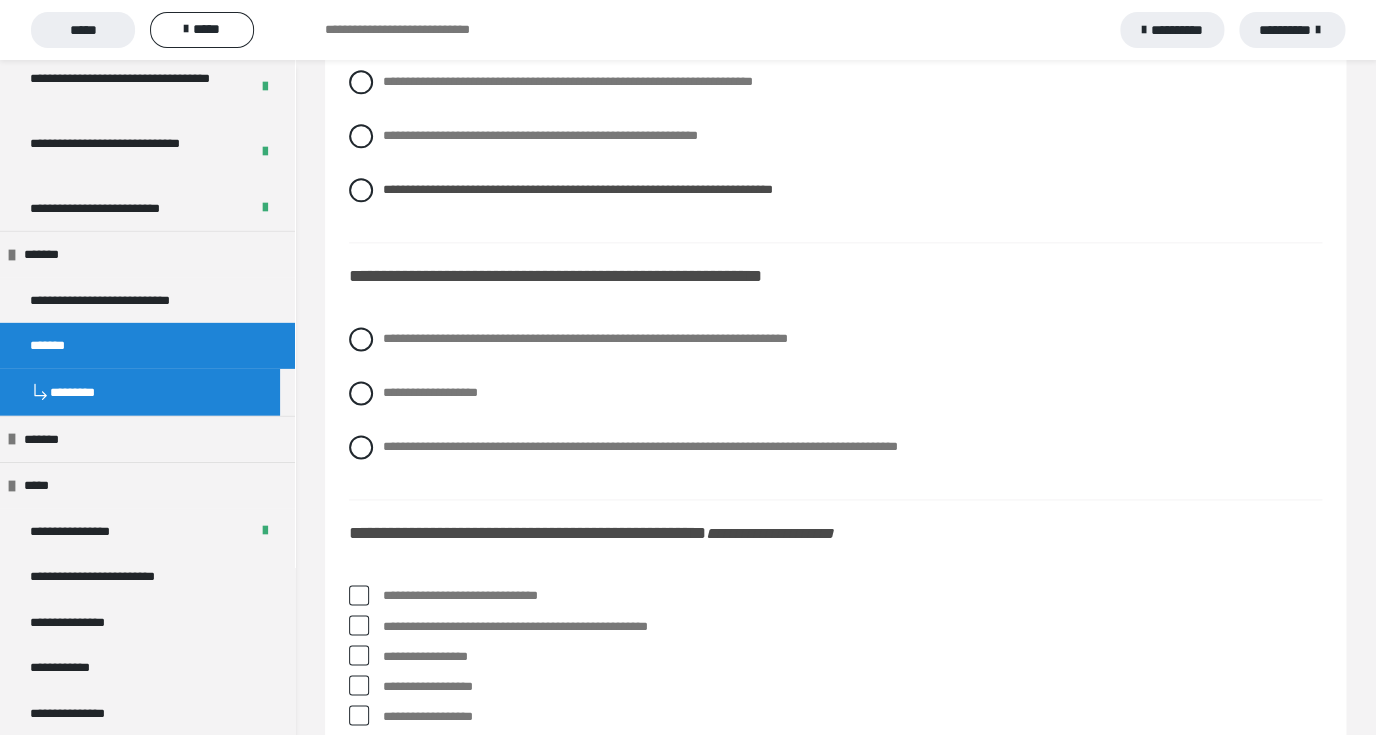scroll, scrollTop: 9028, scrollLeft: 0, axis: vertical 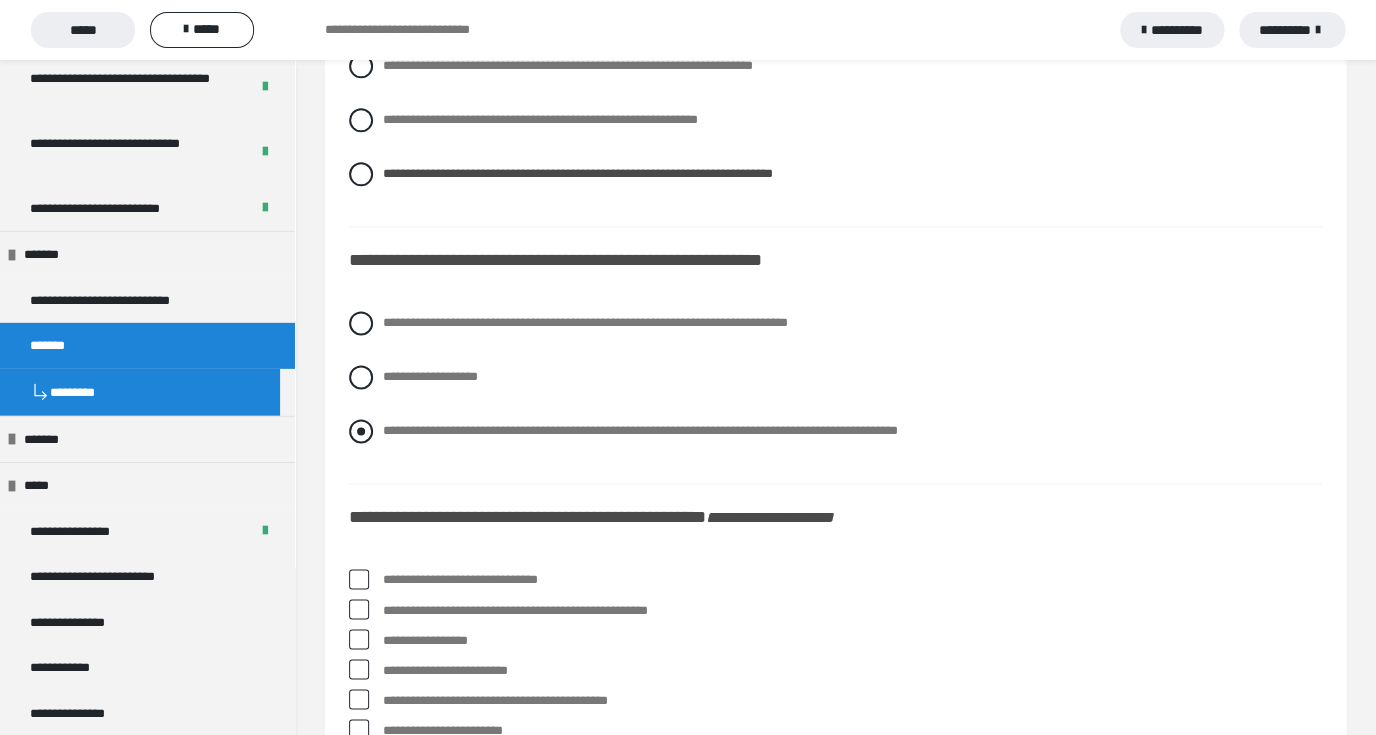 click at bounding box center [361, 431] 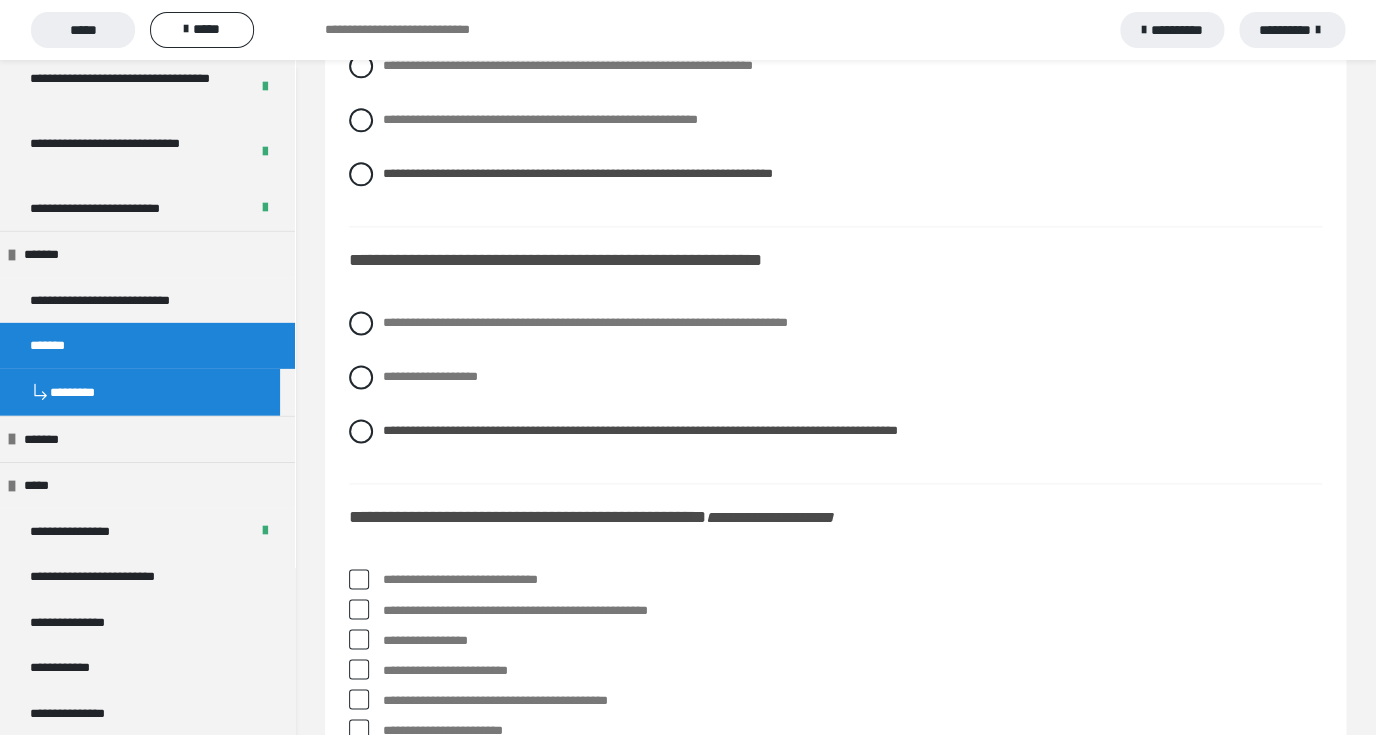 click at bounding box center [359, 609] 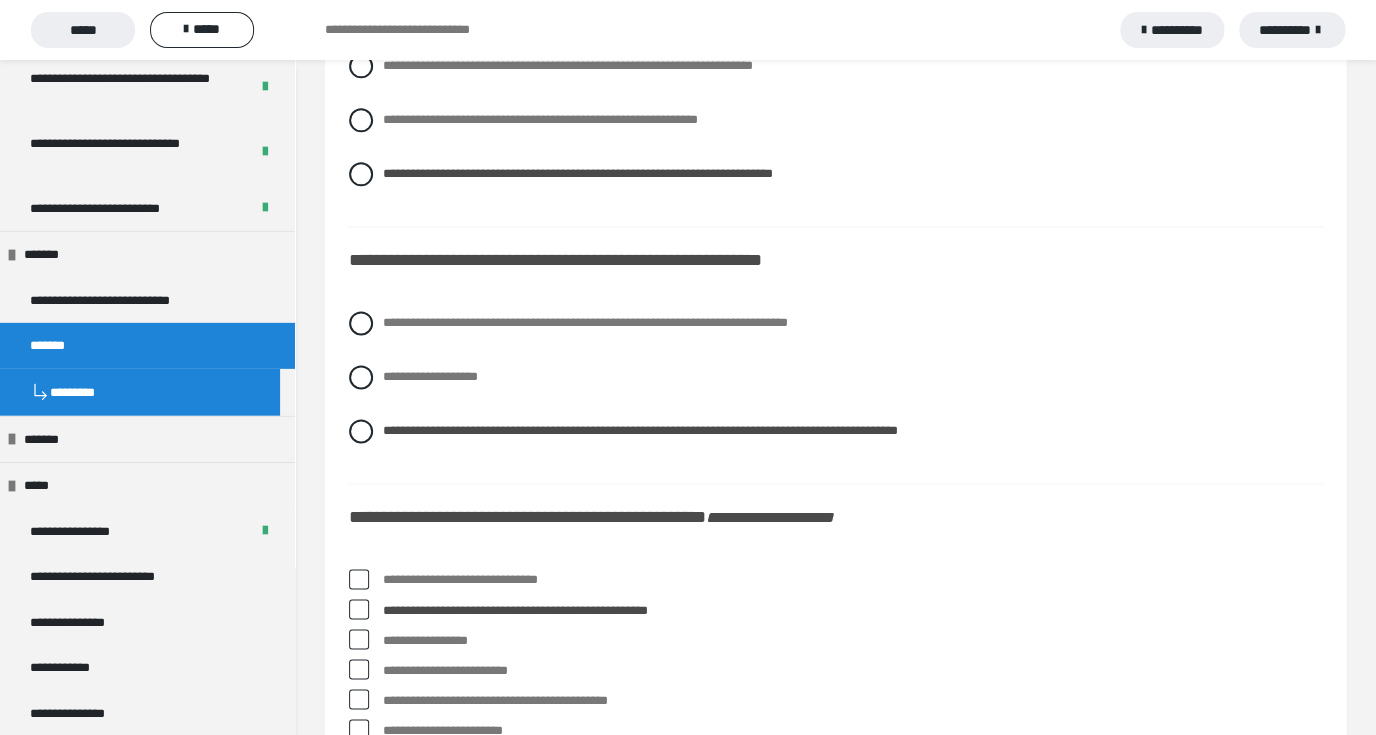 click at bounding box center [359, 609] 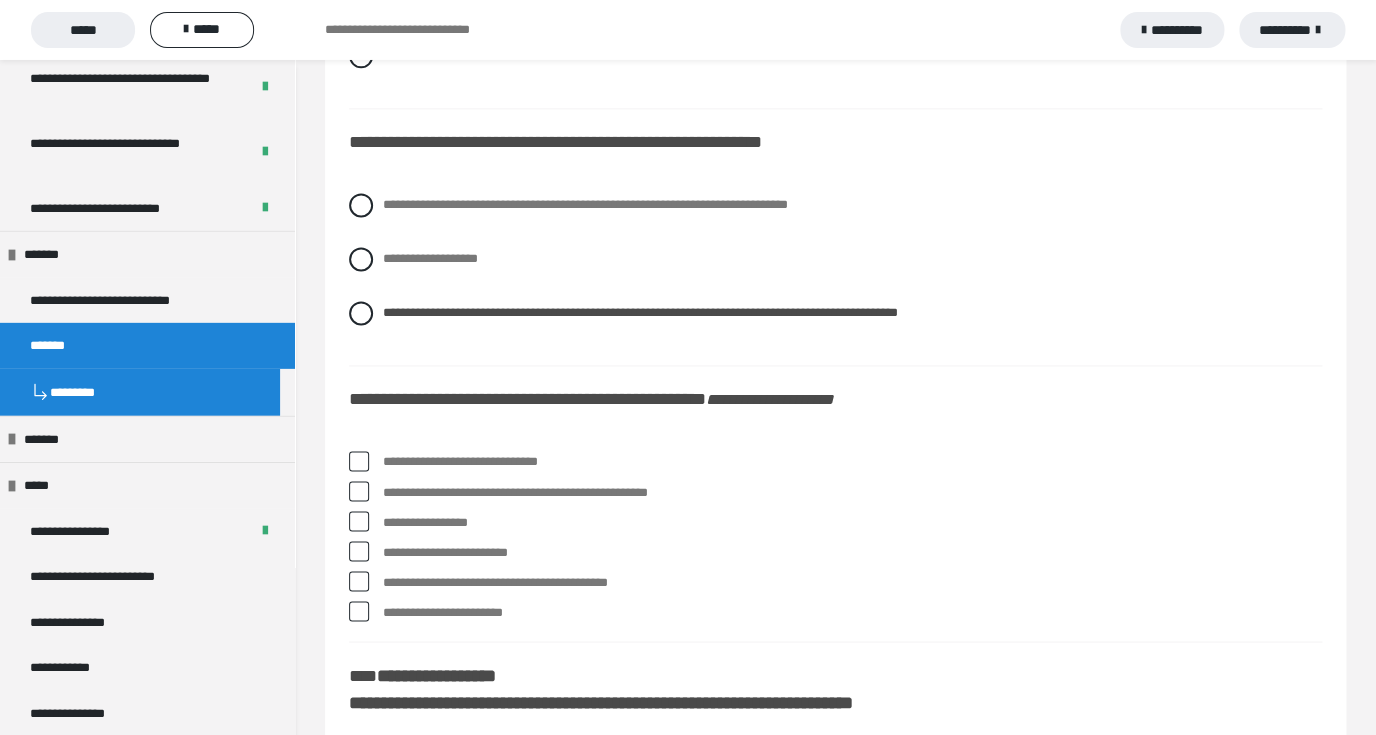 scroll, scrollTop: 9156, scrollLeft: 0, axis: vertical 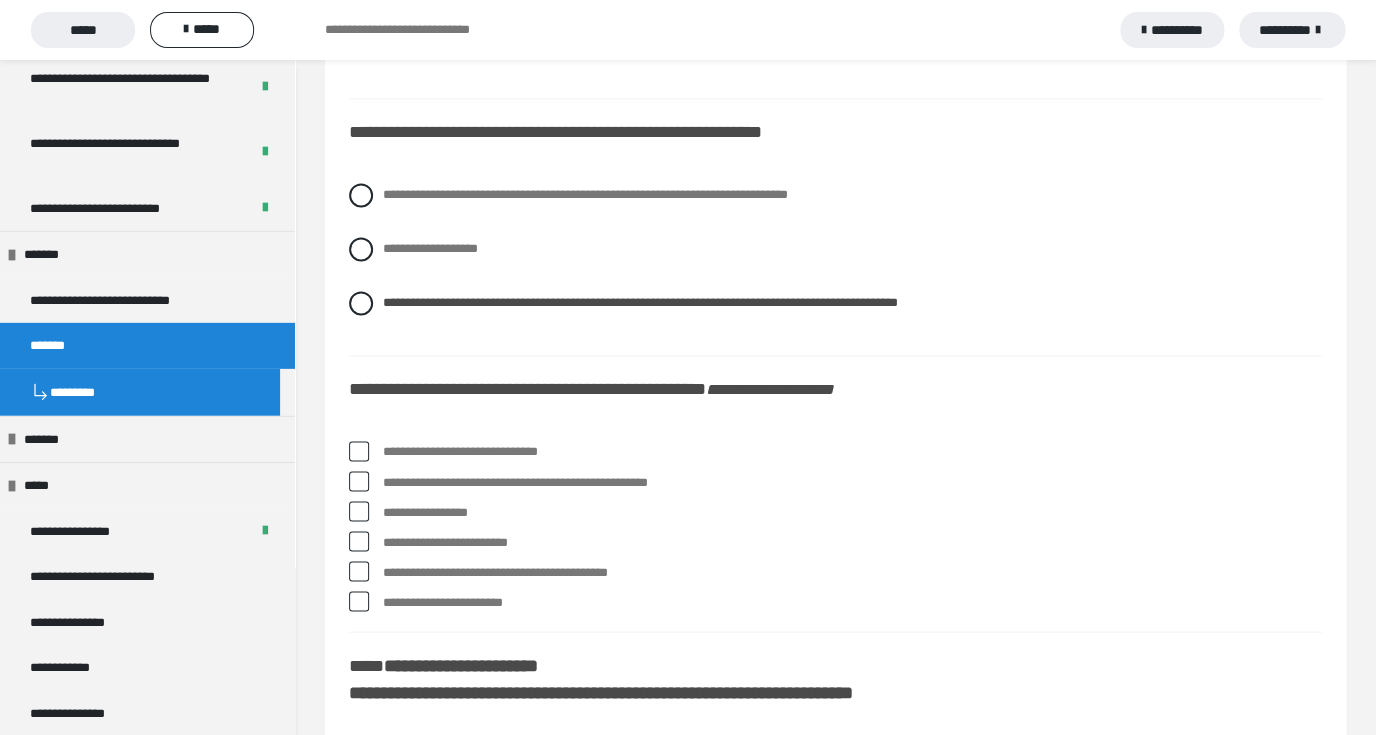click at bounding box center (359, 451) 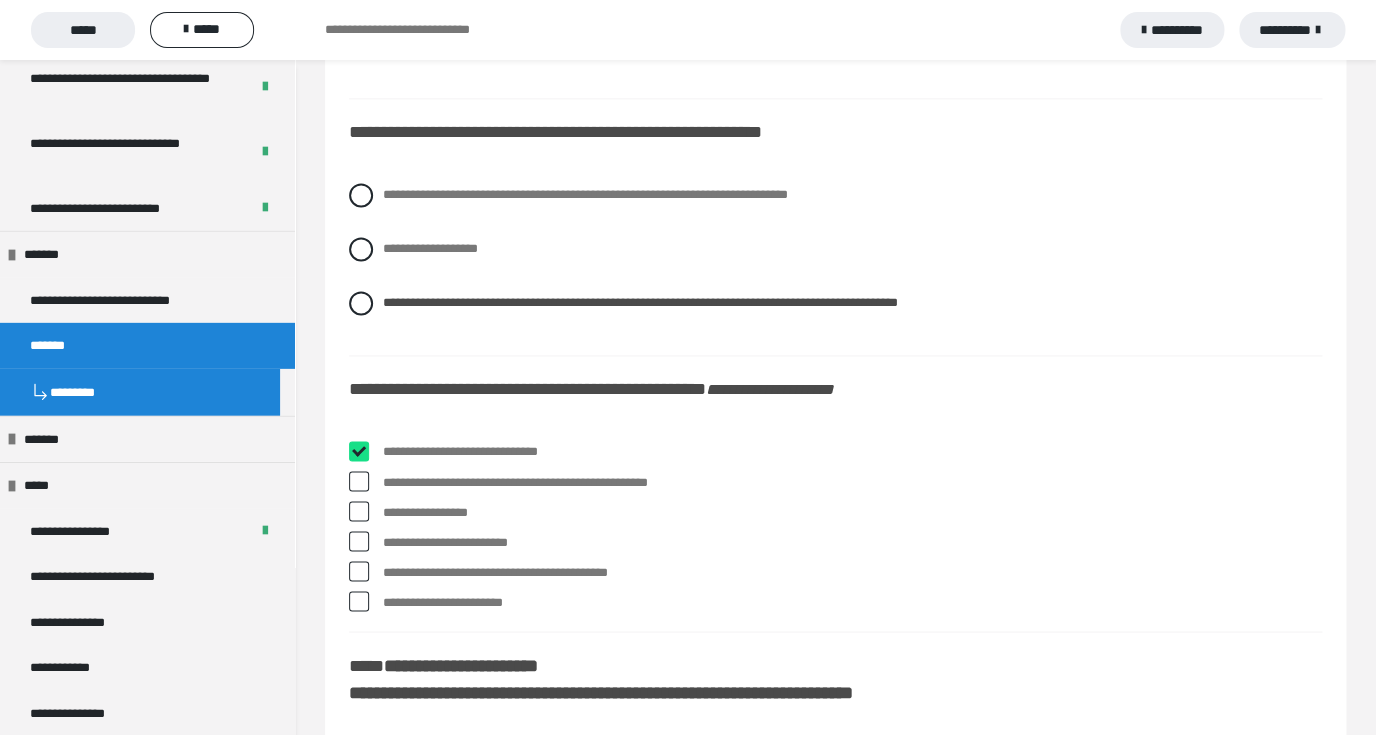 checkbox on "****" 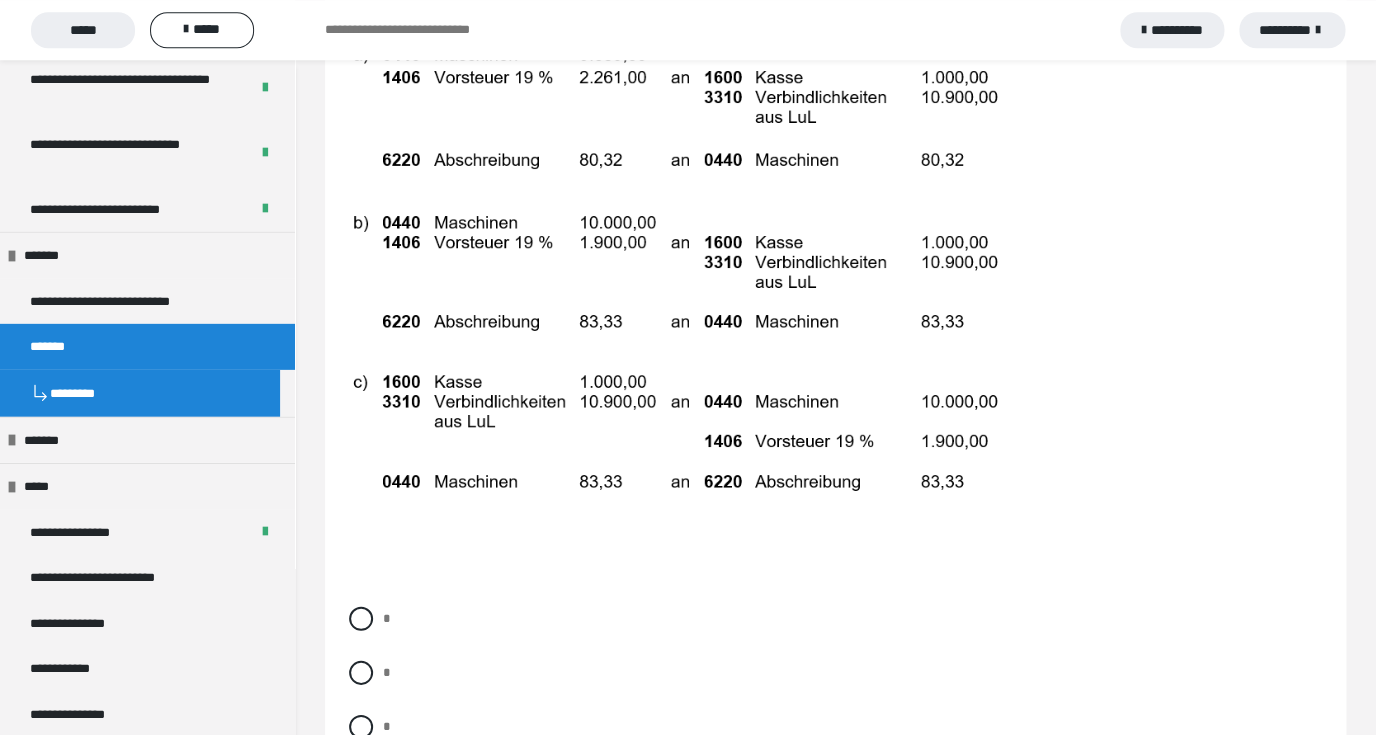 scroll, scrollTop: 10116, scrollLeft: 0, axis: vertical 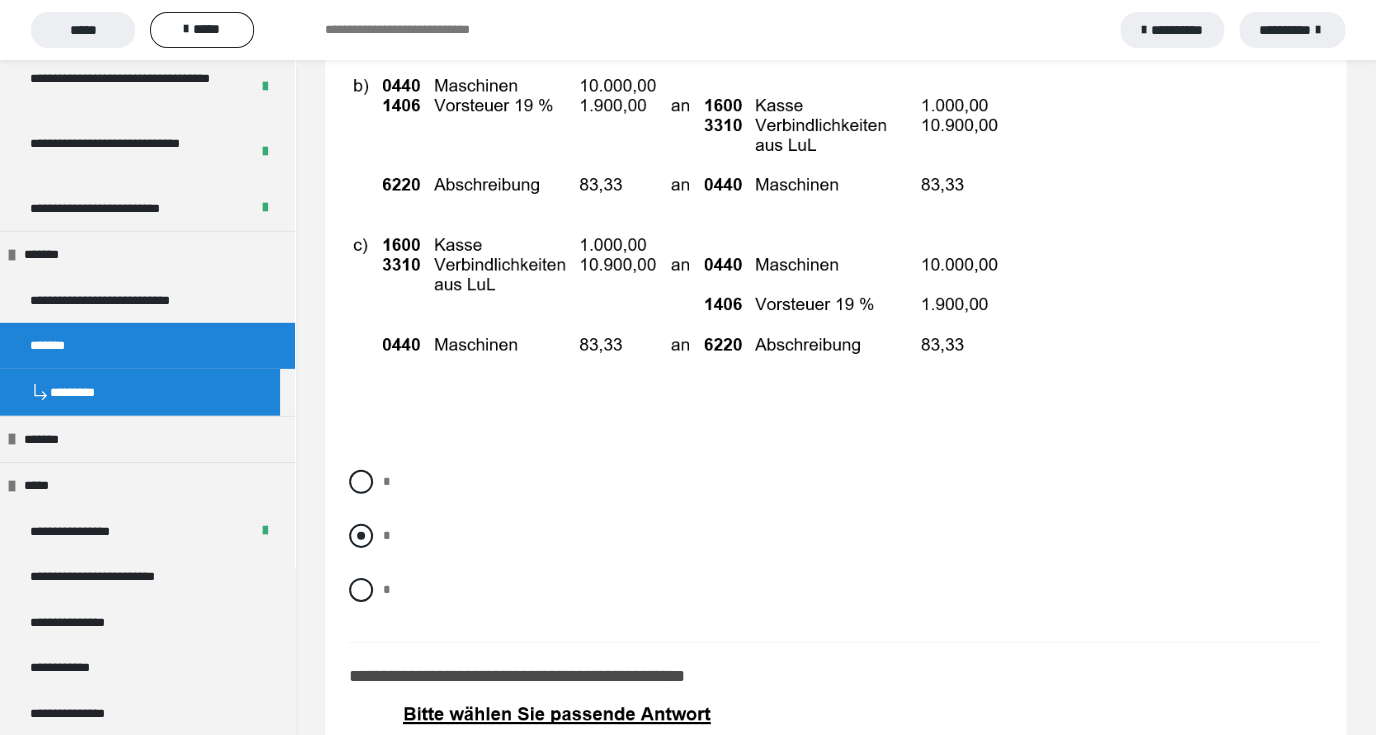 drag, startPoint x: 362, startPoint y: 541, endPoint x: 392, endPoint y: 542, distance: 30.016663 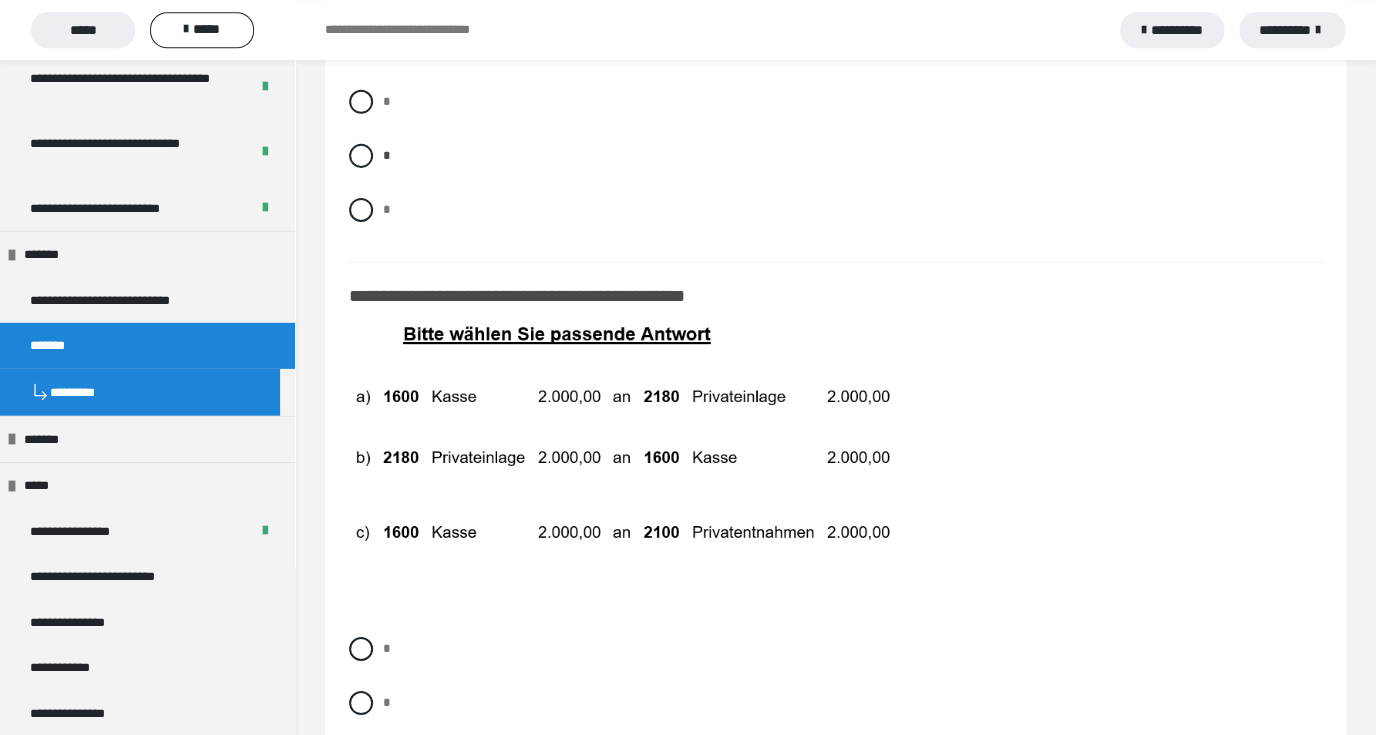 scroll, scrollTop: 10500, scrollLeft: 0, axis: vertical 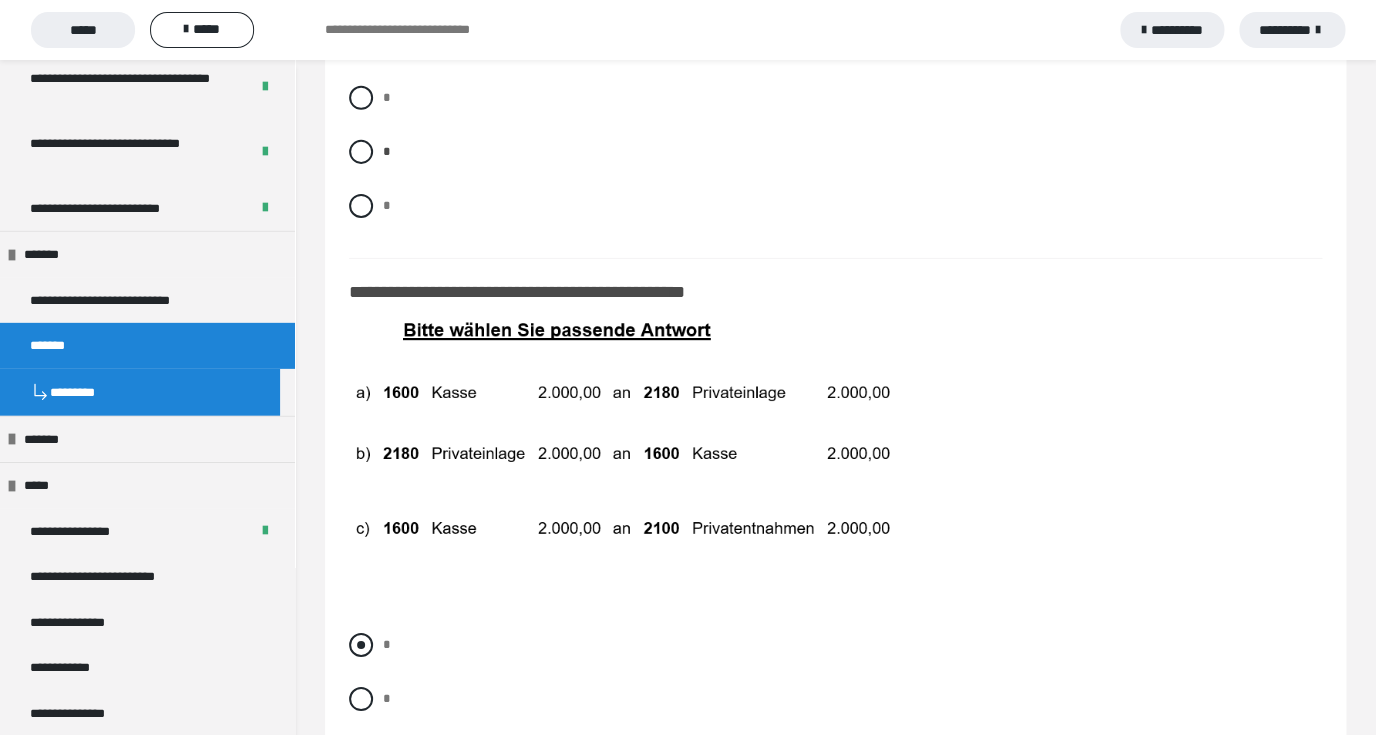 click at bounding box center (361, 645) 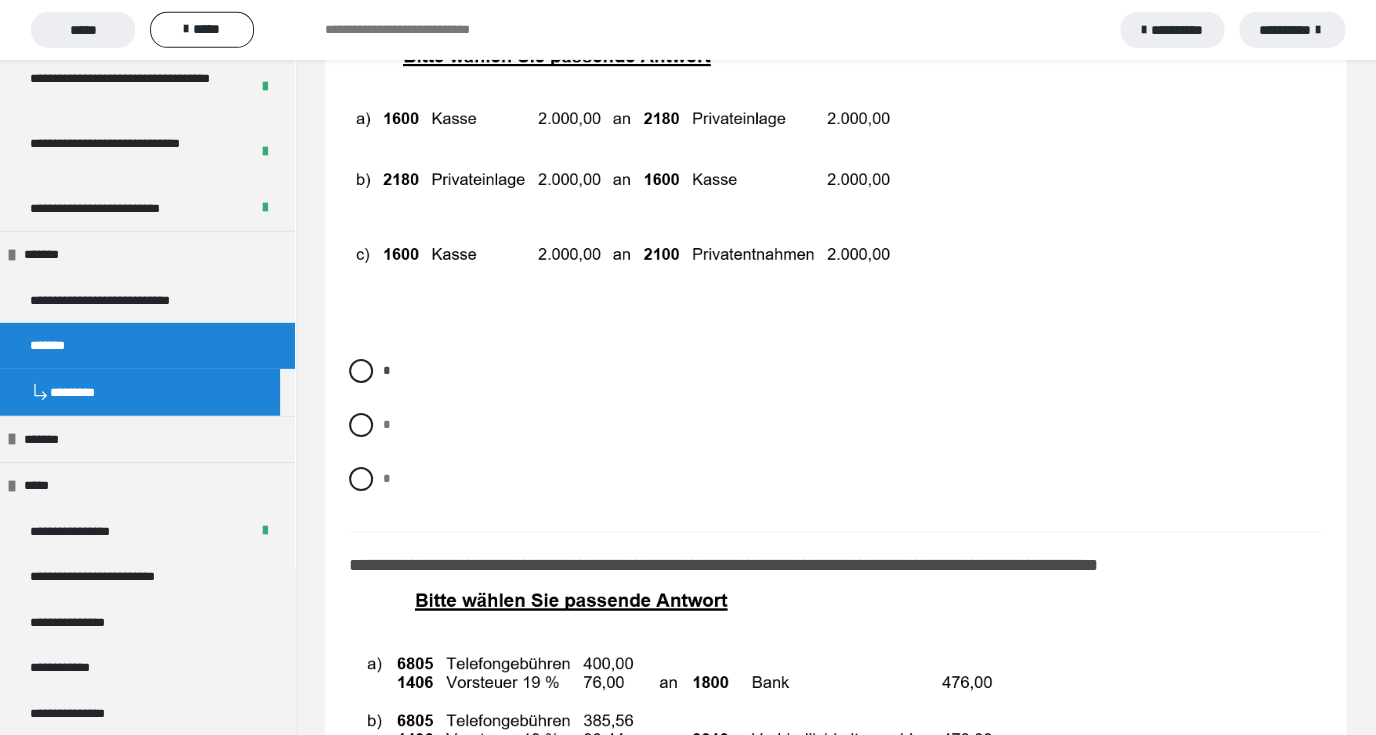 scroll, scrollTop: 10788, scrollLeft: 0, axis: vertical 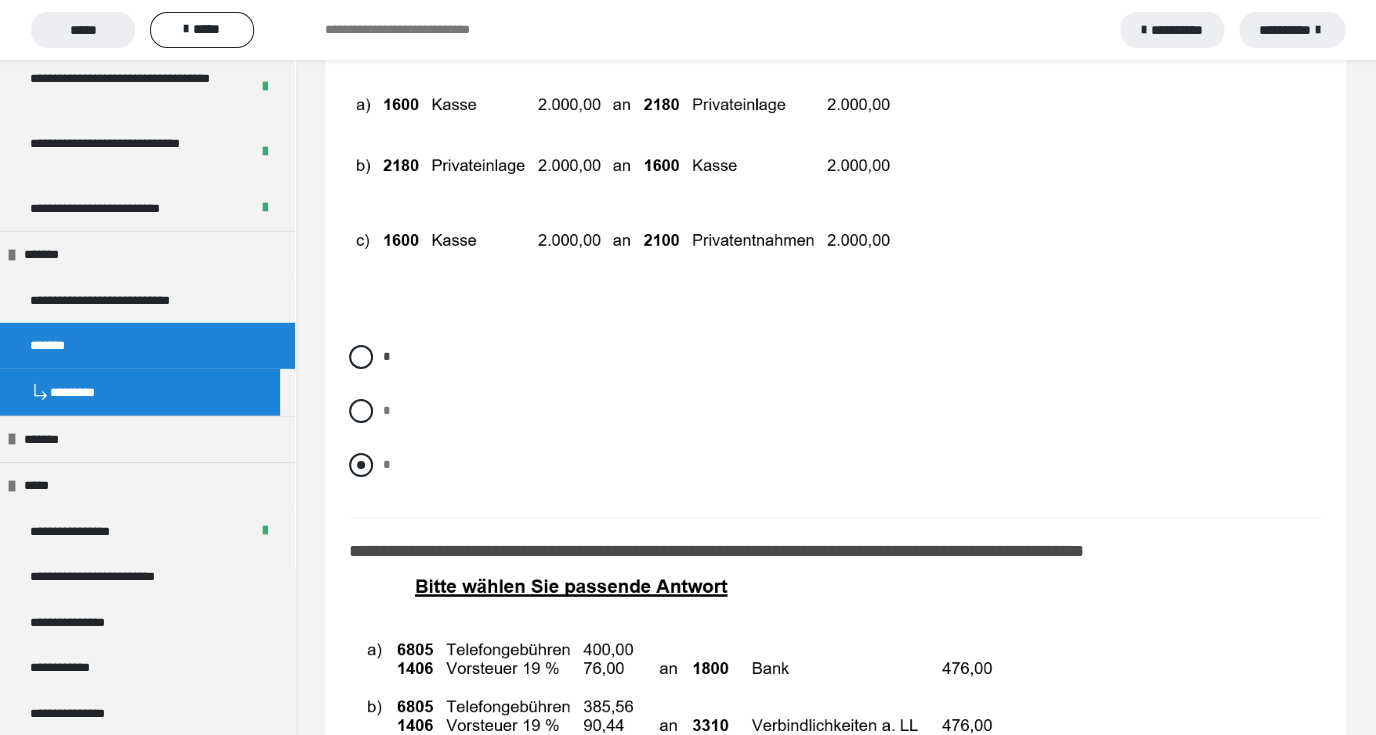 click at bounding box center [361, 465] 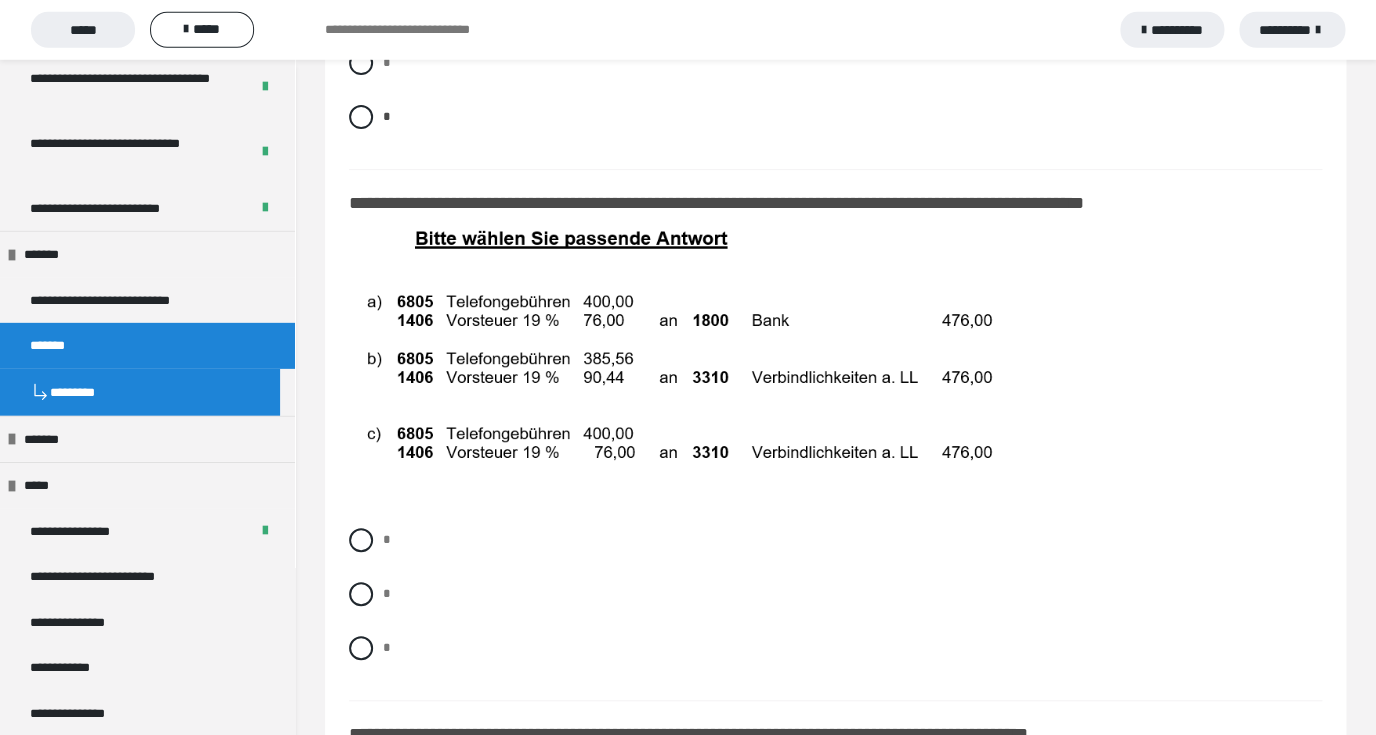 scroll, scrollTop: 11140, scrollLeft: 0, axis: vertical 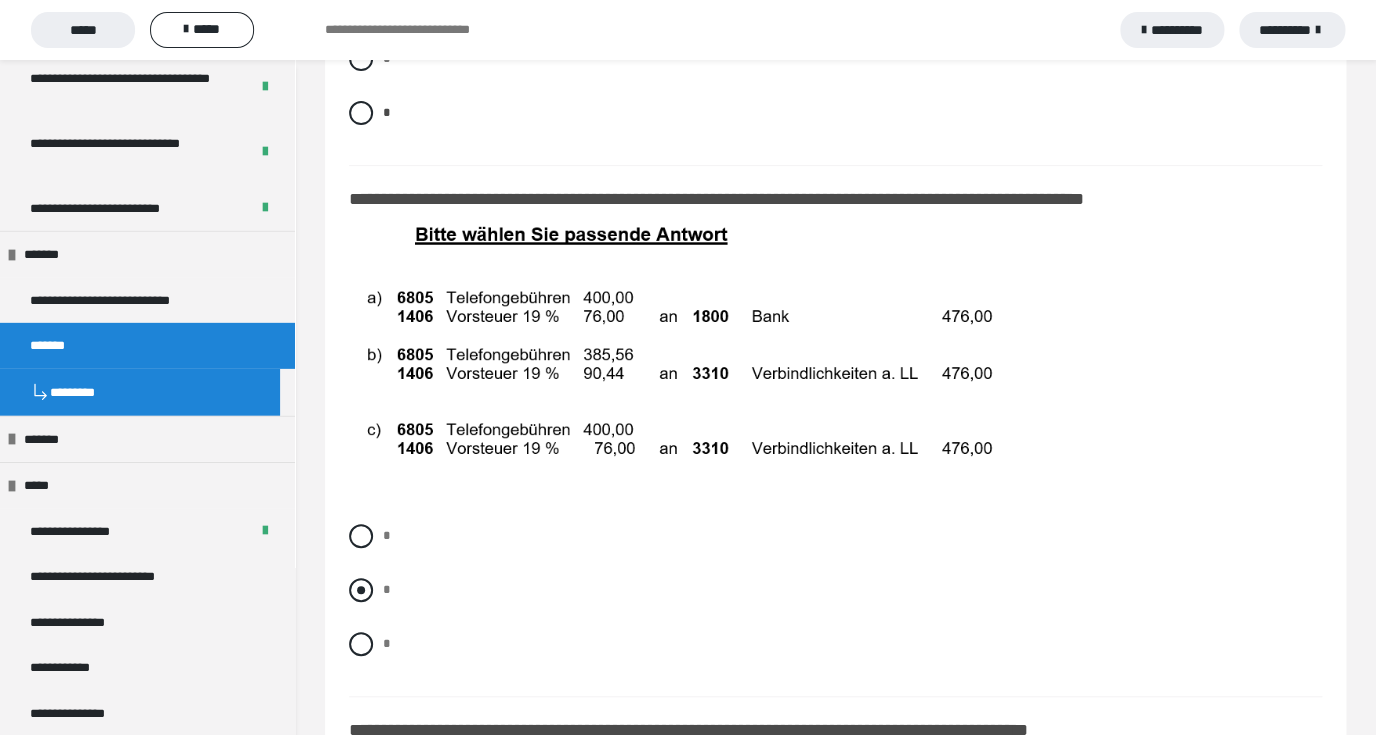 click at bounding box center (361, 590) 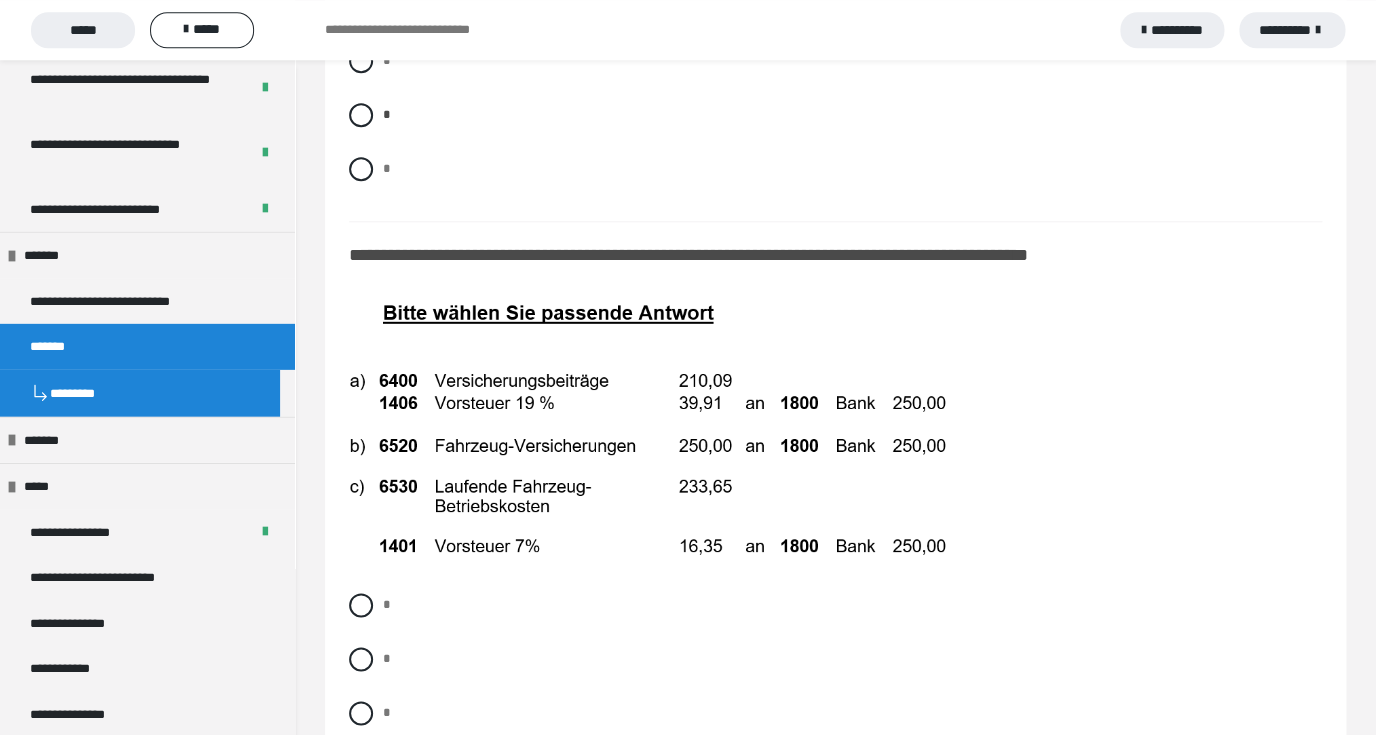 scroll, scrollTop: 11620, scrollLeft: 0, axis: vertical 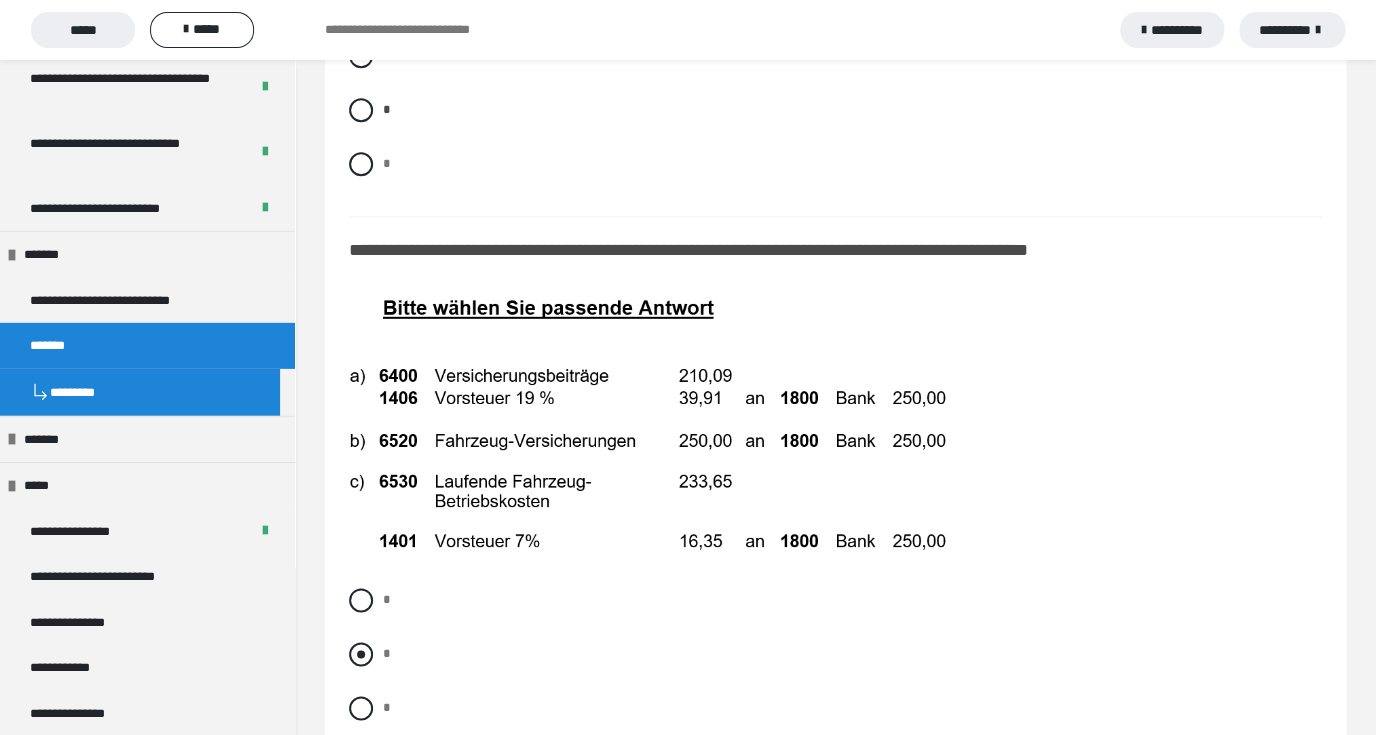 click at bounding box center [361, 654] 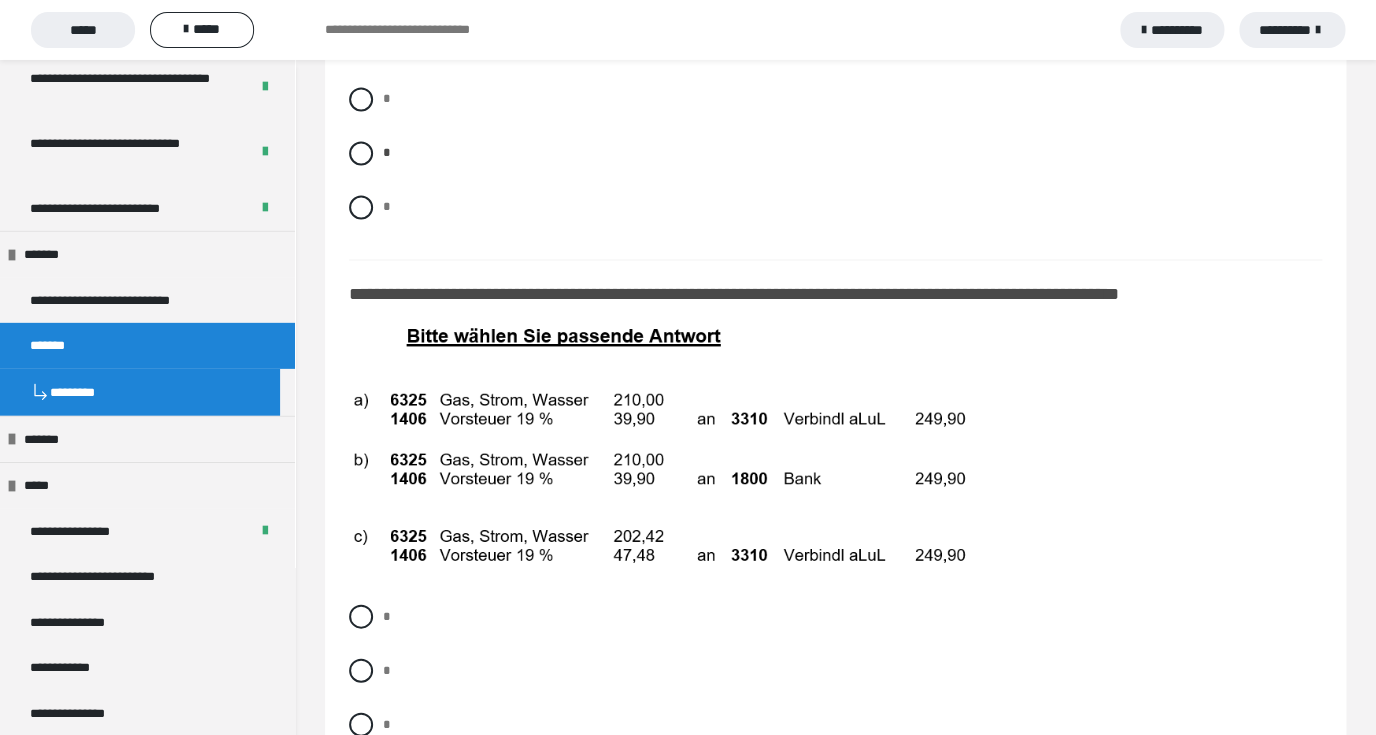 scroll, scrollTop: 12148, scrollLeft: 0, axis: vertical 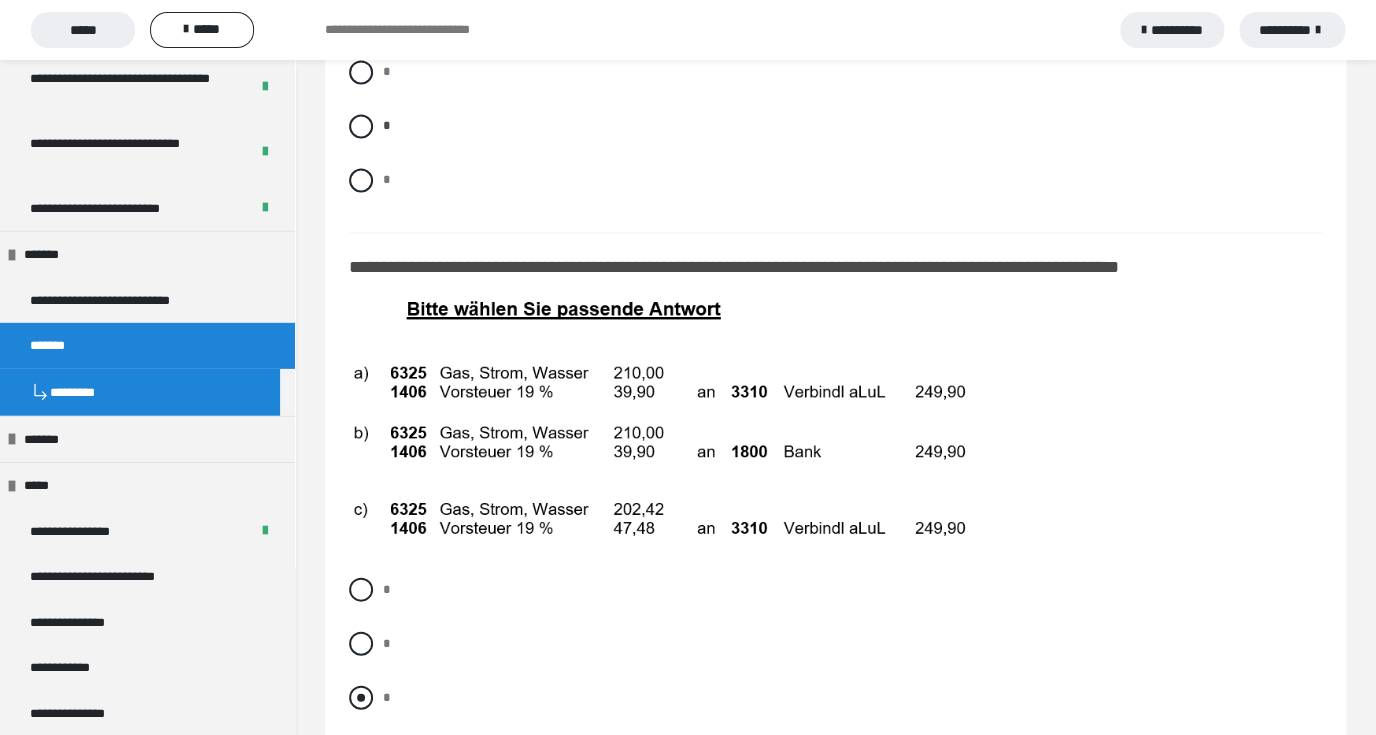 click at bounding box center (361, 697) 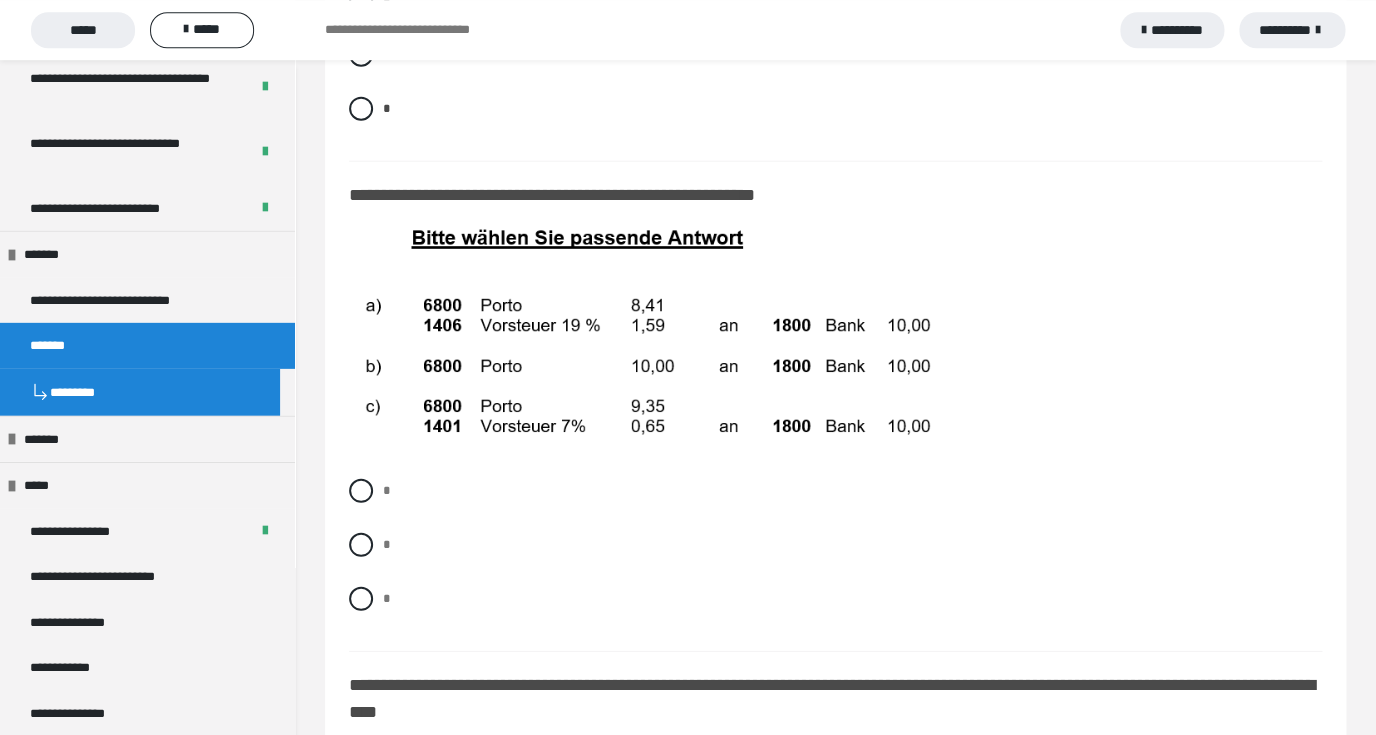 scroll, scrollTop: 12772, scrollLeft: 0, axis: vertical 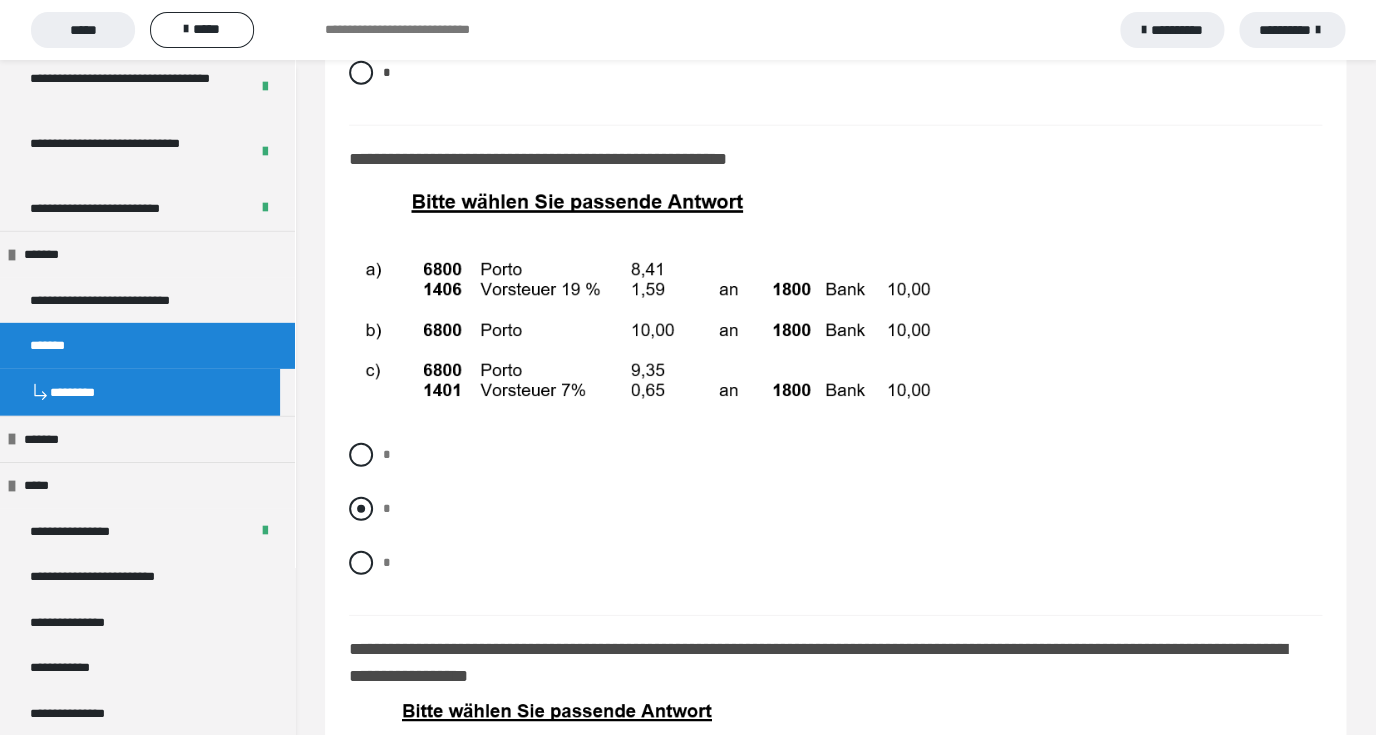 click at bounding box center (361, 509) 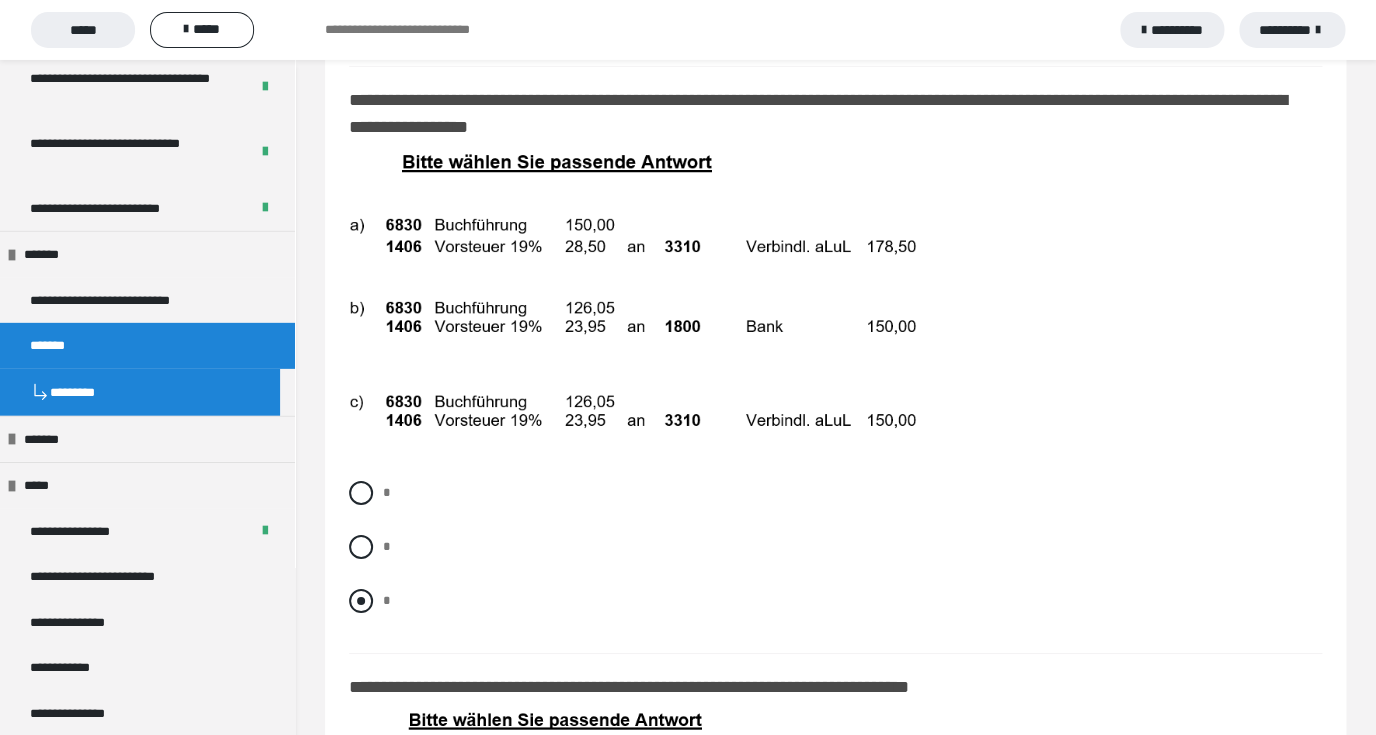 scroll, scrollTop: 13332, scrollLeft: 0, axis: vertical 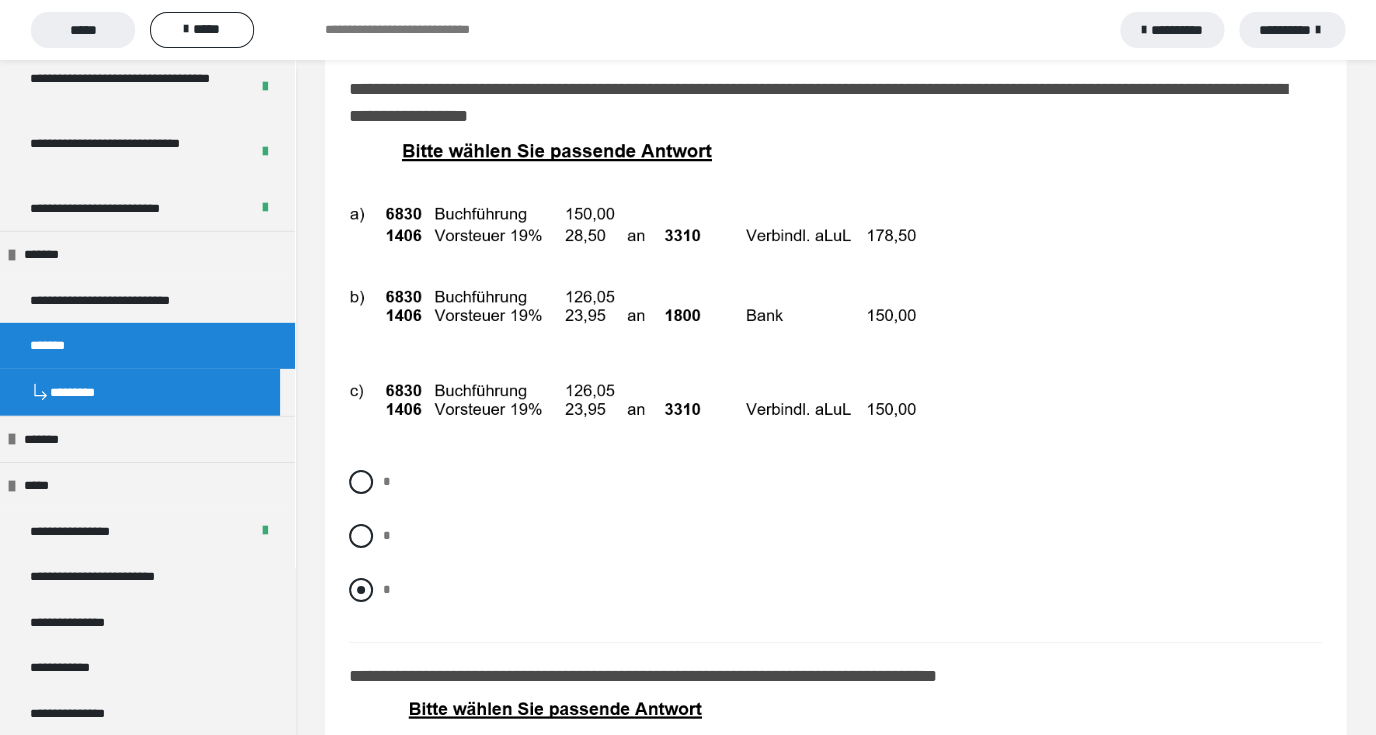 click at bounding box center (361, 590) 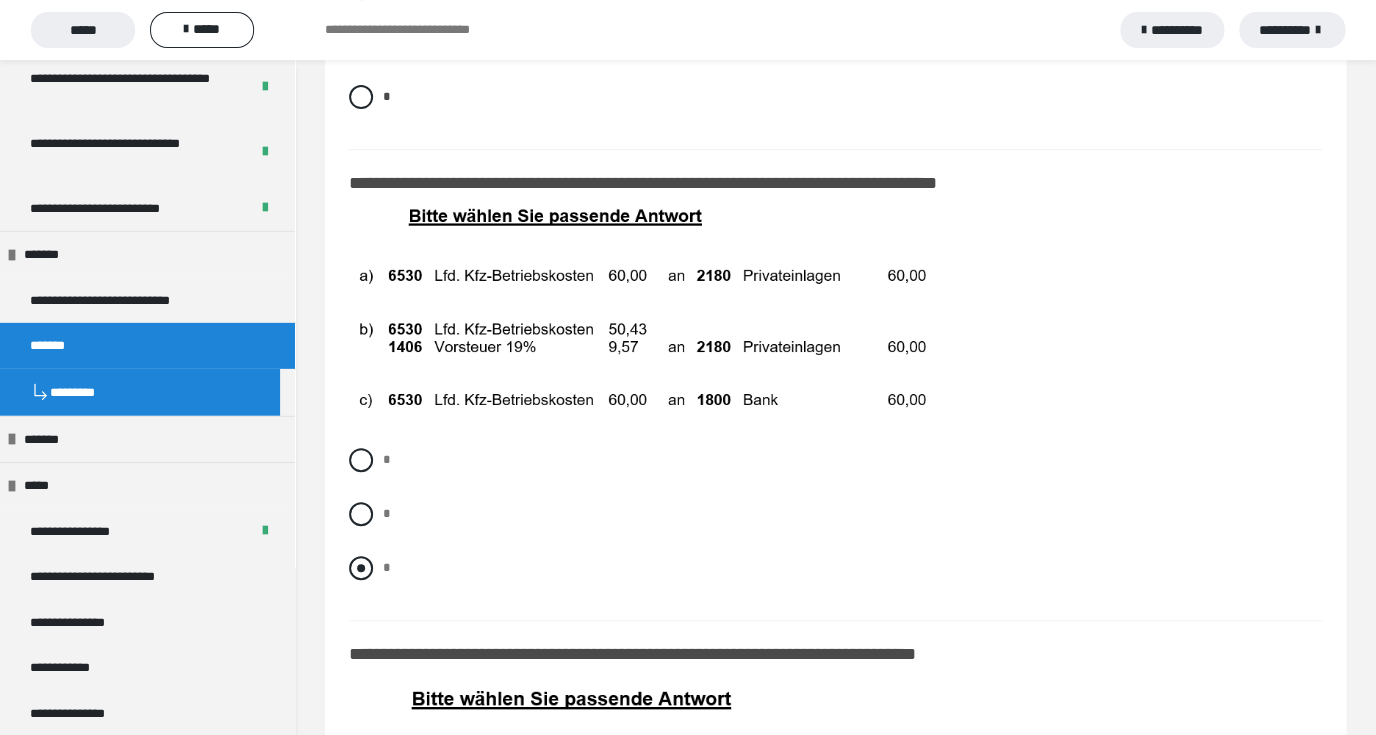 scroll, scrollTop: 13828, scrollLeft: 0, axis: vertical 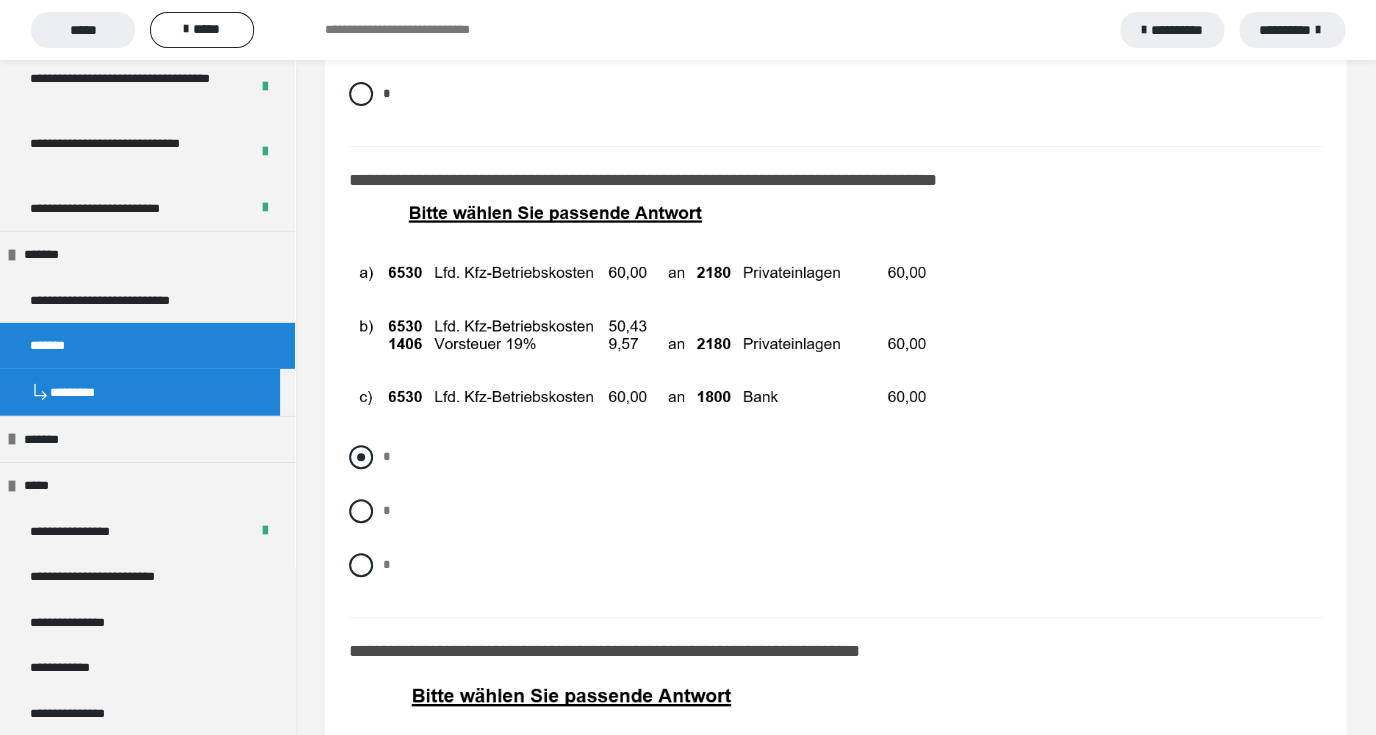 click at bounding box center (361, 457) 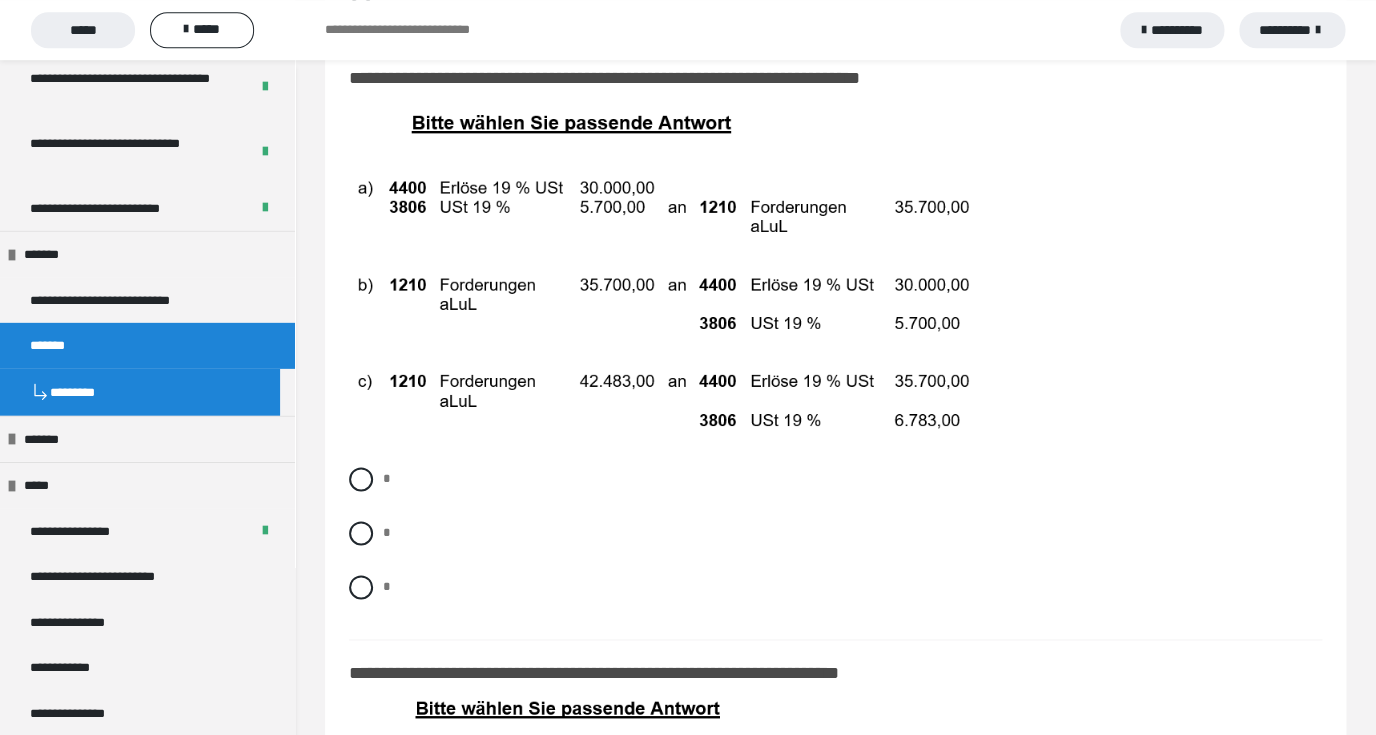 scroll, scrollTop: 14436, scrollLeft: 0, axis: vertical 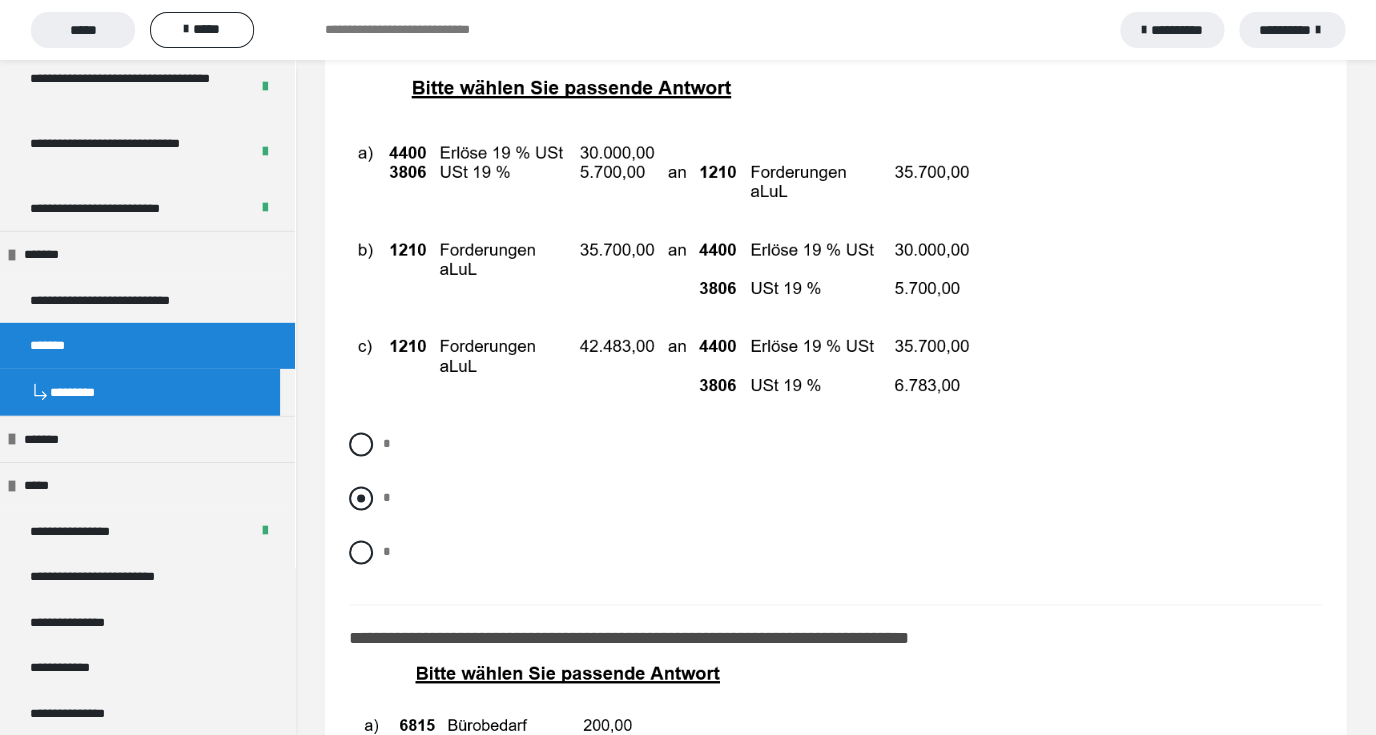 drag, startPoint x: 364, startPoint y: 526, endPoint x: 471, endPoint y: 542, distance: 108.18965 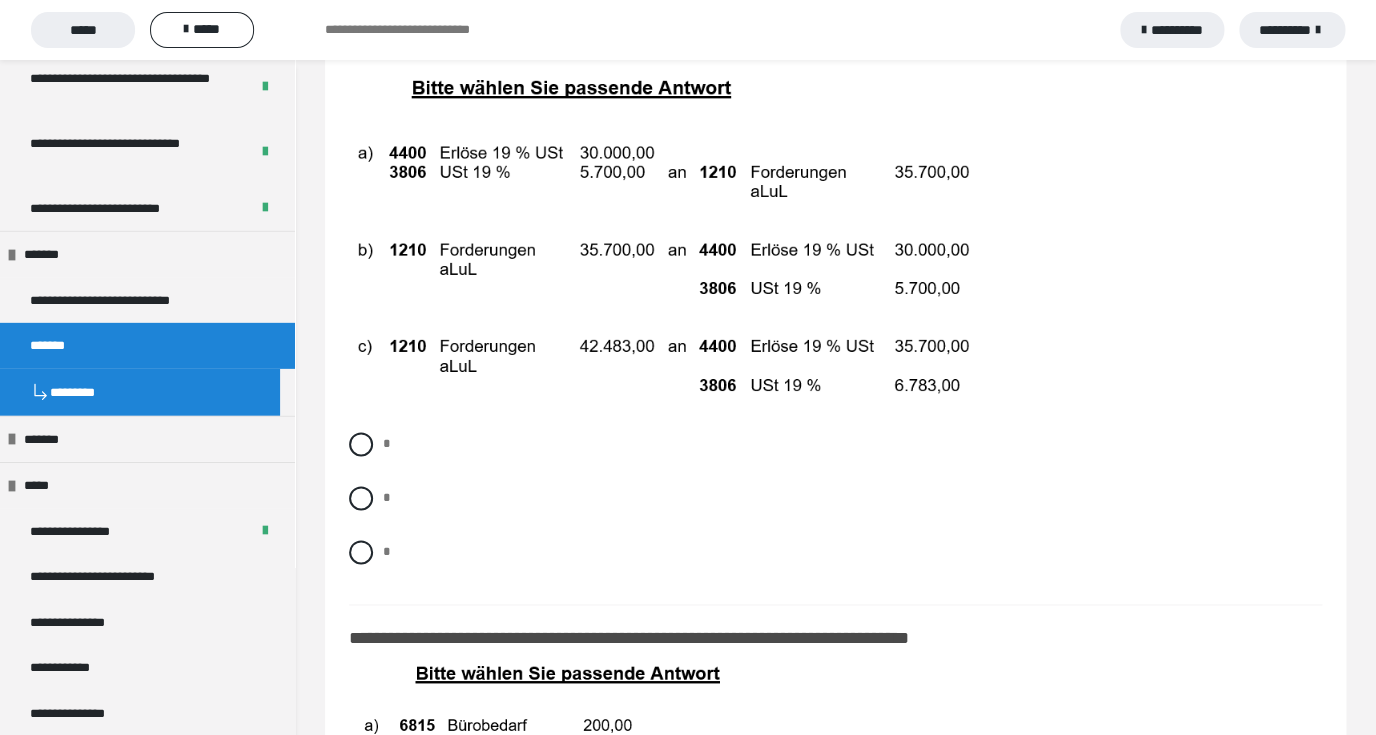 click at bounding box center [361, 498] 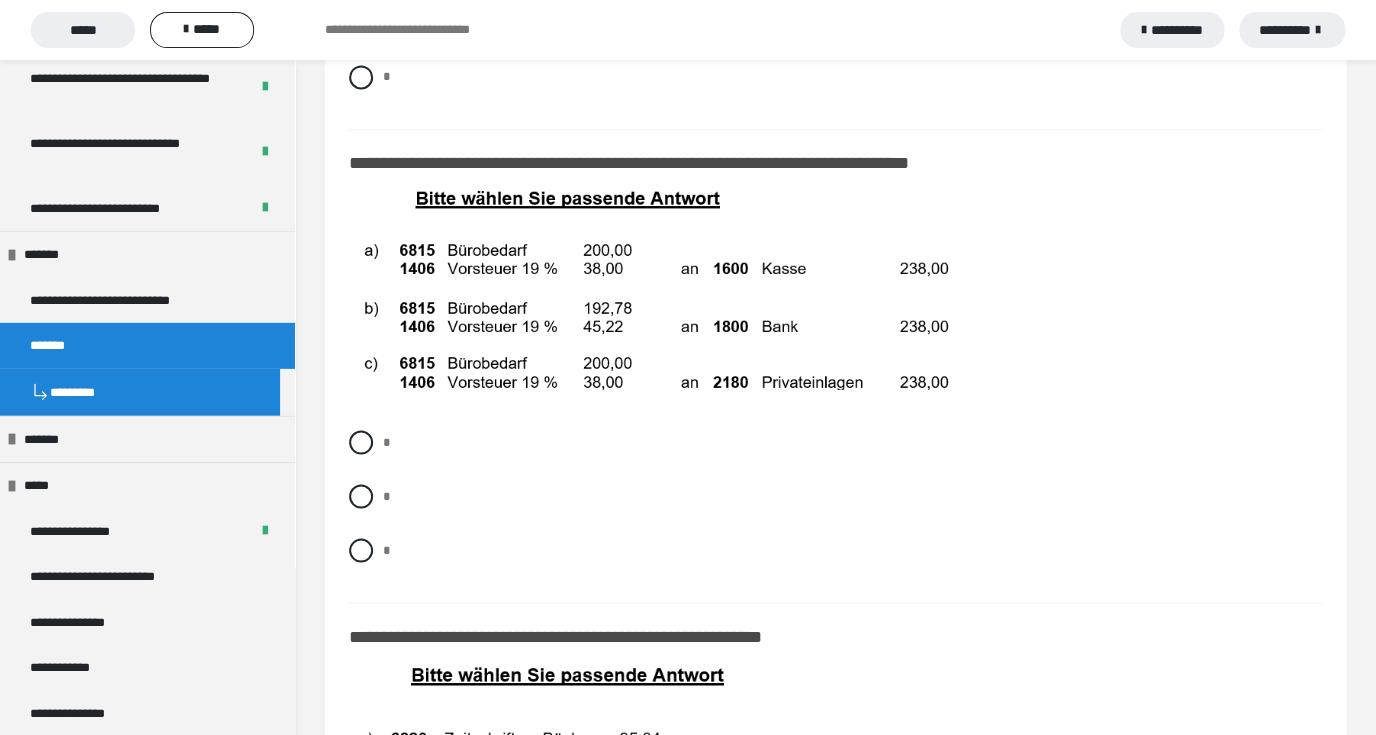 scroll, scrollTop: 14916, scrollLeft: 0, axis: vertical 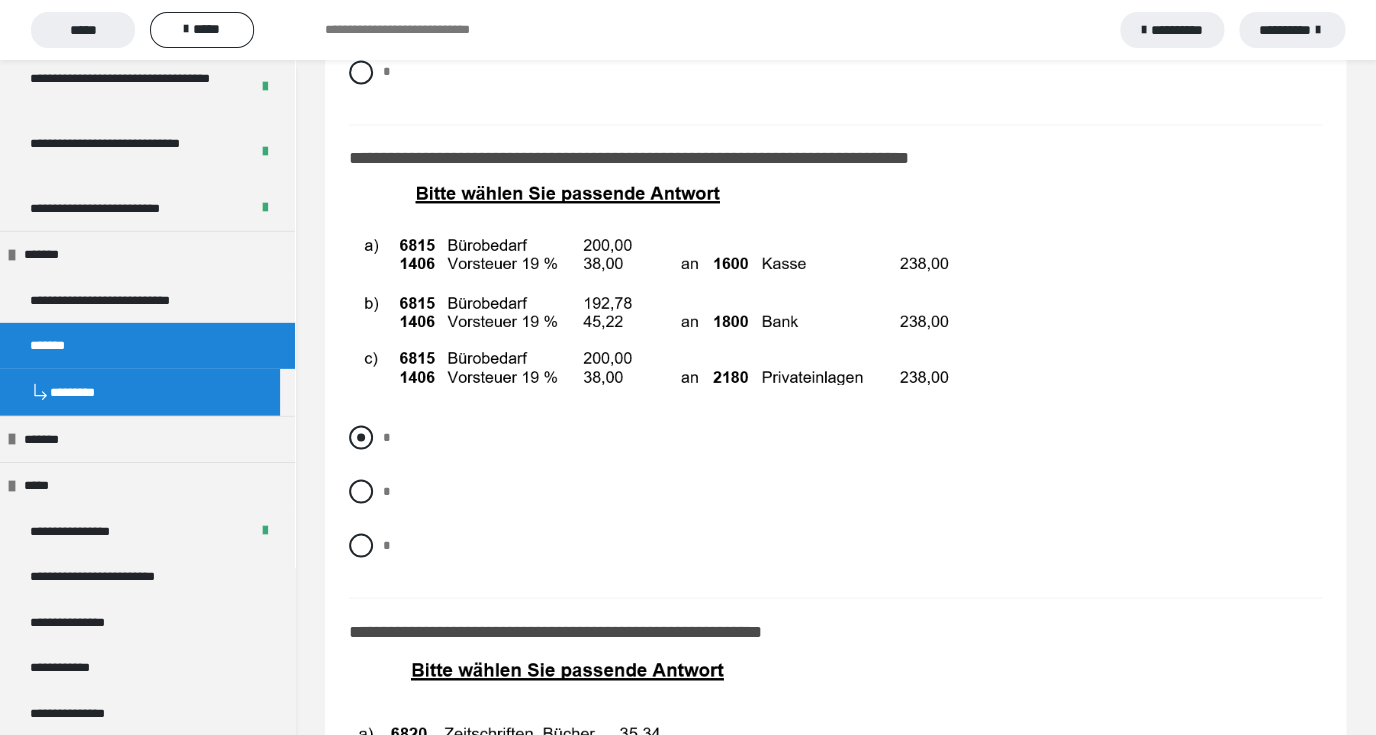 click at bounding box center (361, 437) 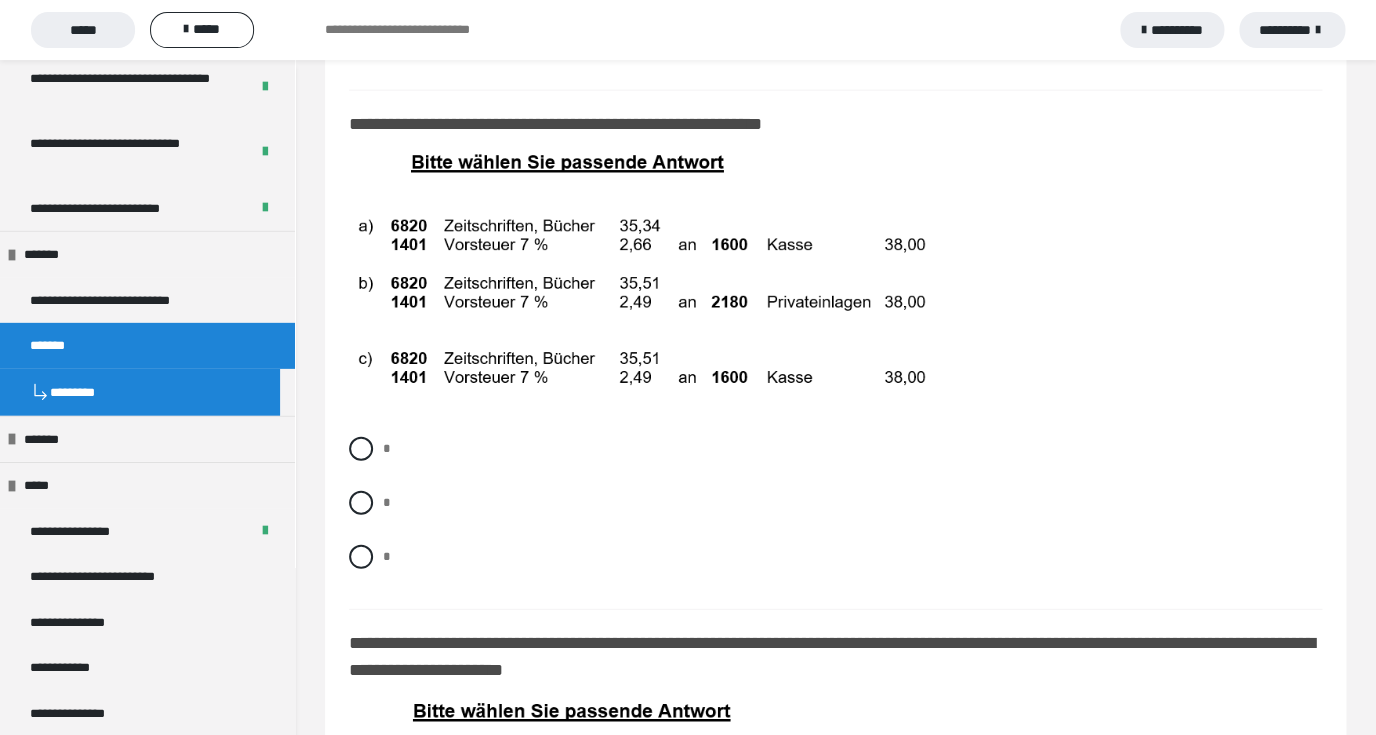 scroll, scrollTop: 15428, scrollLeft: 0, axis: vertical 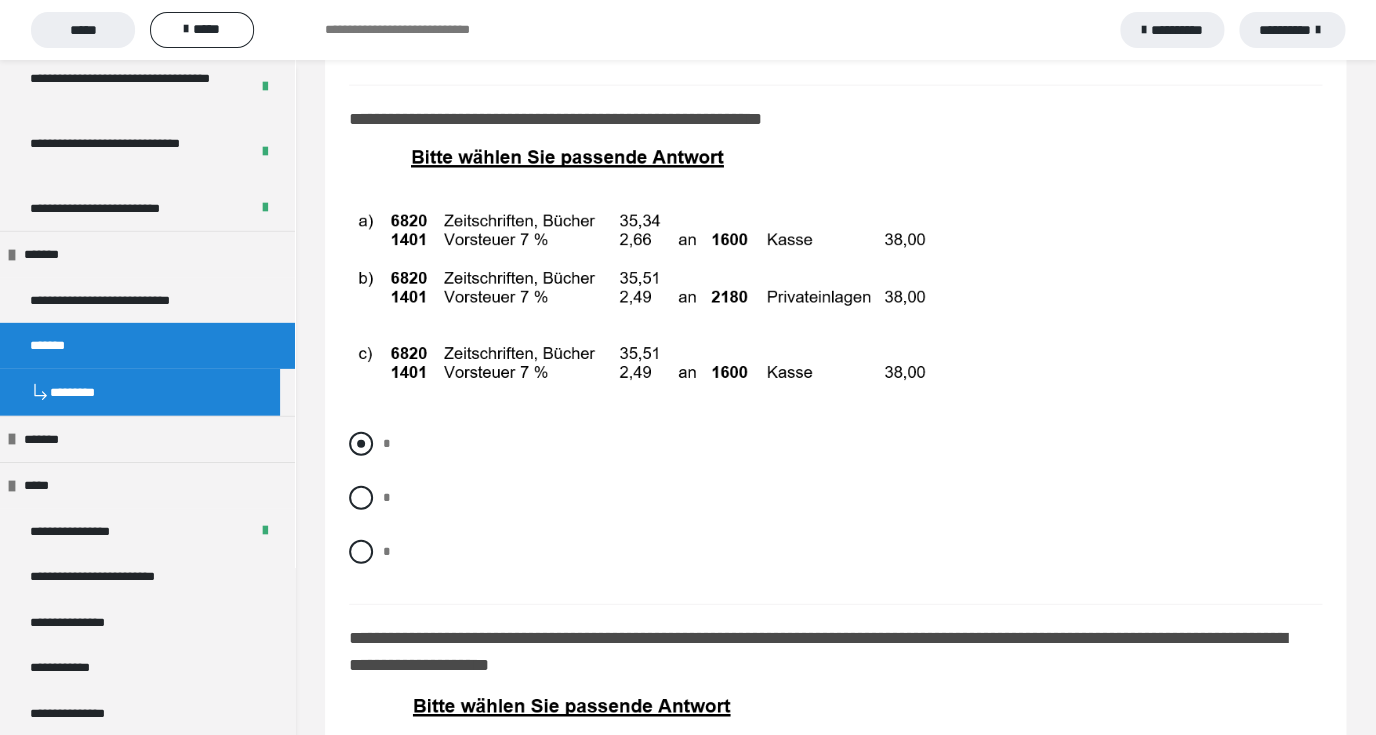 drag, startPoint x: 354, startPoint y: 487, endPoint x: 386, endPoint y: 485, distance: 32.06244 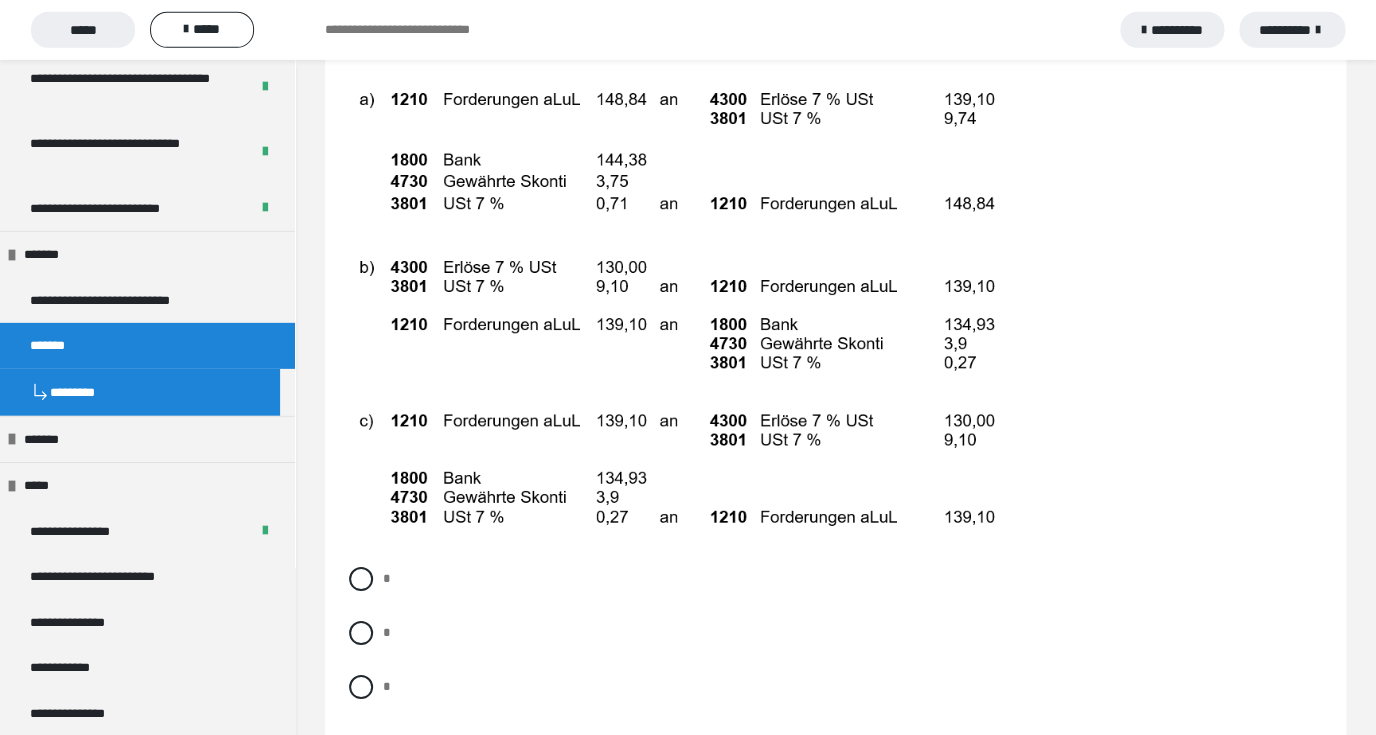 scroll, scrollTop: 16164, scrollLeft: 0, axis: vertical 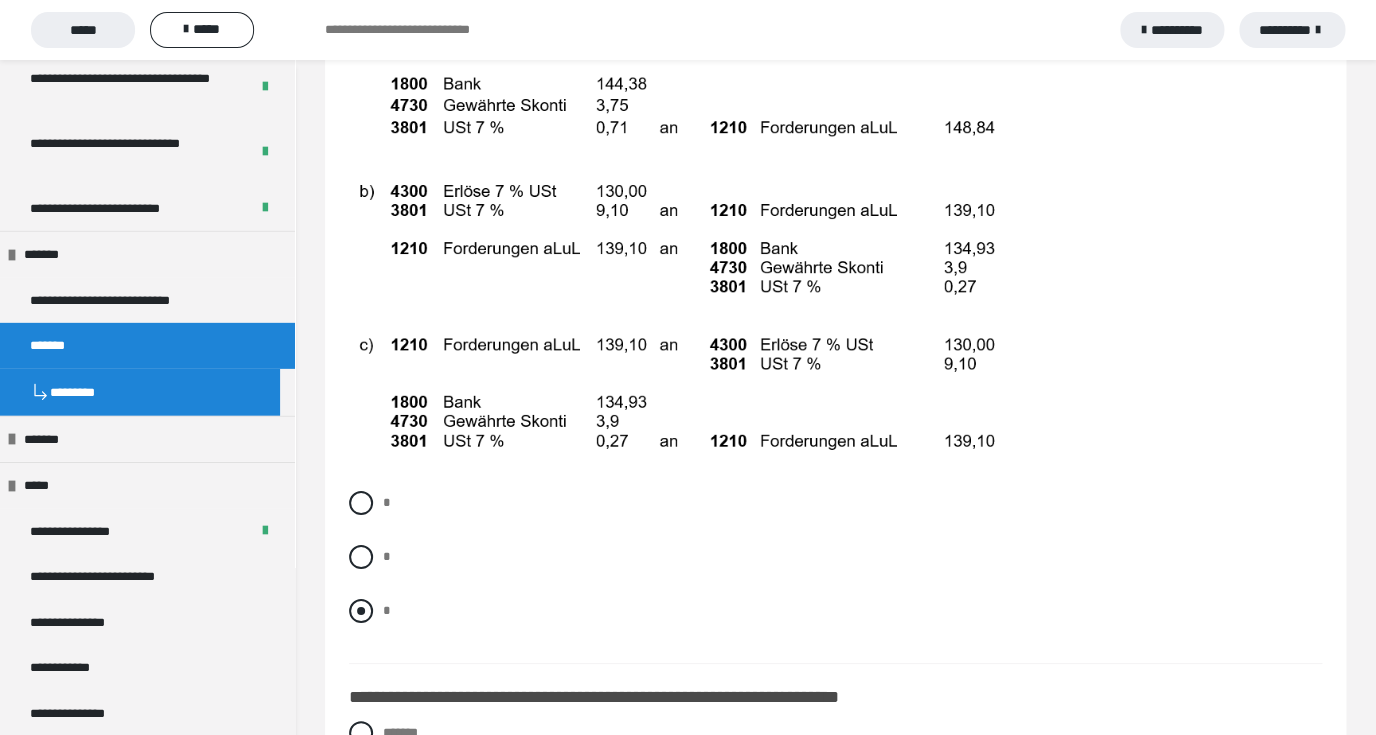click at bounding box center (361, 611) 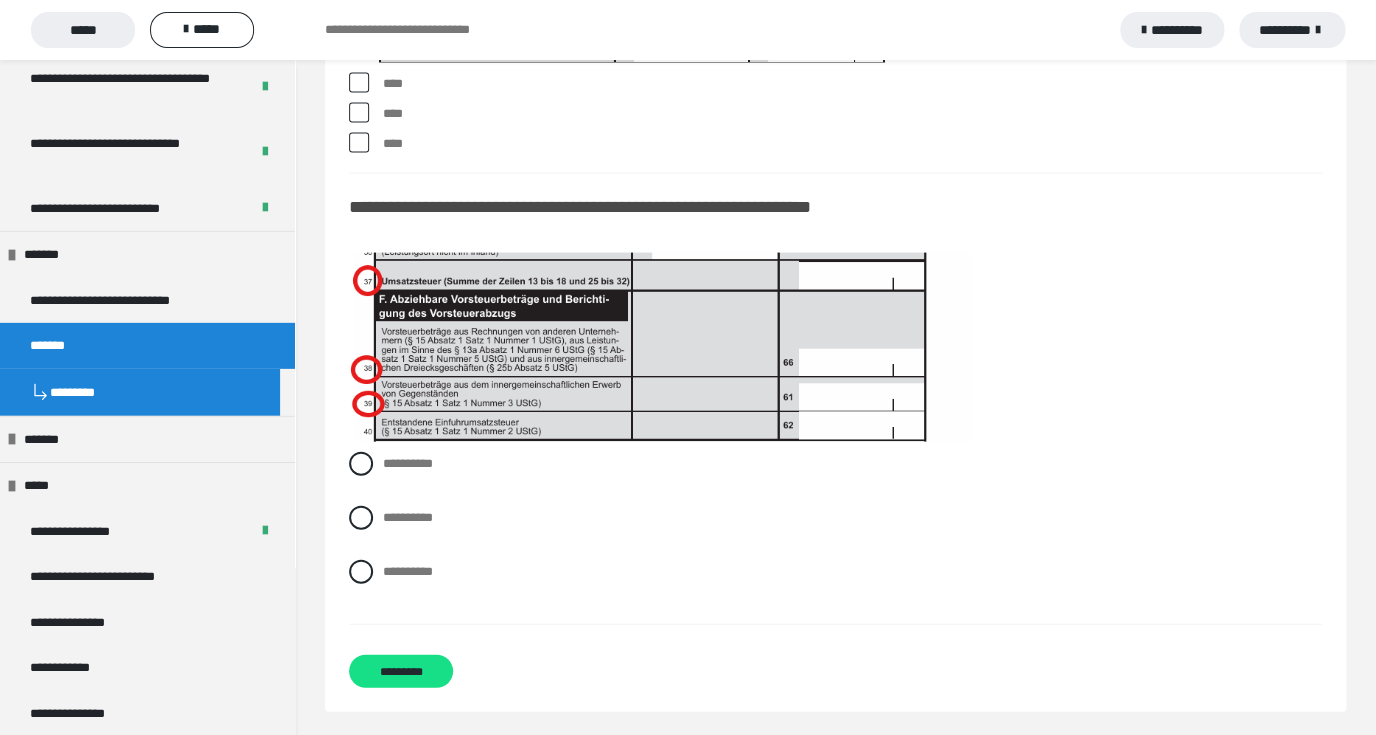 scroll, scrollTop: 17868, scrollLeft: 0, axis: vertical 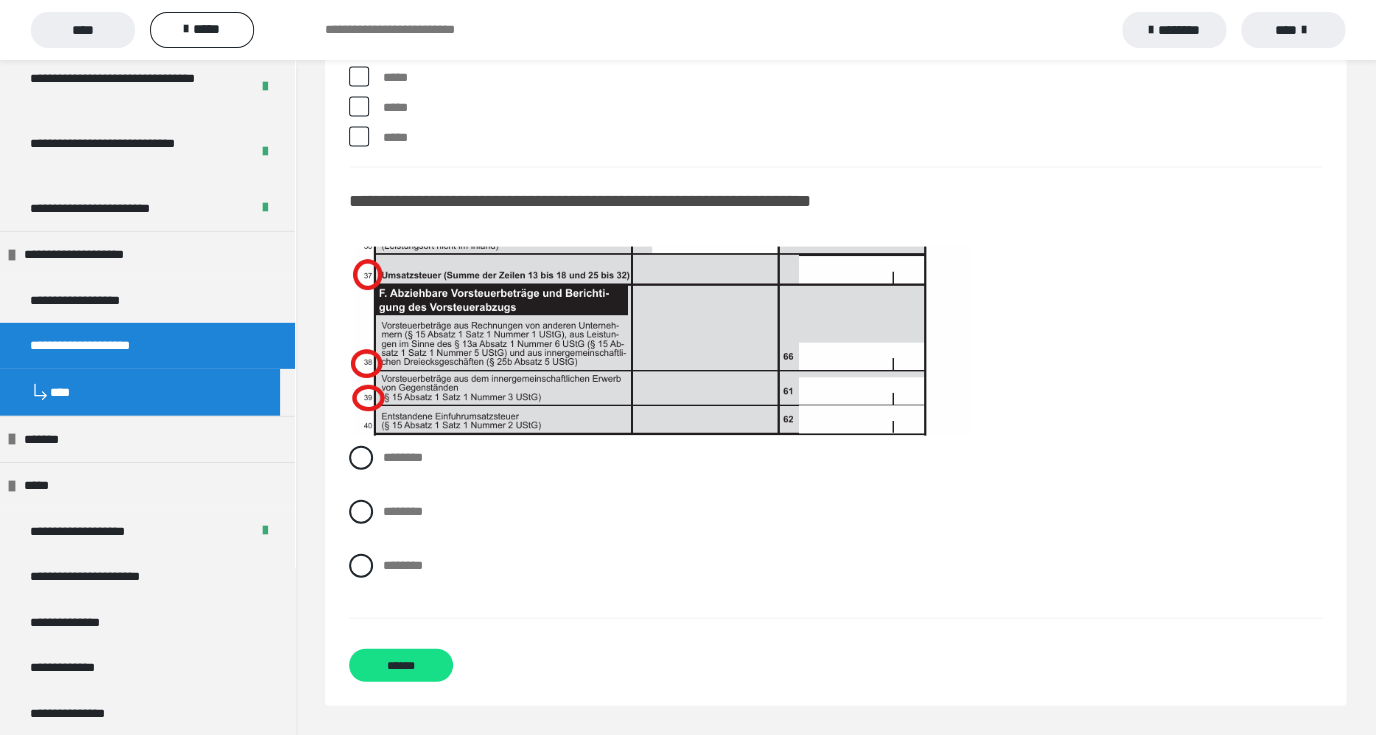 click at bounding box center (891, -464) 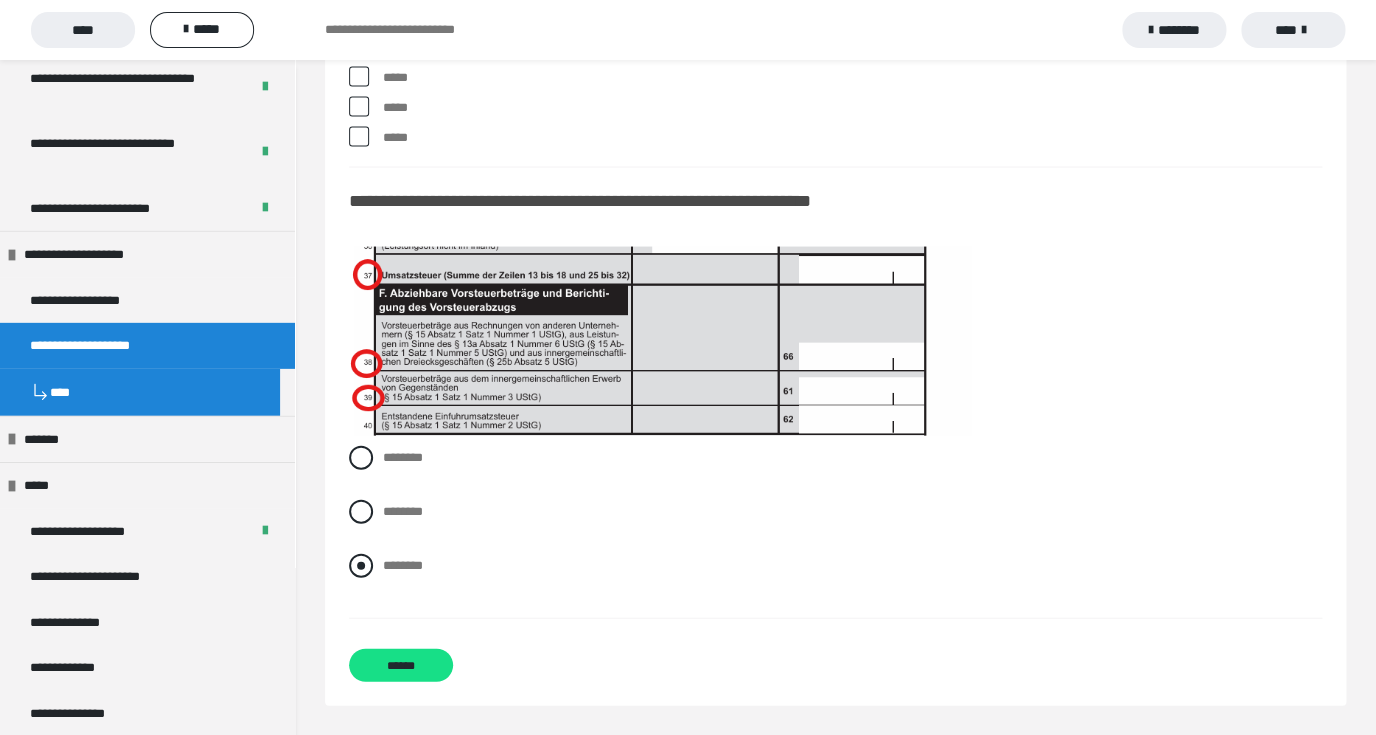 click at bounding box center (361, 565) 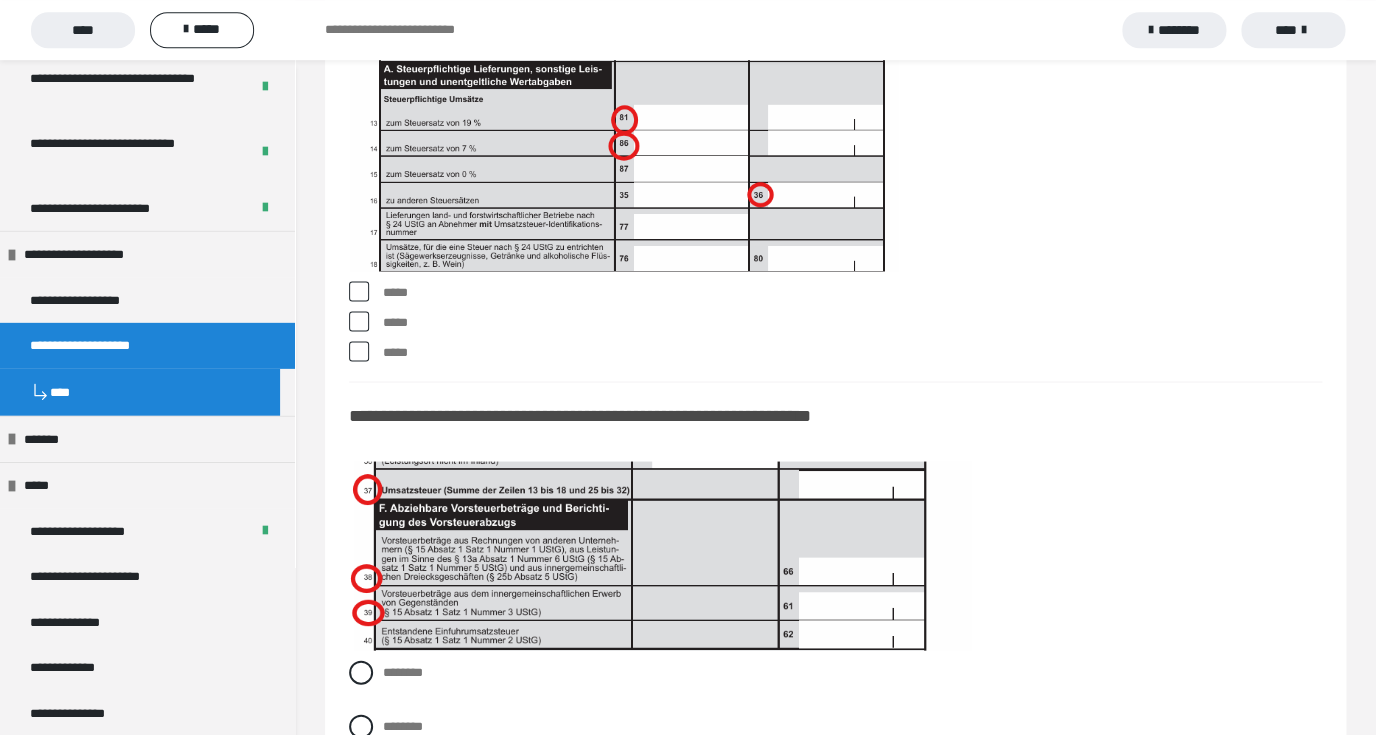 scroll, scrollTop: 17484, scrollLeft: 0, axis: vertical 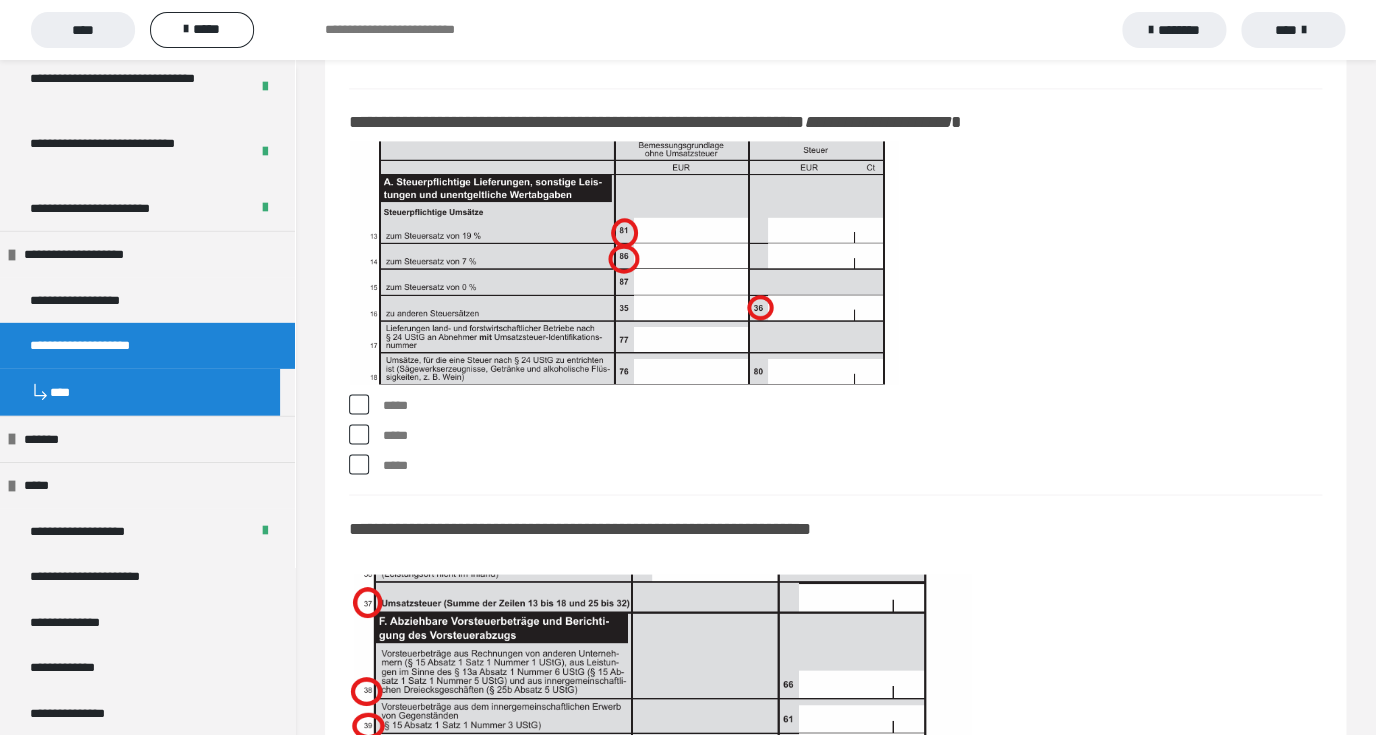 click at bounding box center [359, 404] 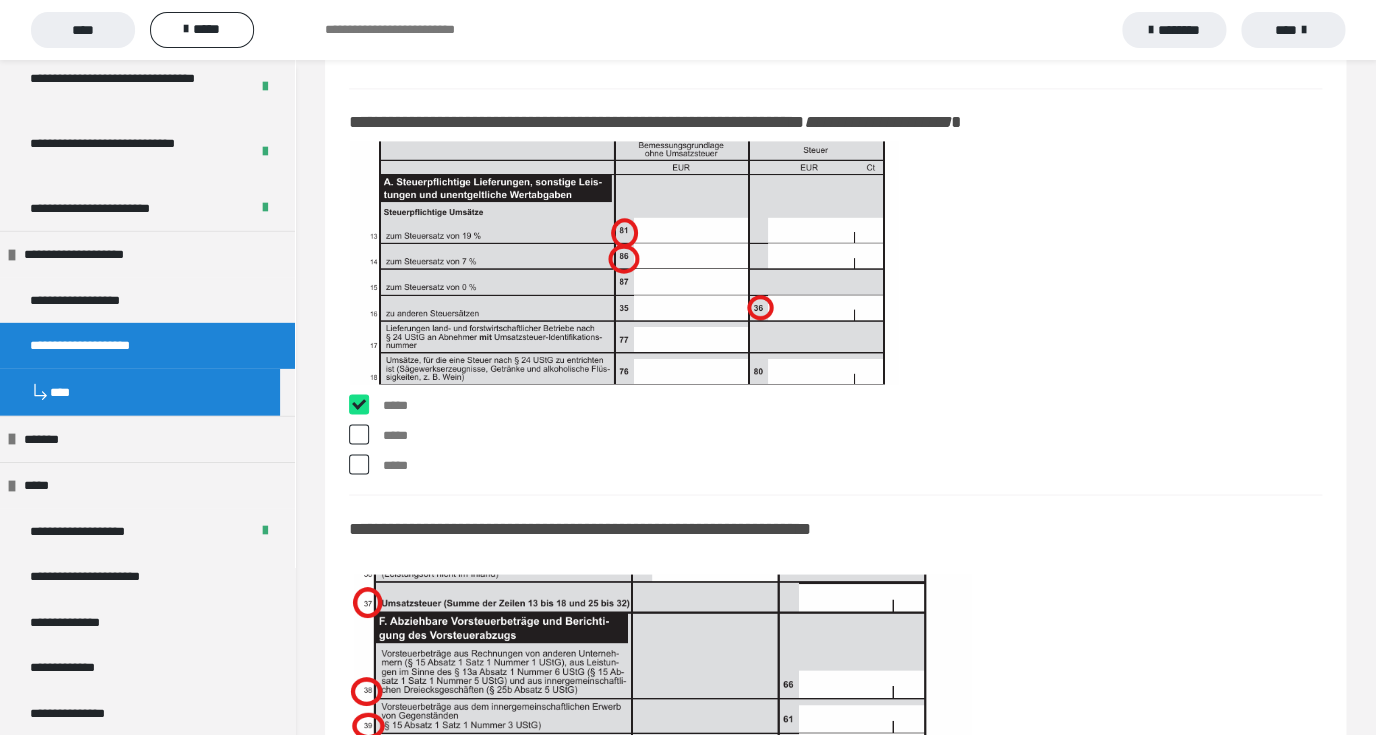 checkbox on "****" 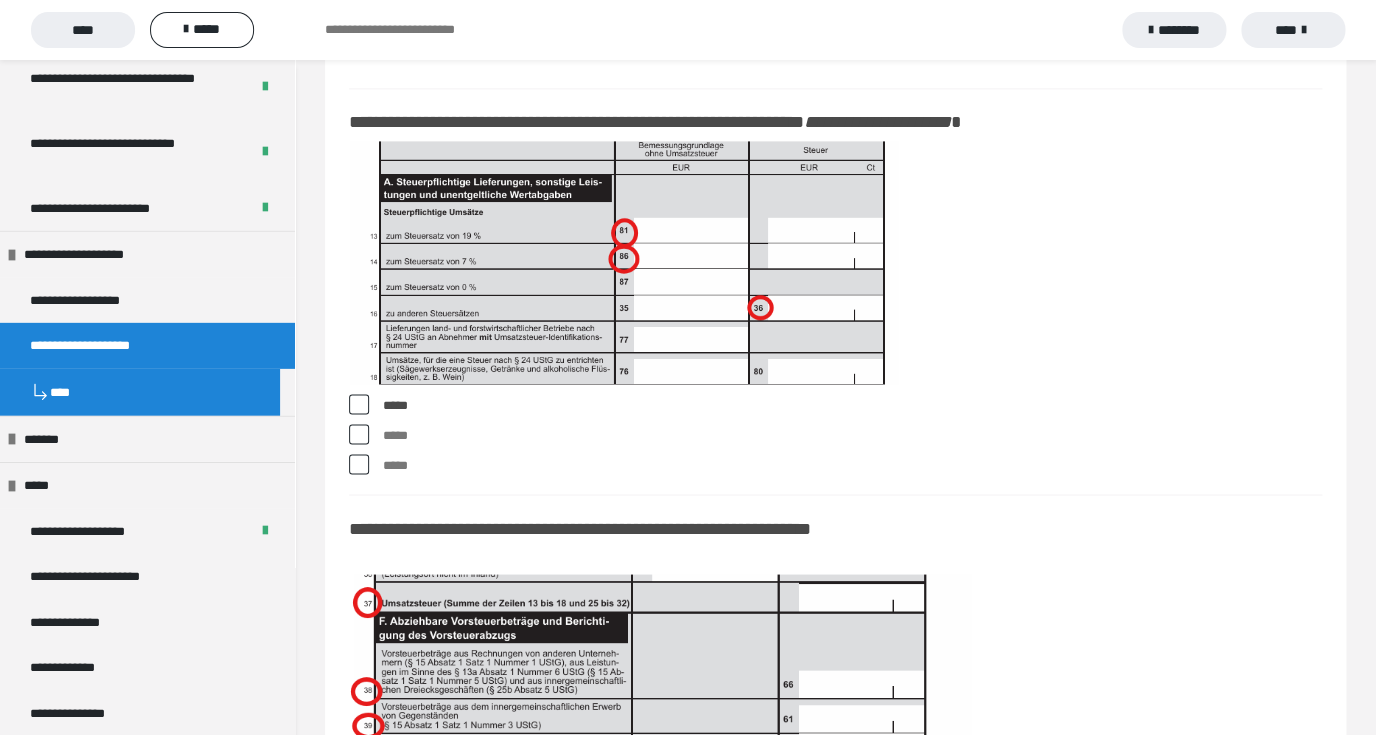 click at bounding box center [359, 434] 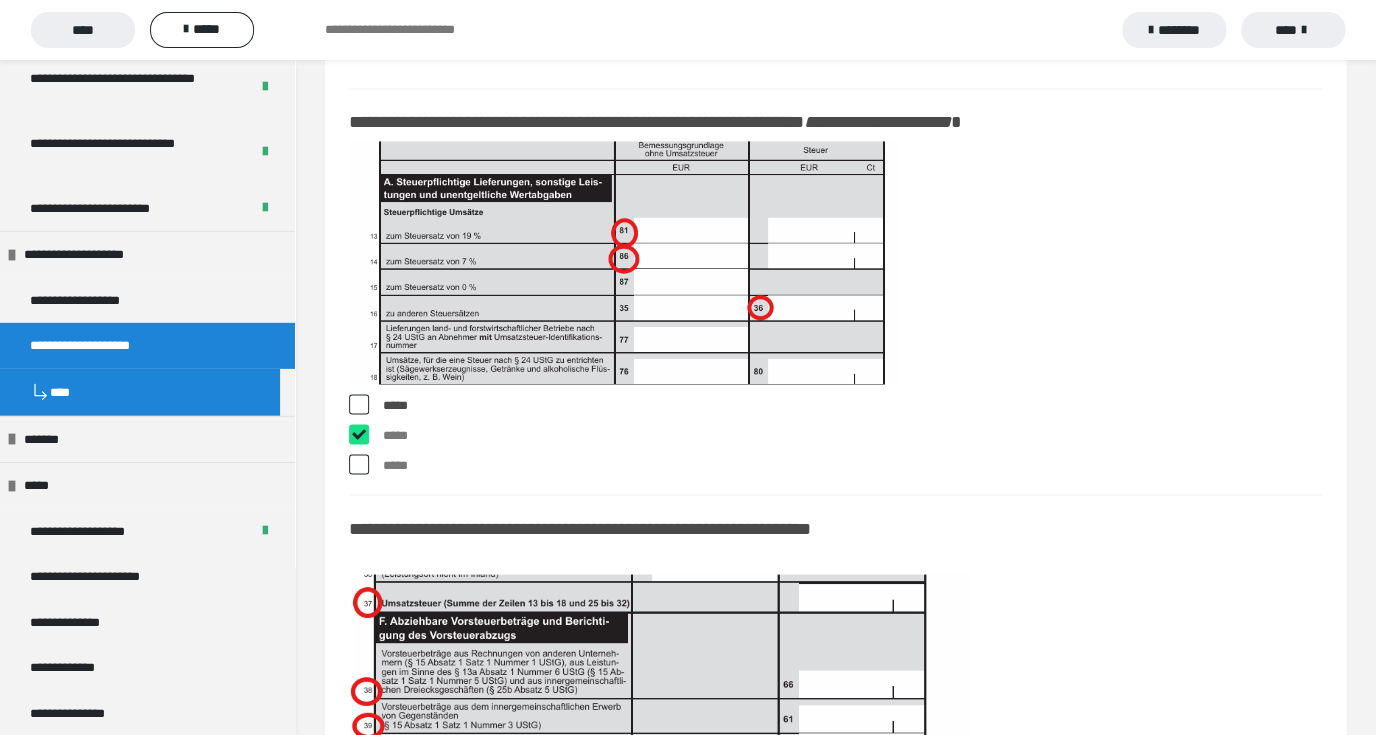 checkbox on "****" 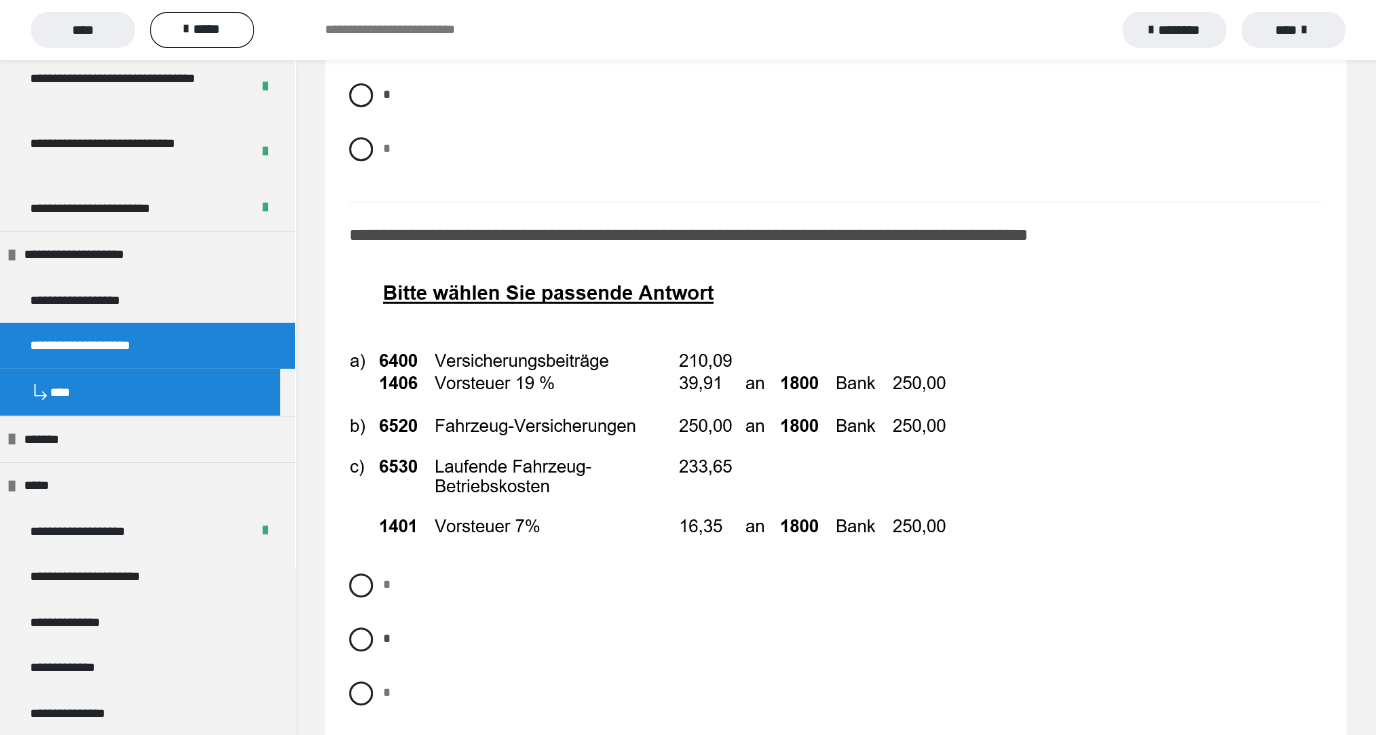 scroll, scrollTop: 11756, scrollLeft: 0, axis: vertical 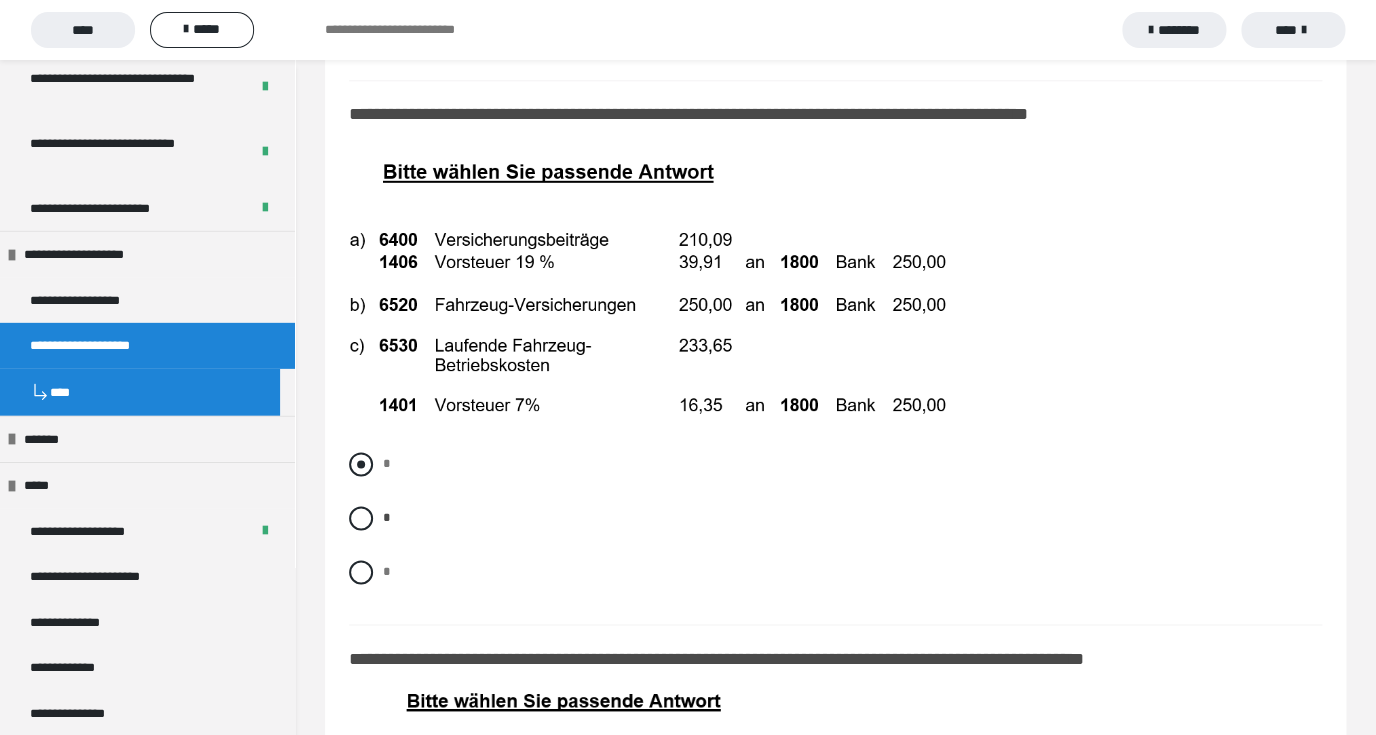 click at bounding box center [361, 464] 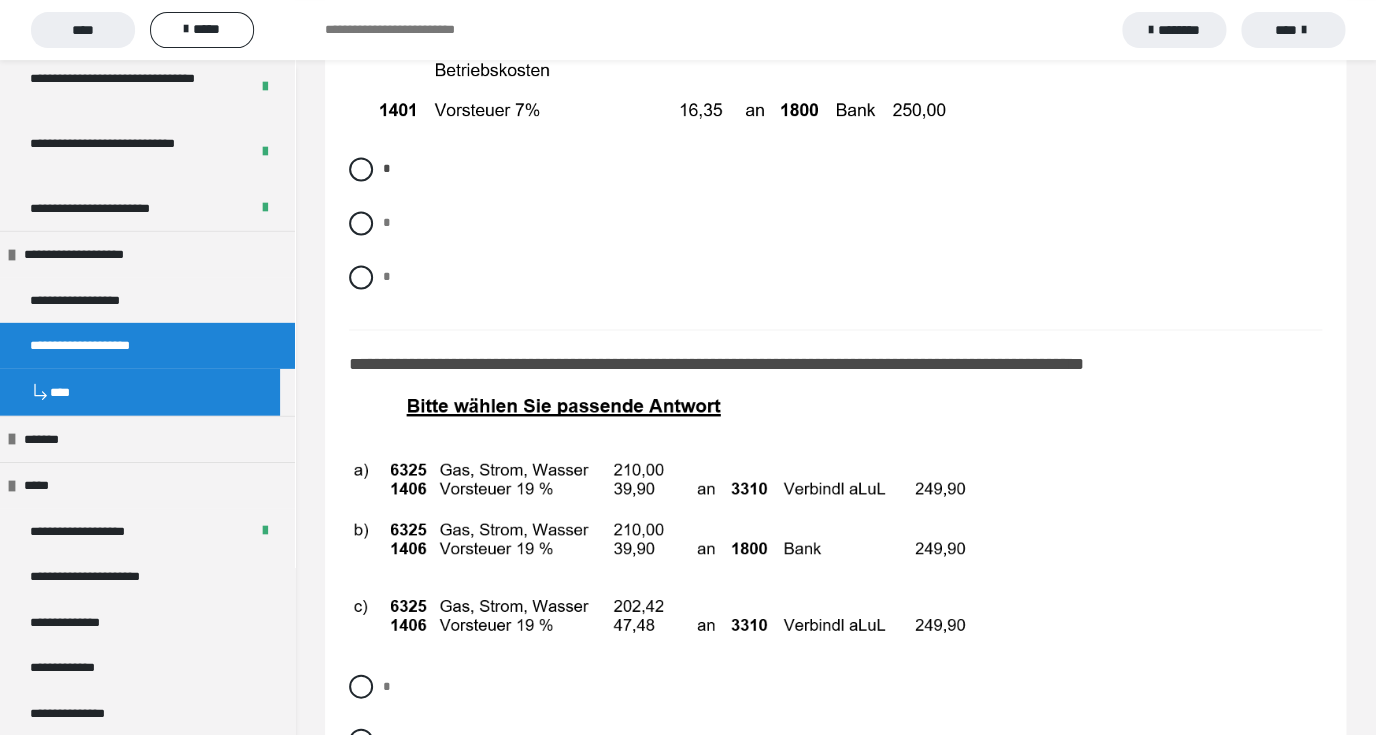 scroll, scrollTop: 12172, scrollLeft: 0, axis: vertical 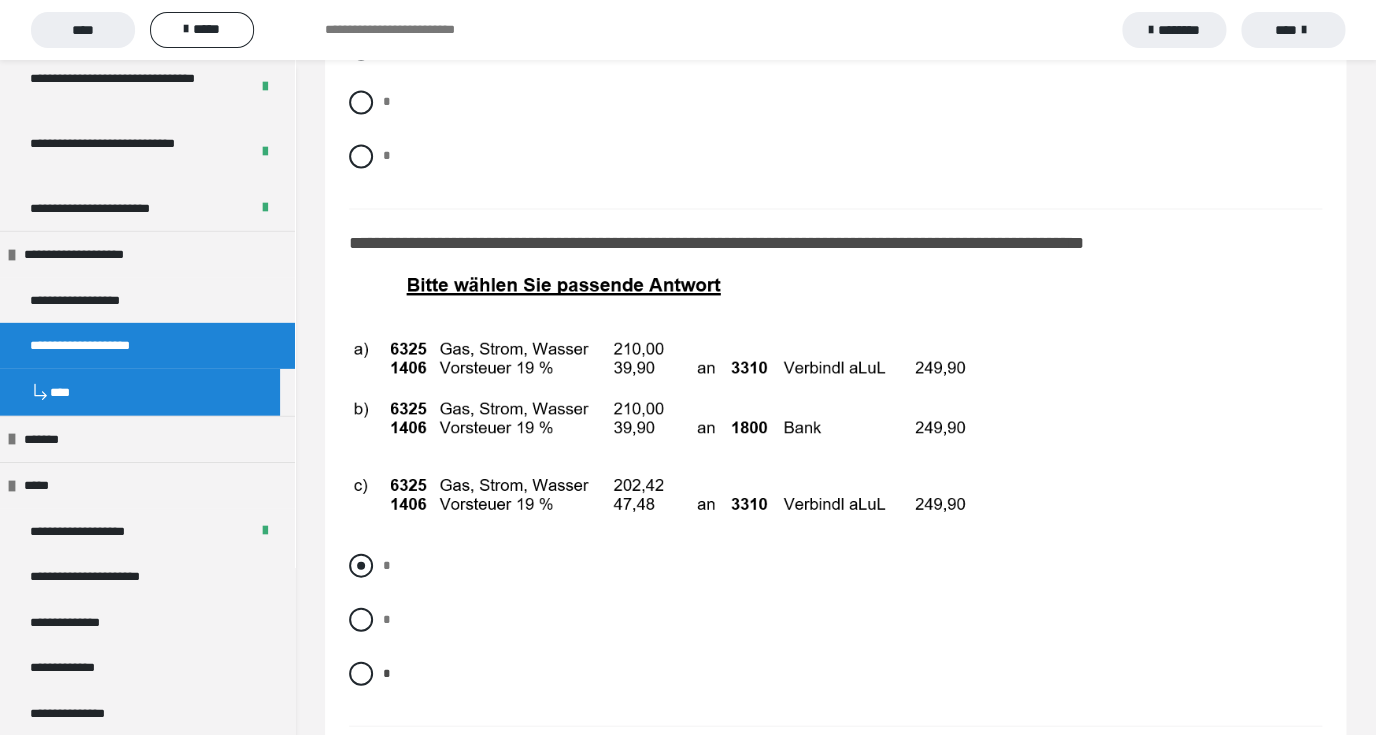 click at bounding box center [361, 565] 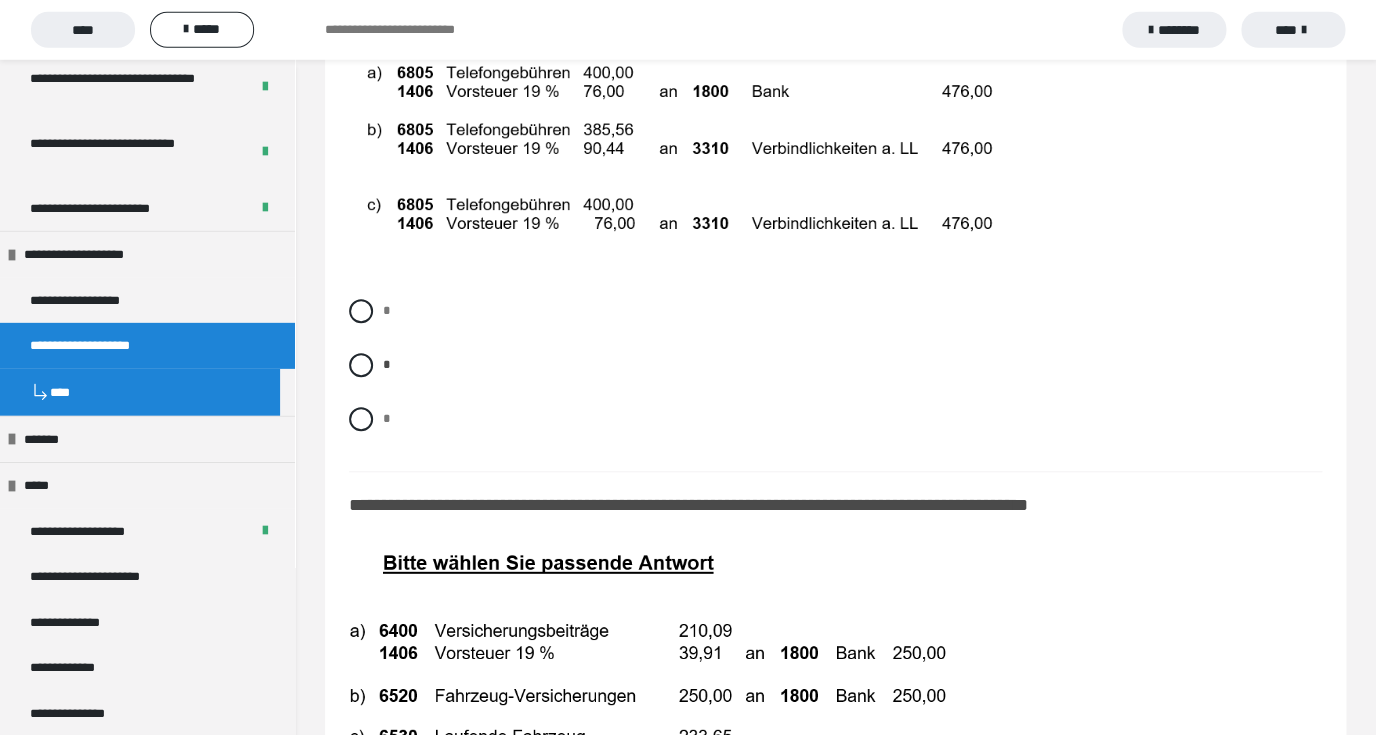 scroll, scrollTop: 11244, scrollLeft: 0, axis: vertical 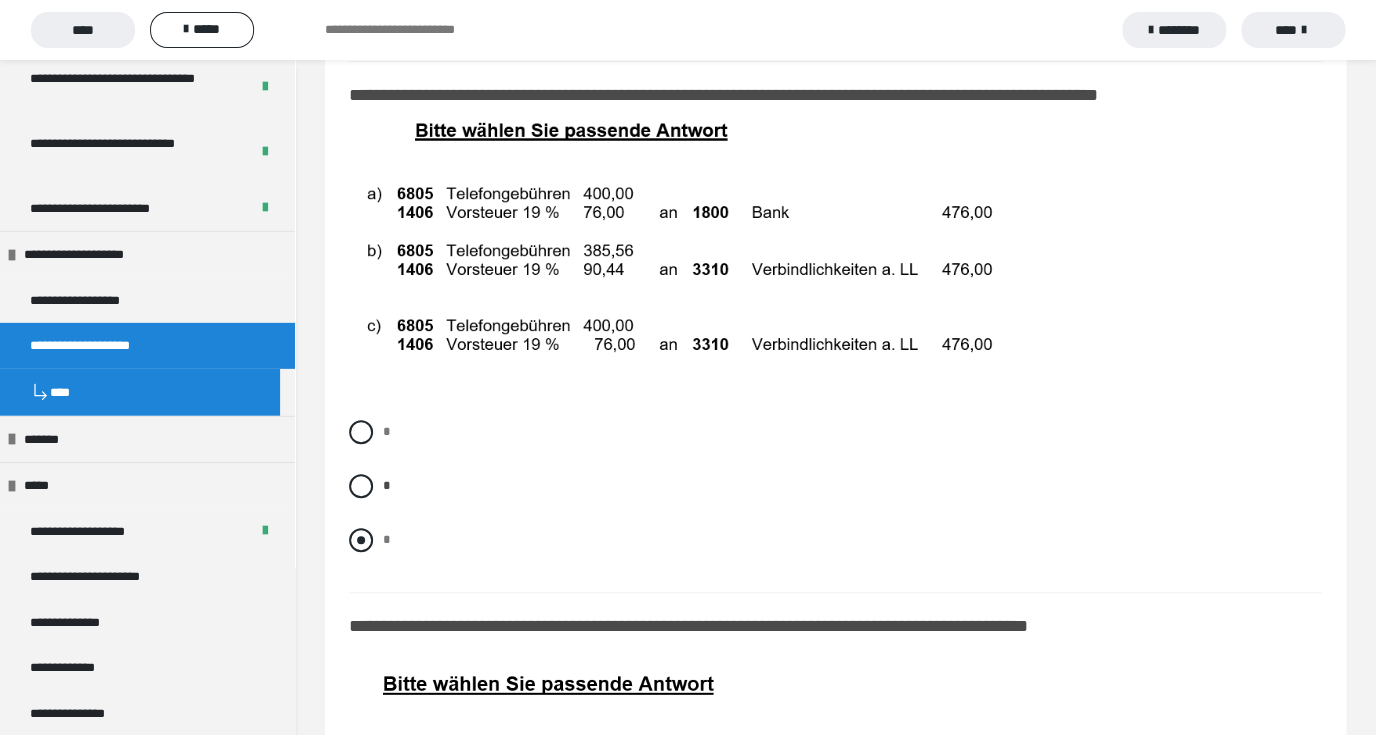 drag, startPoint x: 365, startPoint y: 543, endPoint x: 444, endPoint y: 509, distance: 86.00581 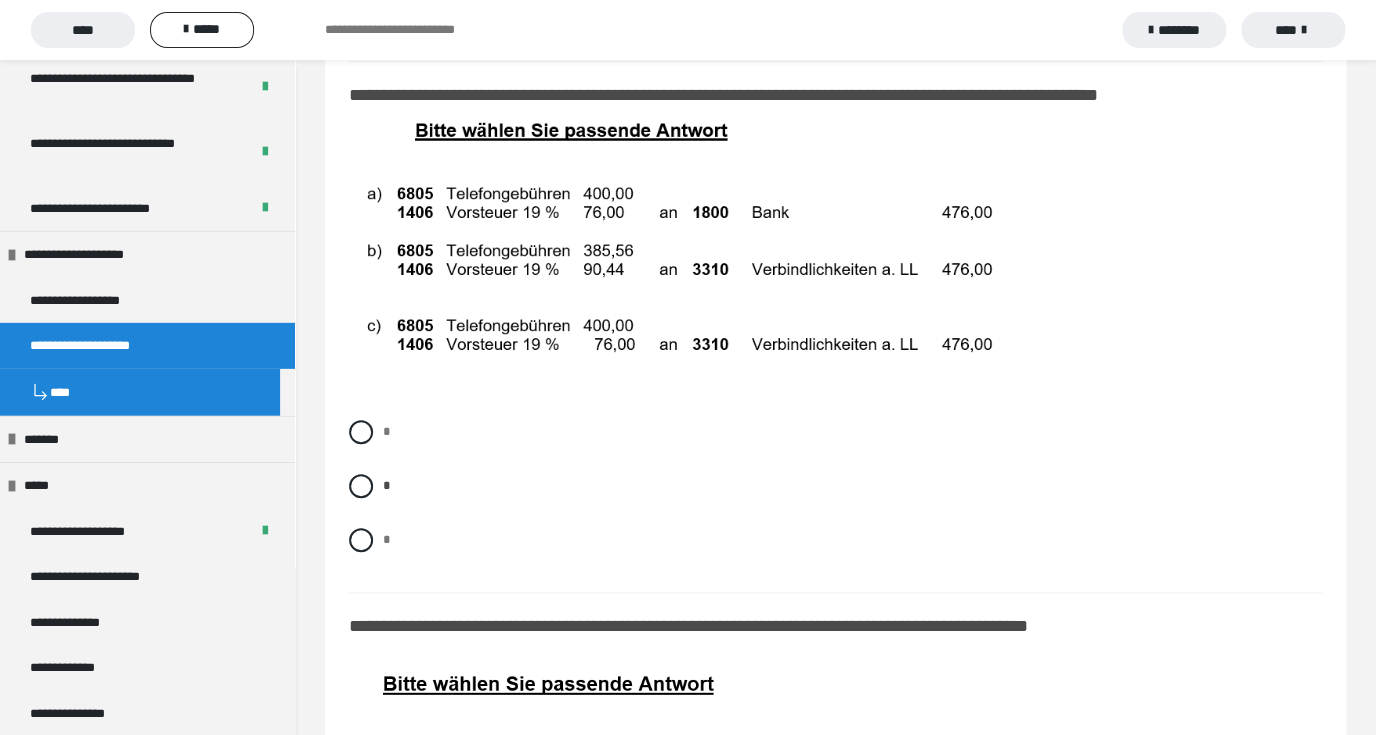 click at bounding box center (361, 540) 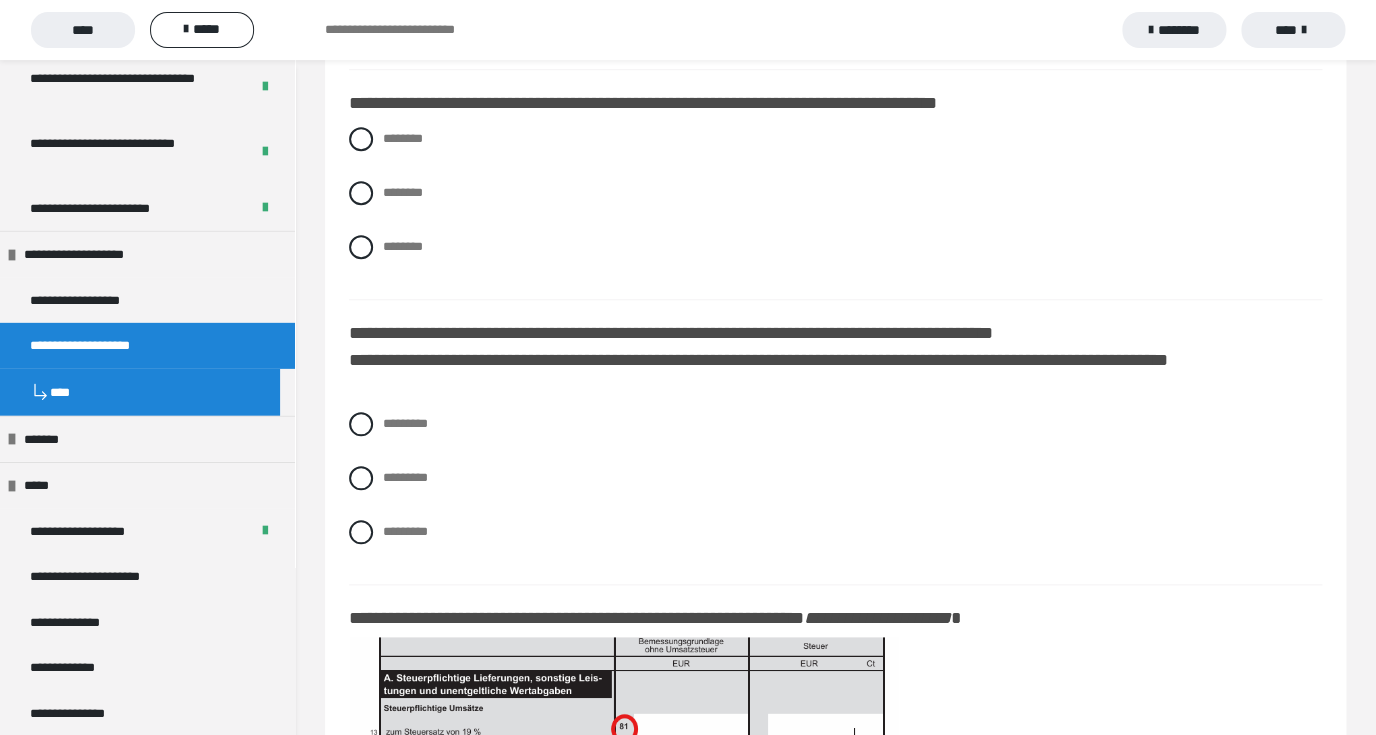 scroll, scrollTop: 17020, scrollLeft: 0, axis: vertical 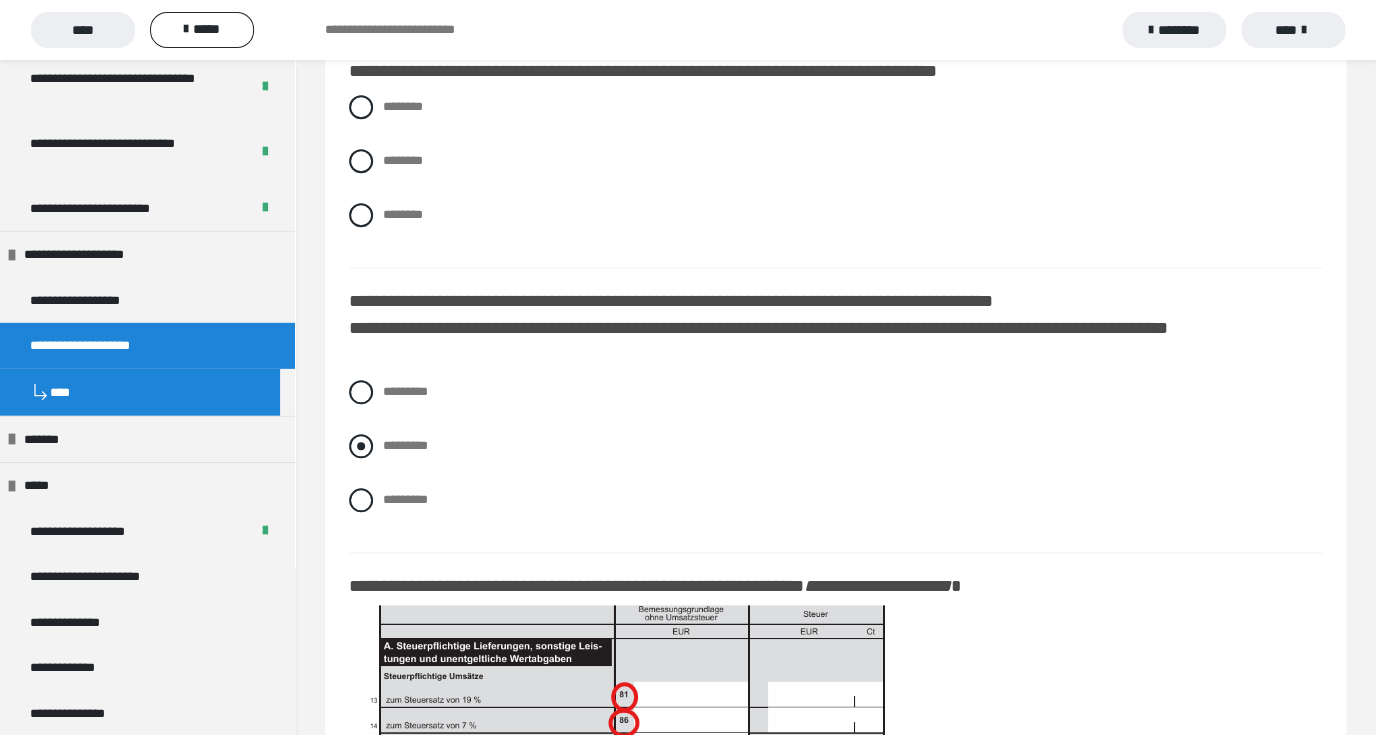 click at bounding box center [361, 446] 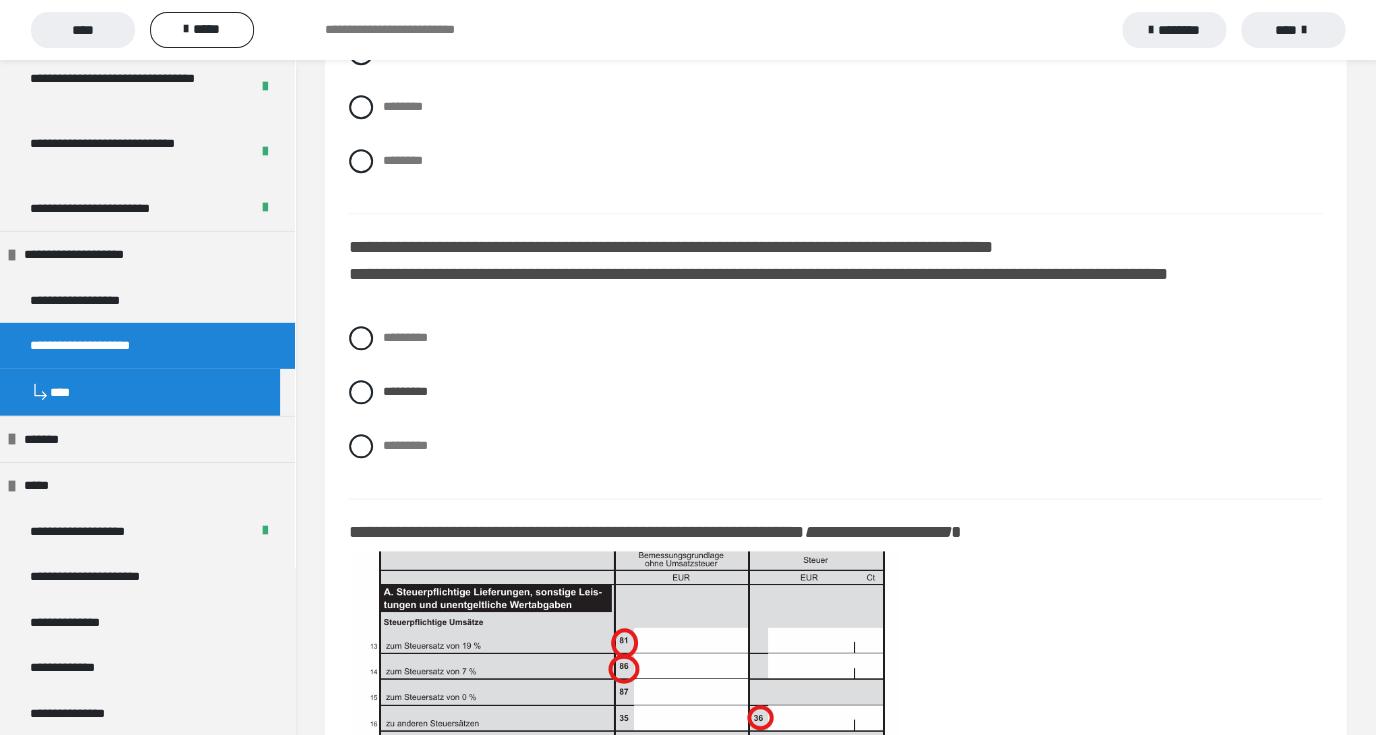 scroll, scrollTop: 17084, scrollLeft: 0, axis: vertical 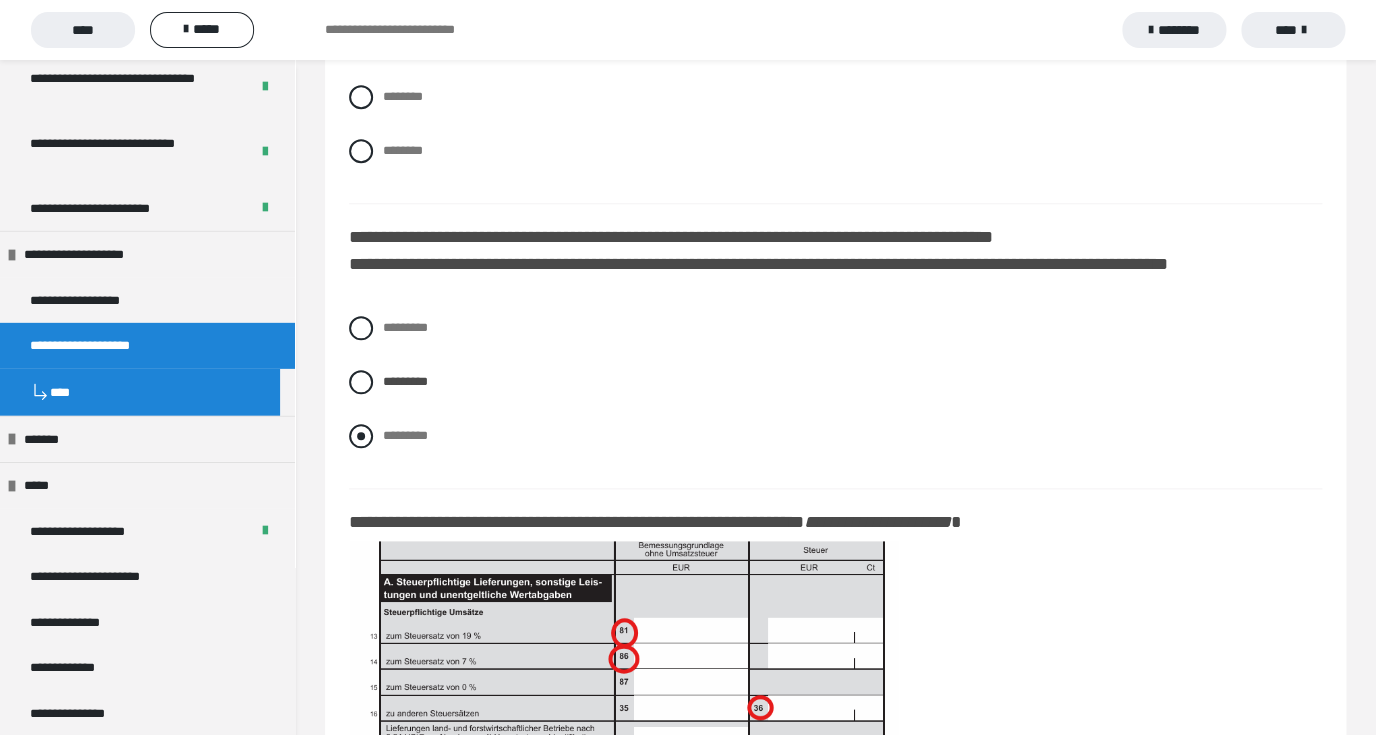 click at bounding box center (361, 436) 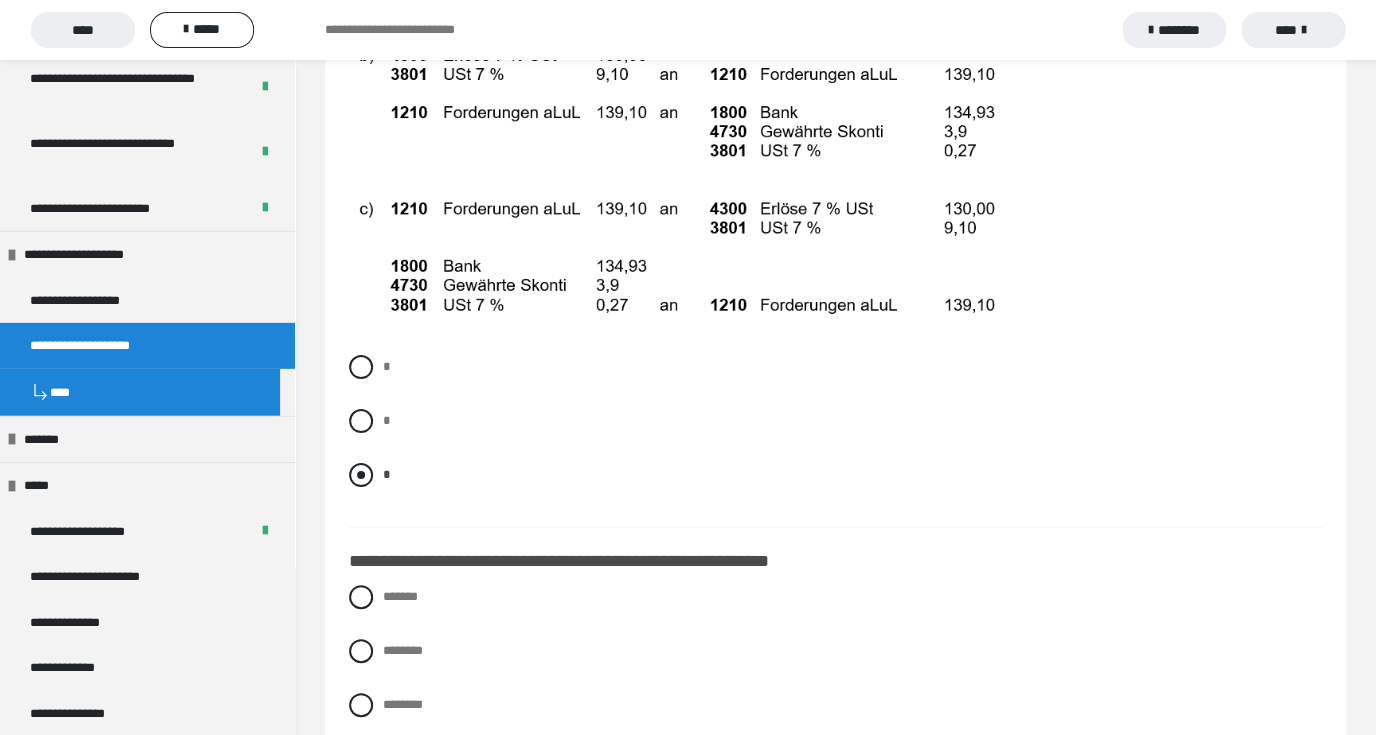 scroll, scrollTop: 16636, scrollLeft: 0, axis: vertical 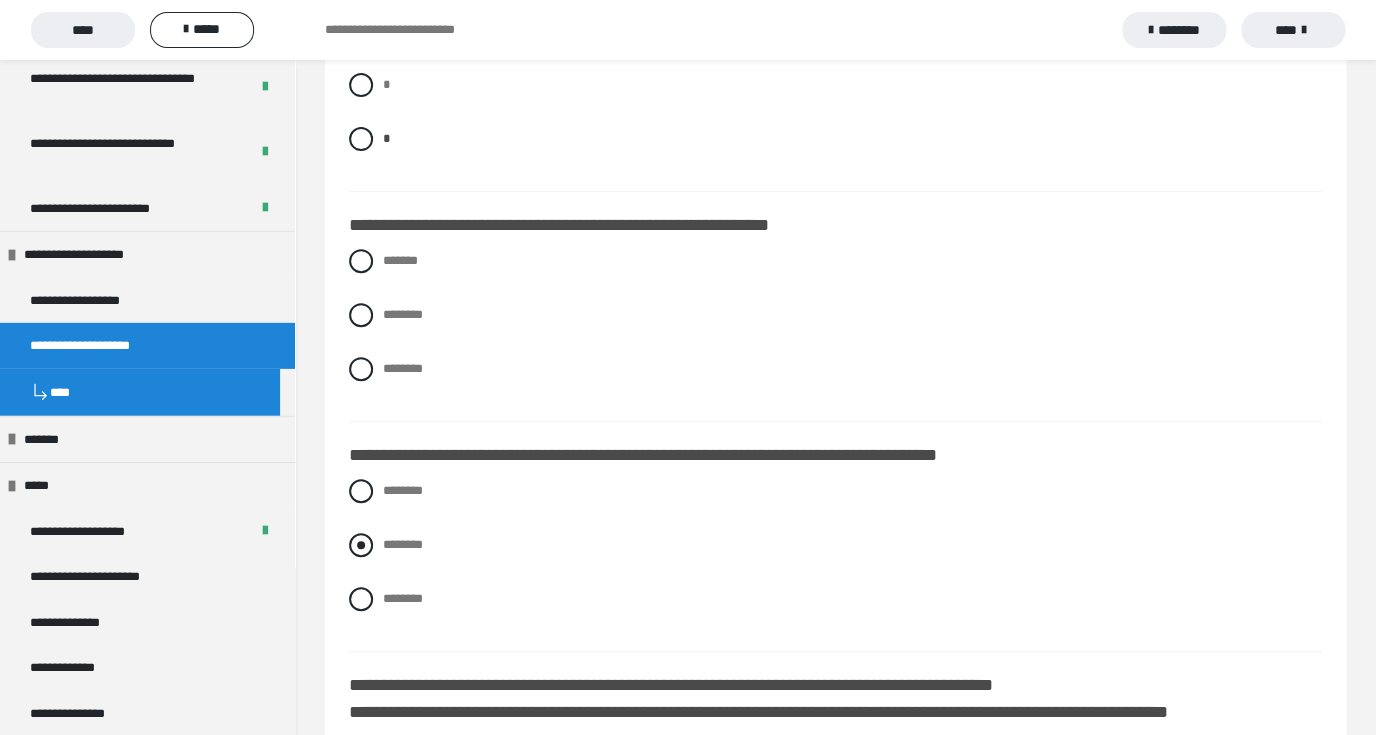 click at bounding box center (361, 545) 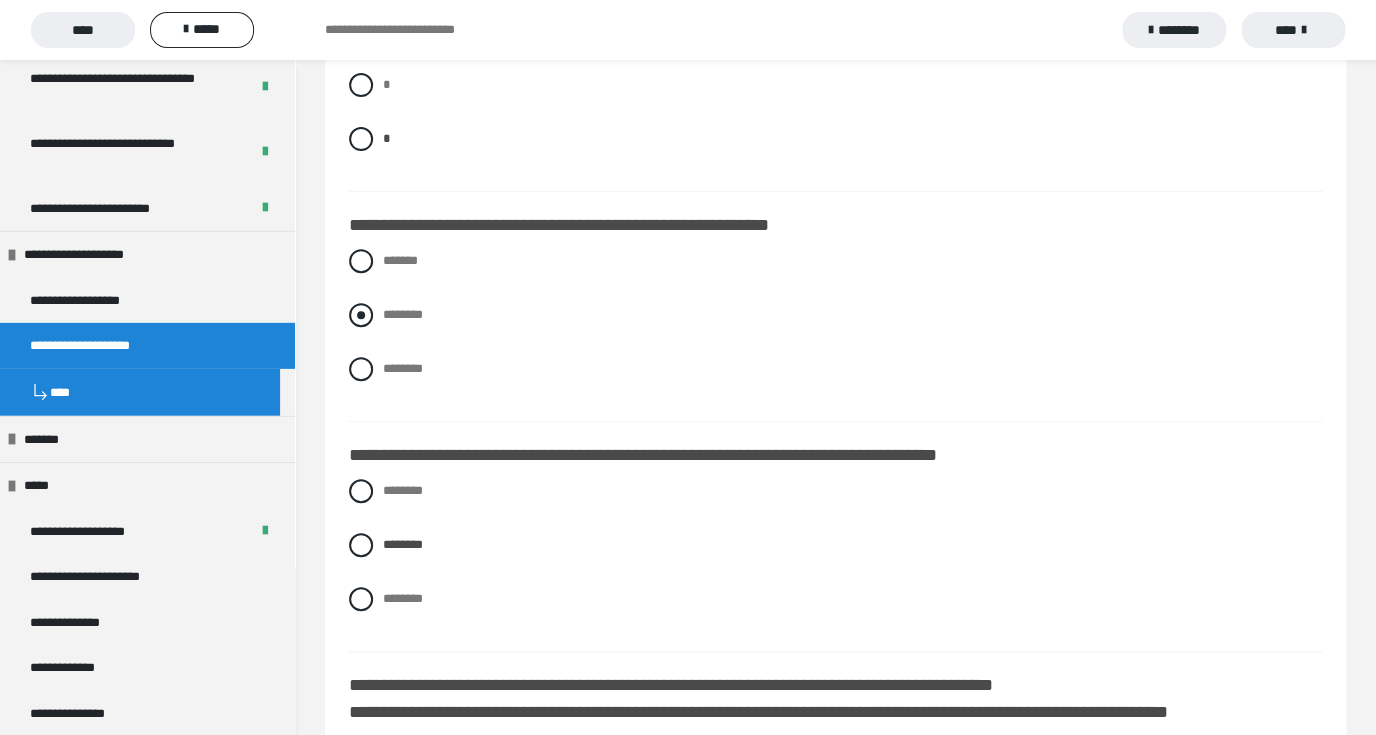 click at bounding box center [361, 315] 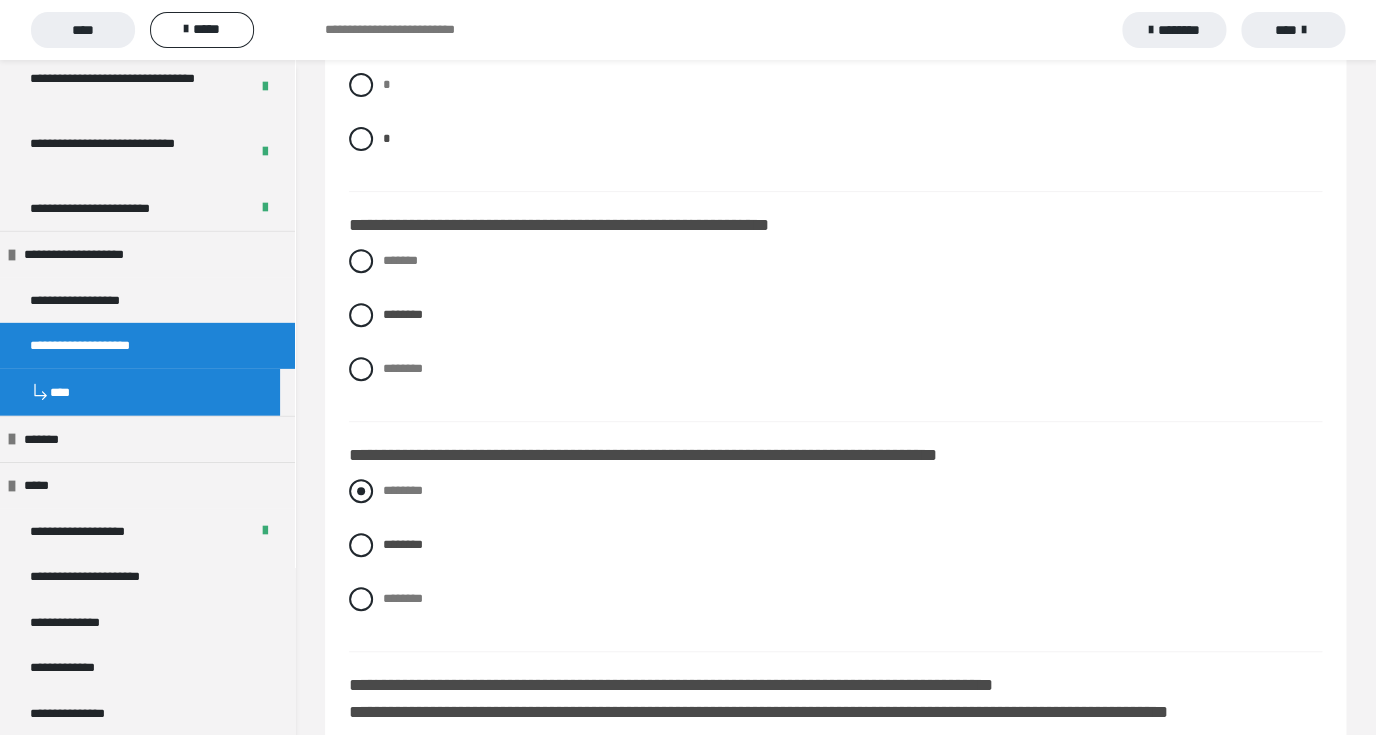 click at bounding box center [361, 491] 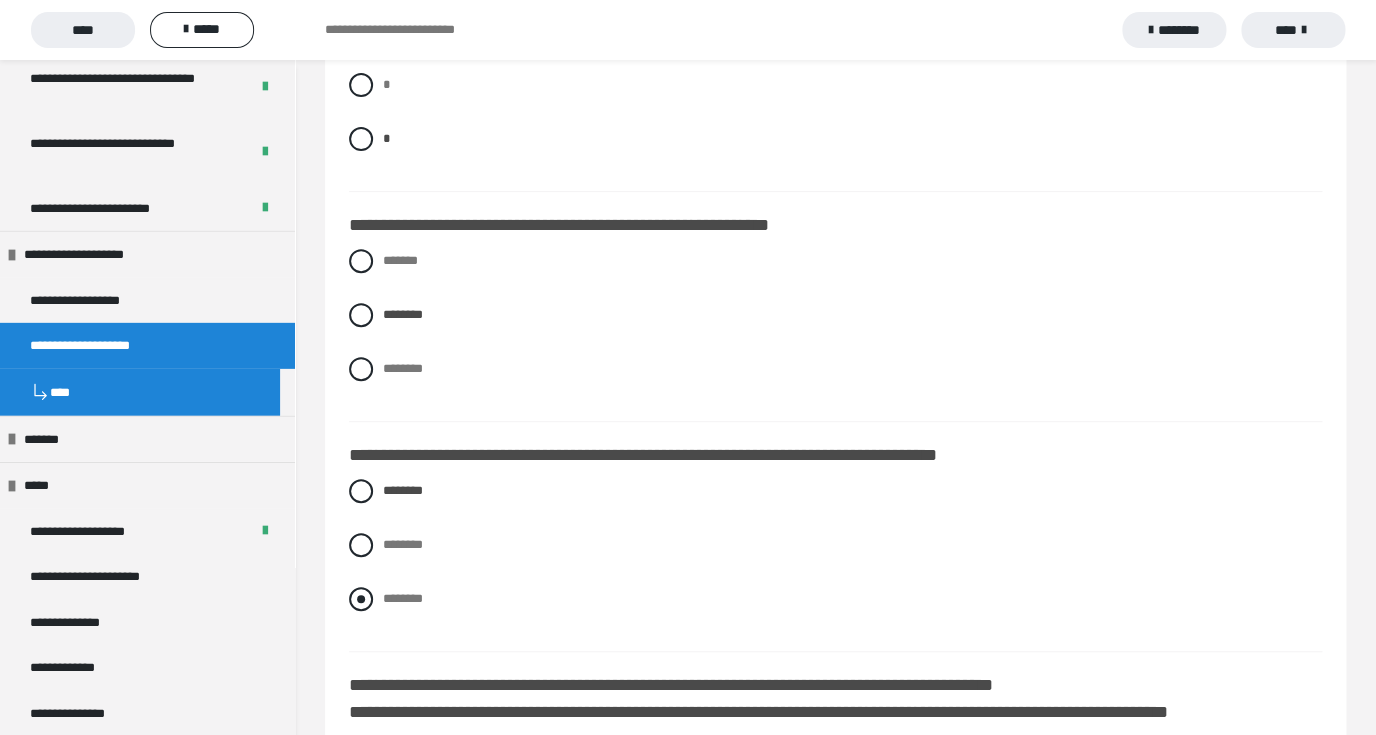 click at bounding box center (361, 599) 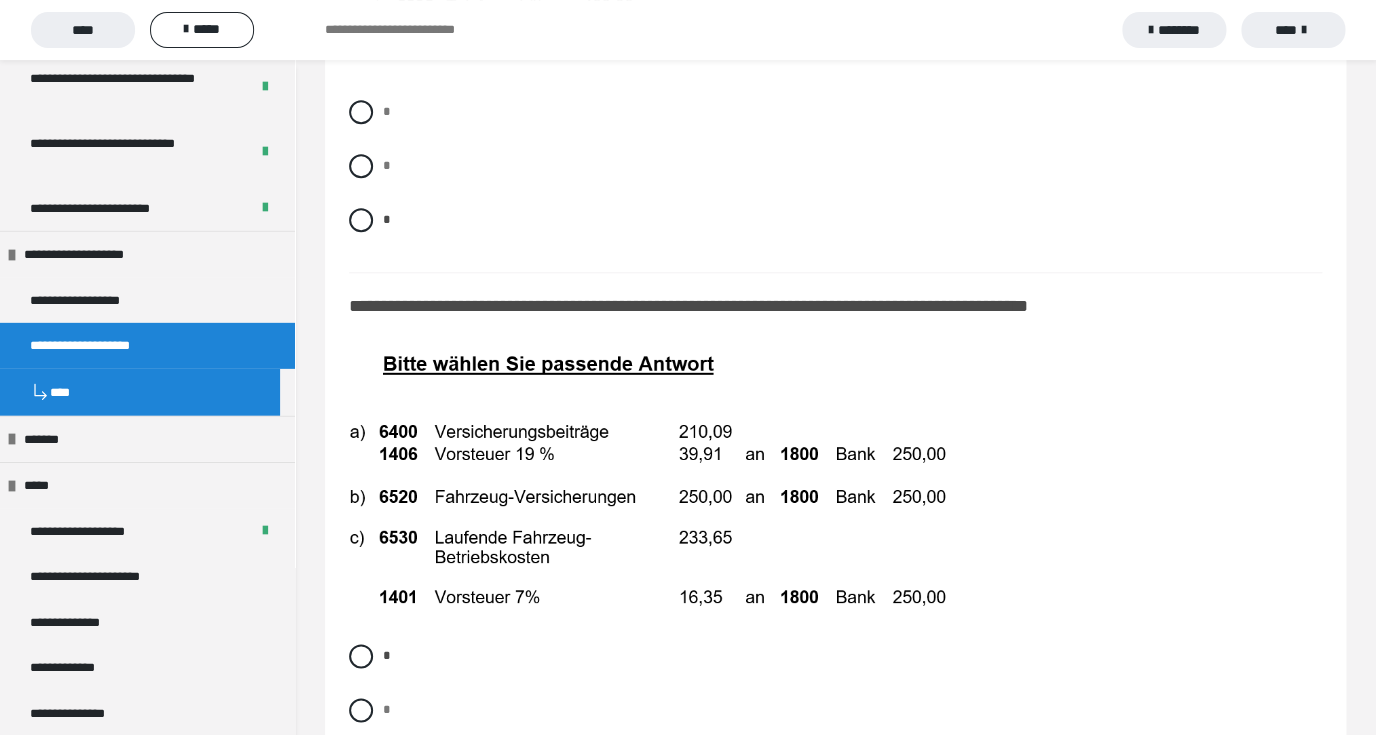 scroll, scrollTop: 11660, scrollLeft: 0, axis: vertical 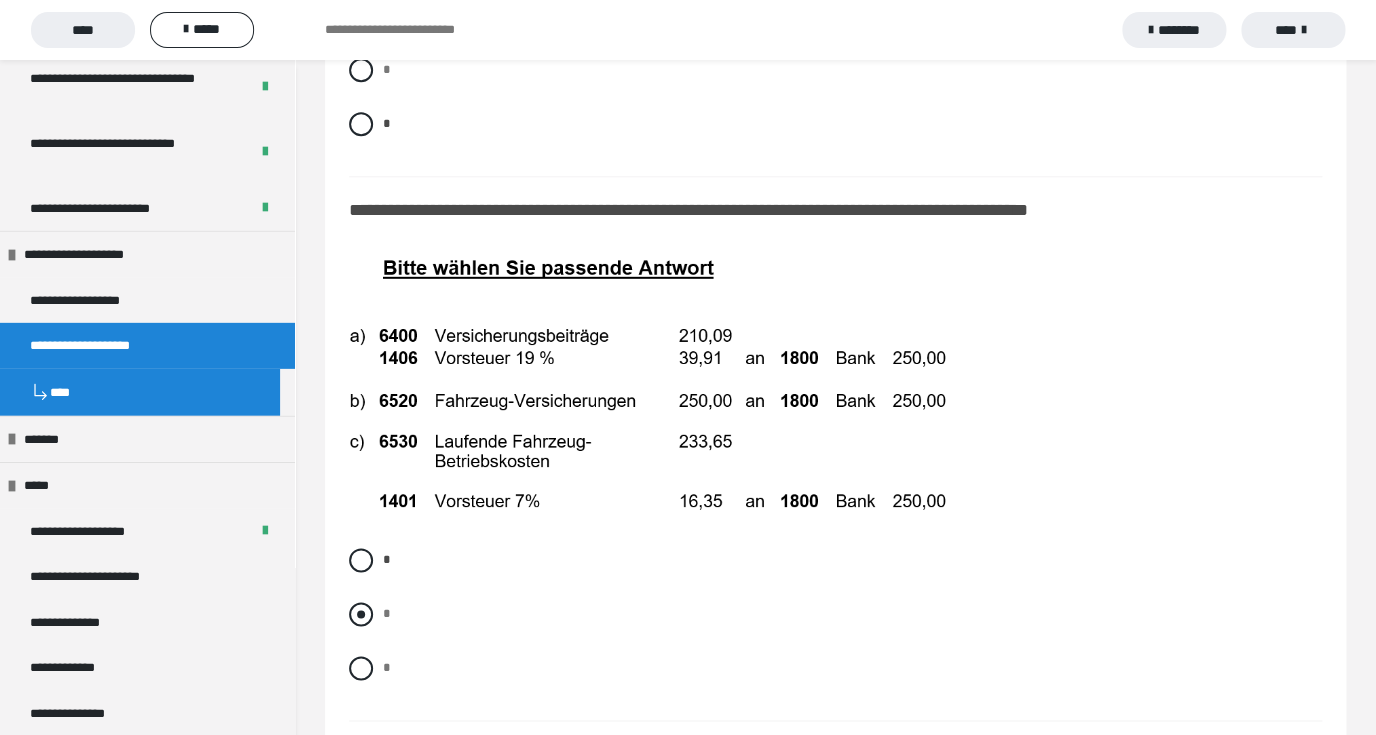 click at bounding box center (361, 614) 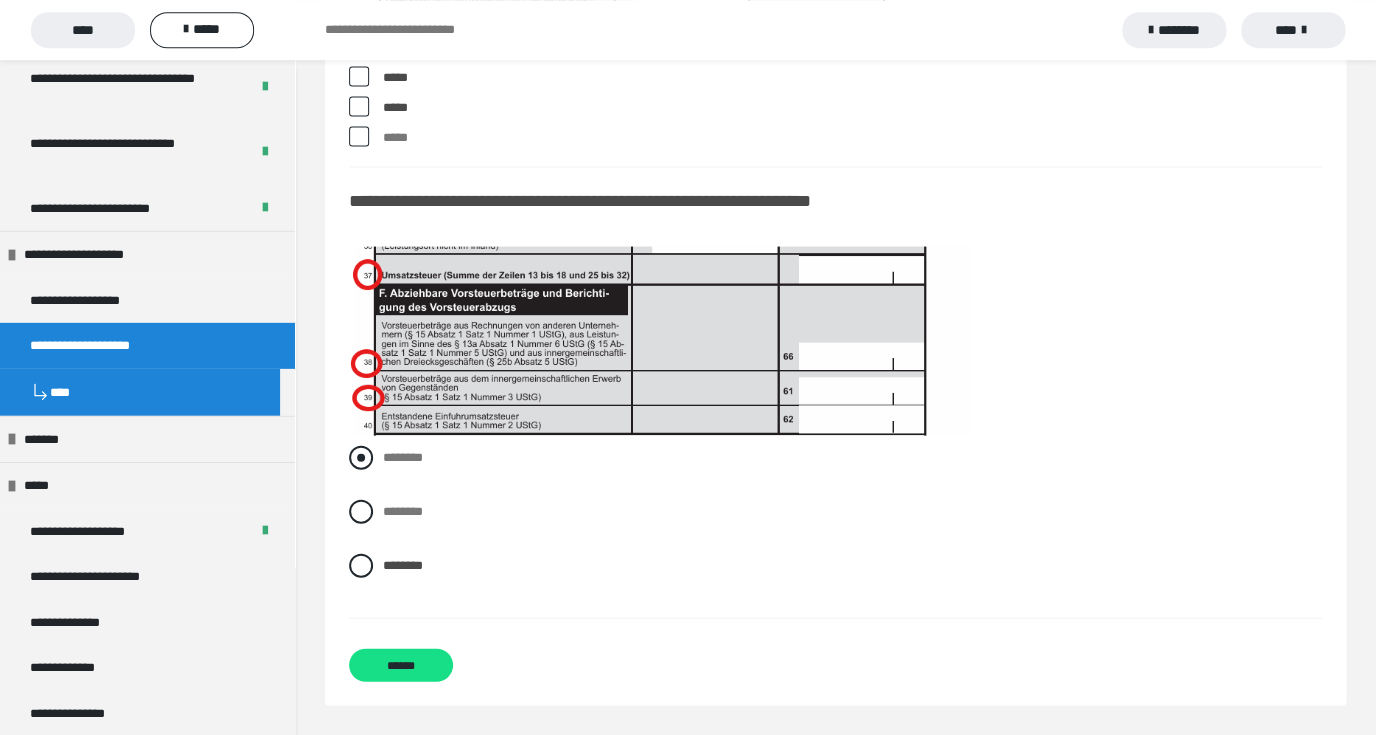 scroll, scrollTop: 17868, scrollLeft: 0, axis: vertical 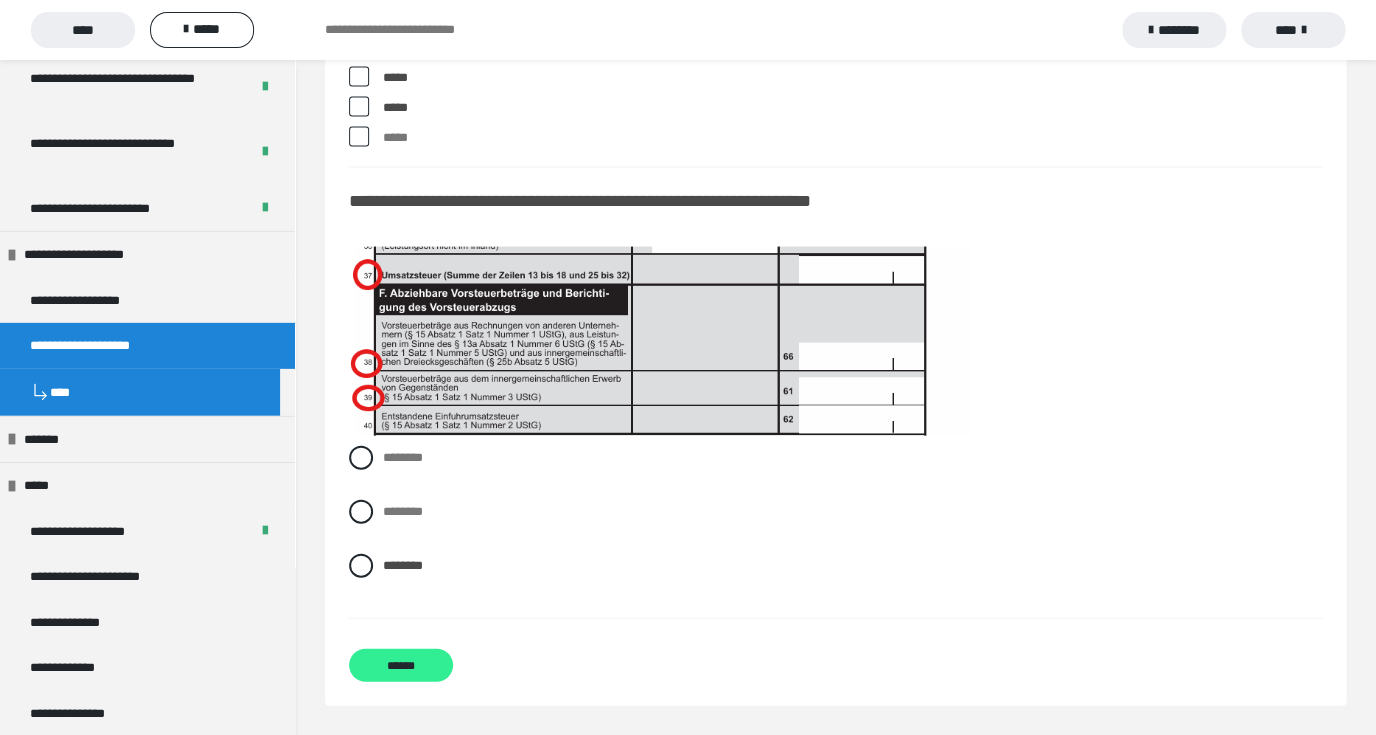 click on "******" at bounding box center (401, 664) 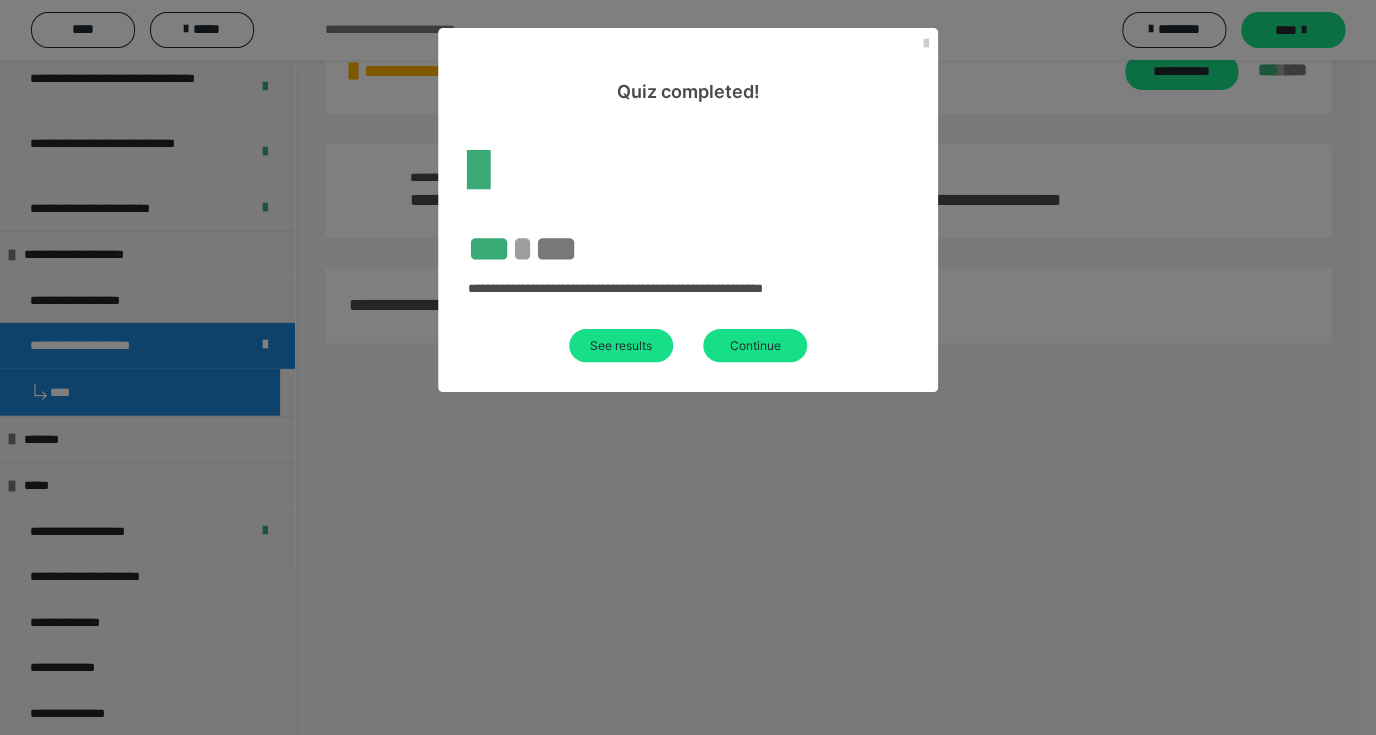 scroll, scrollTop: 60, scrollLeft: 0, axis: vertical 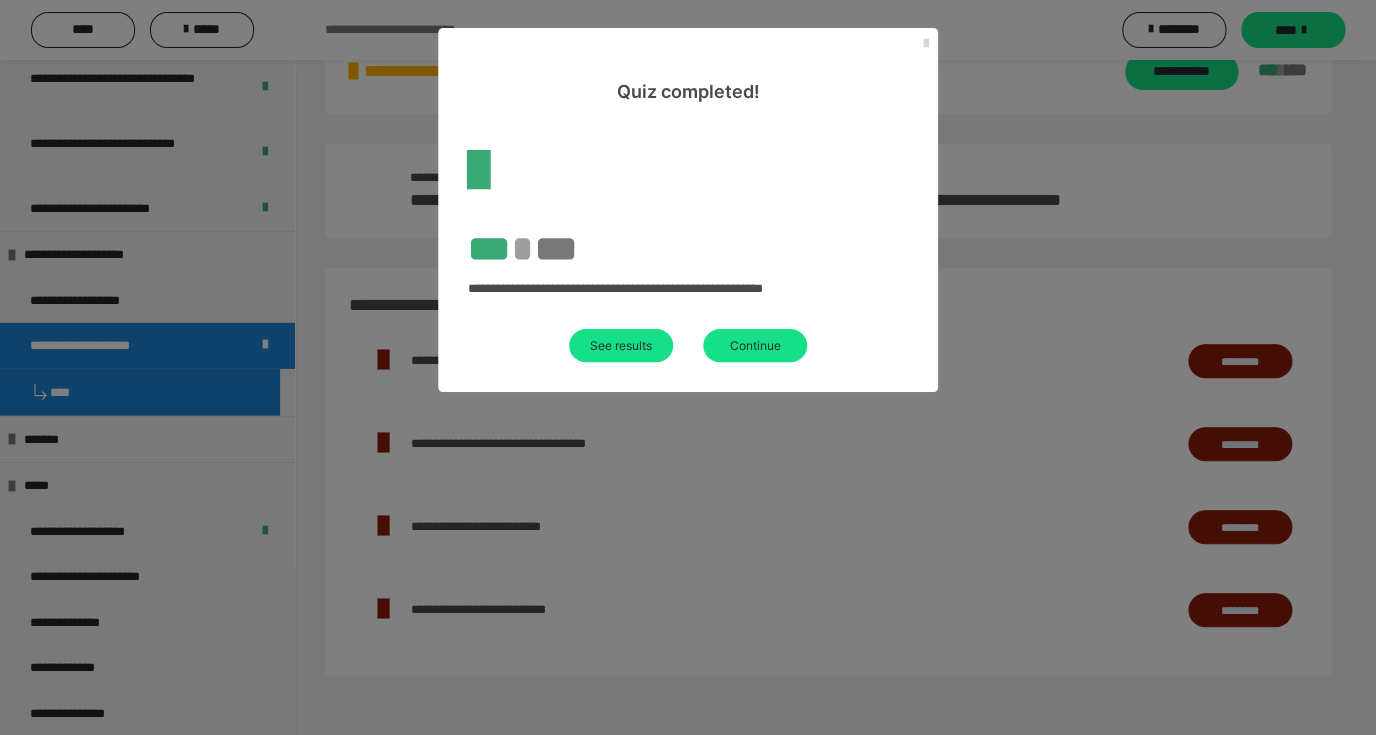 click at bounding box center (926, 44) 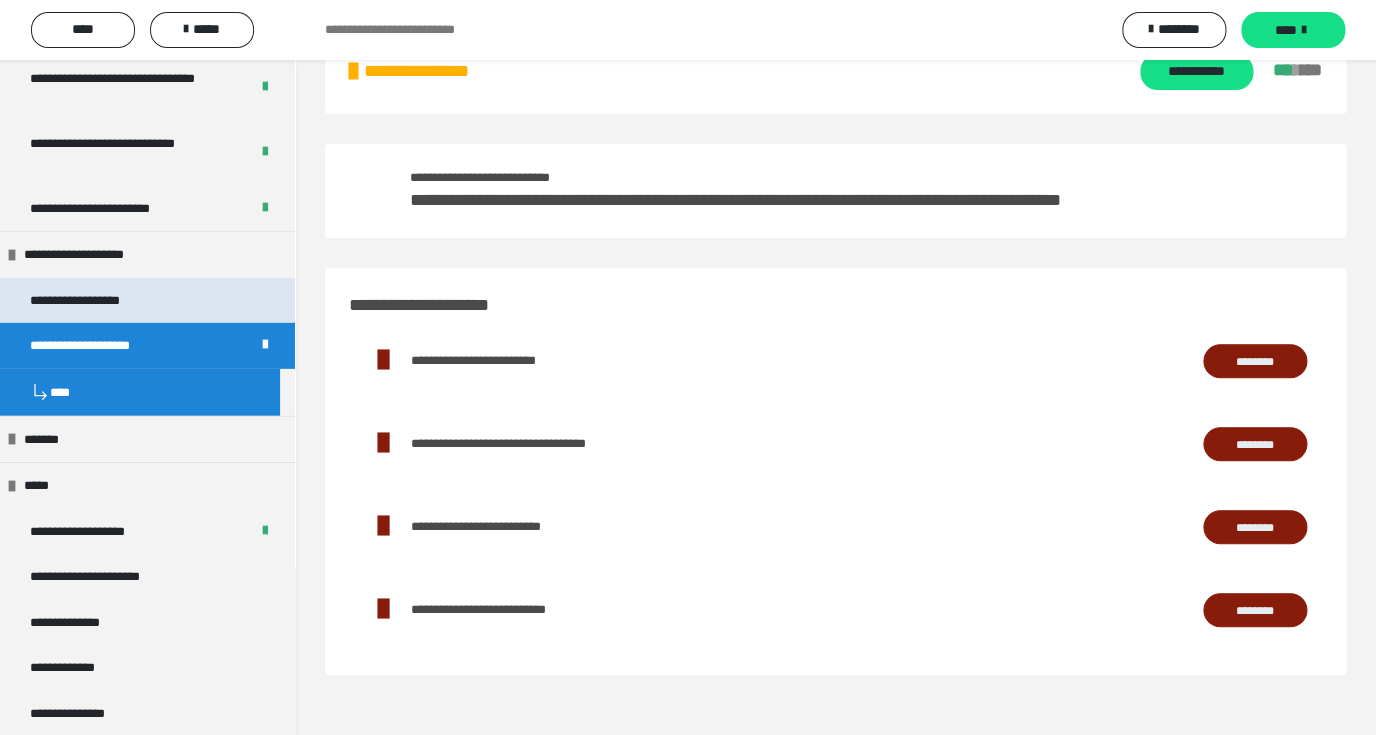 click on "**********" at bounding box center [98, 301] 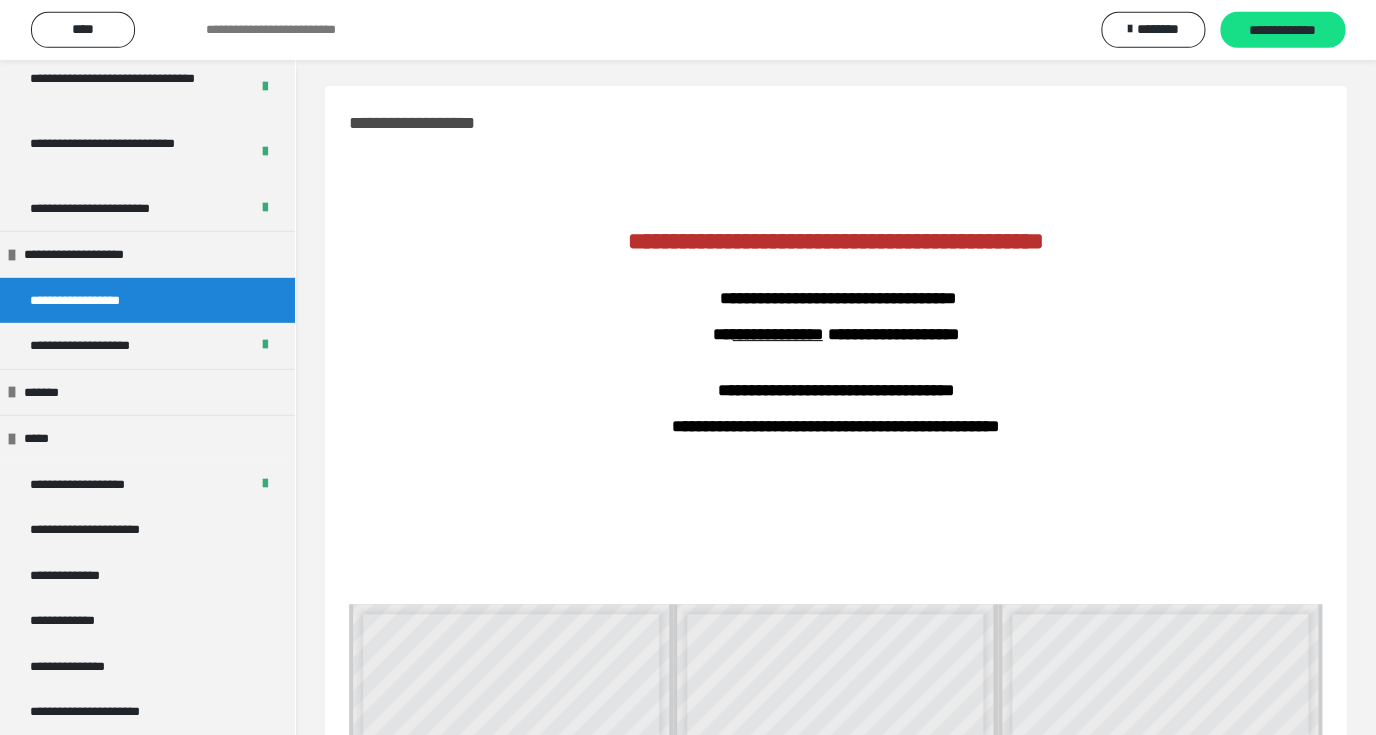 scroll, scrollTop: 0, scrollLeft: 0, axis: both 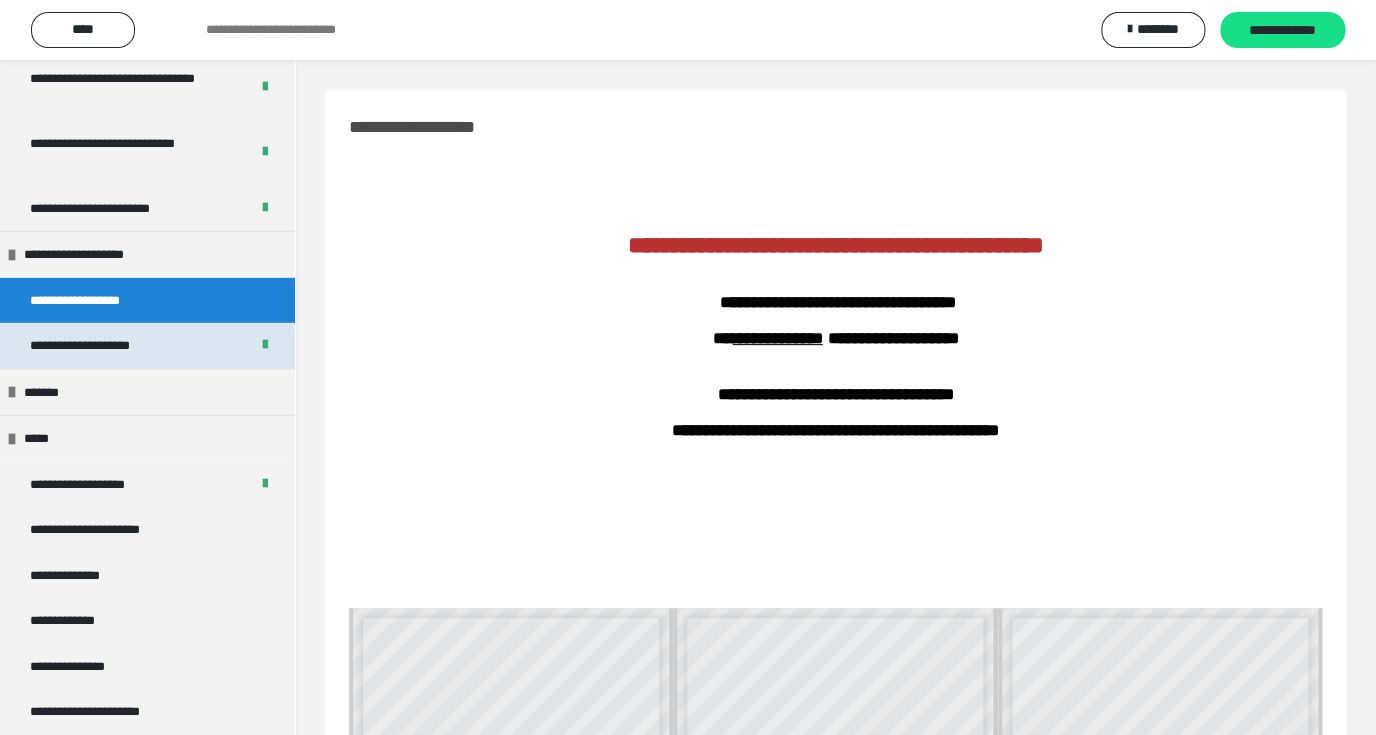 click on "**********" at bounding box center [102, 346] 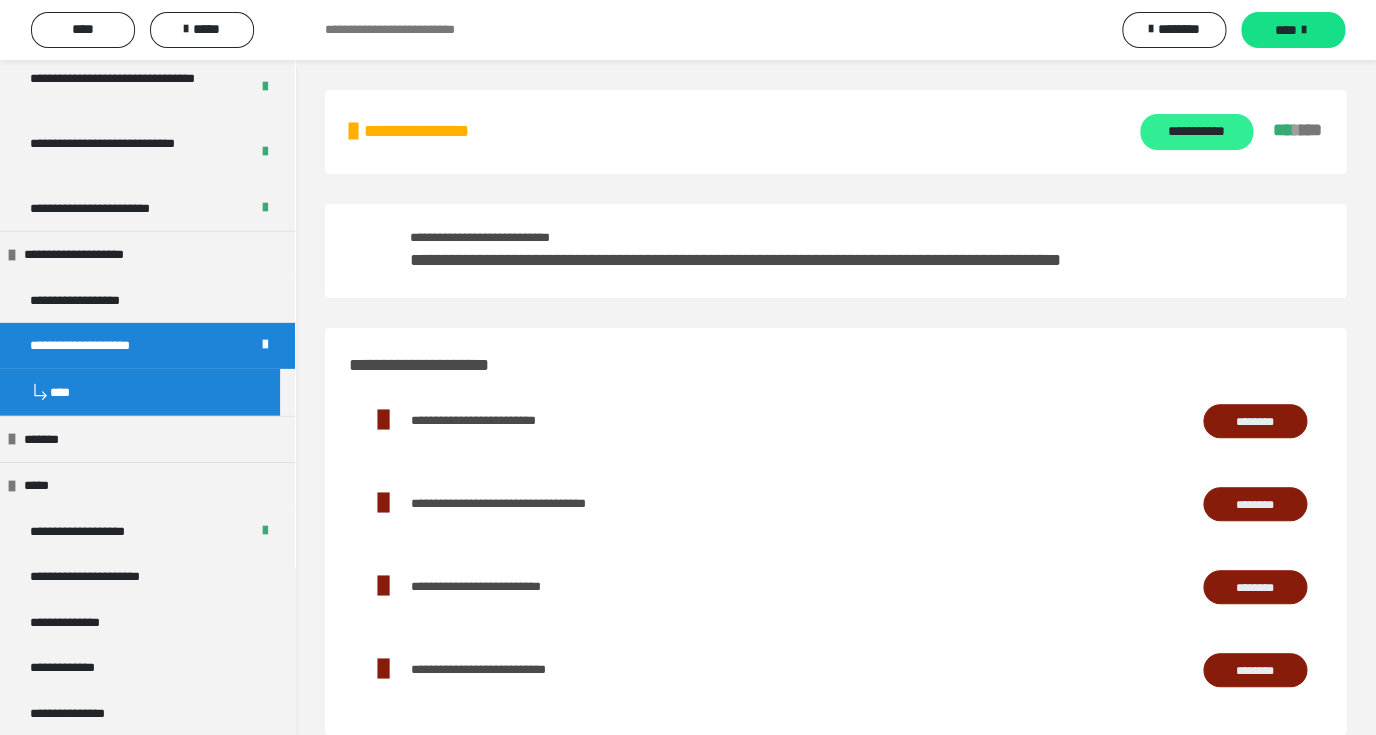click on "**********" at bounding box center [1196, 132] 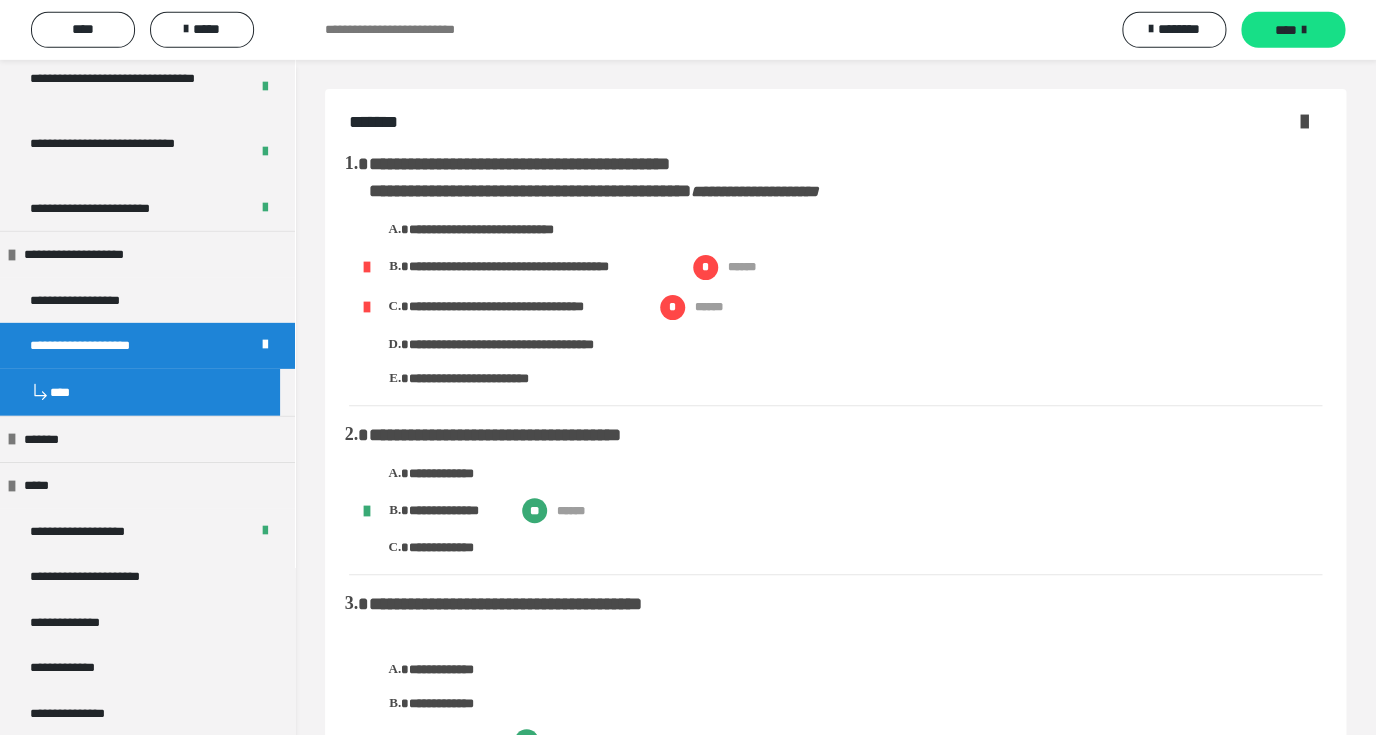 scroll, scrollTop: 0, scrollLeft: 0, axis: both 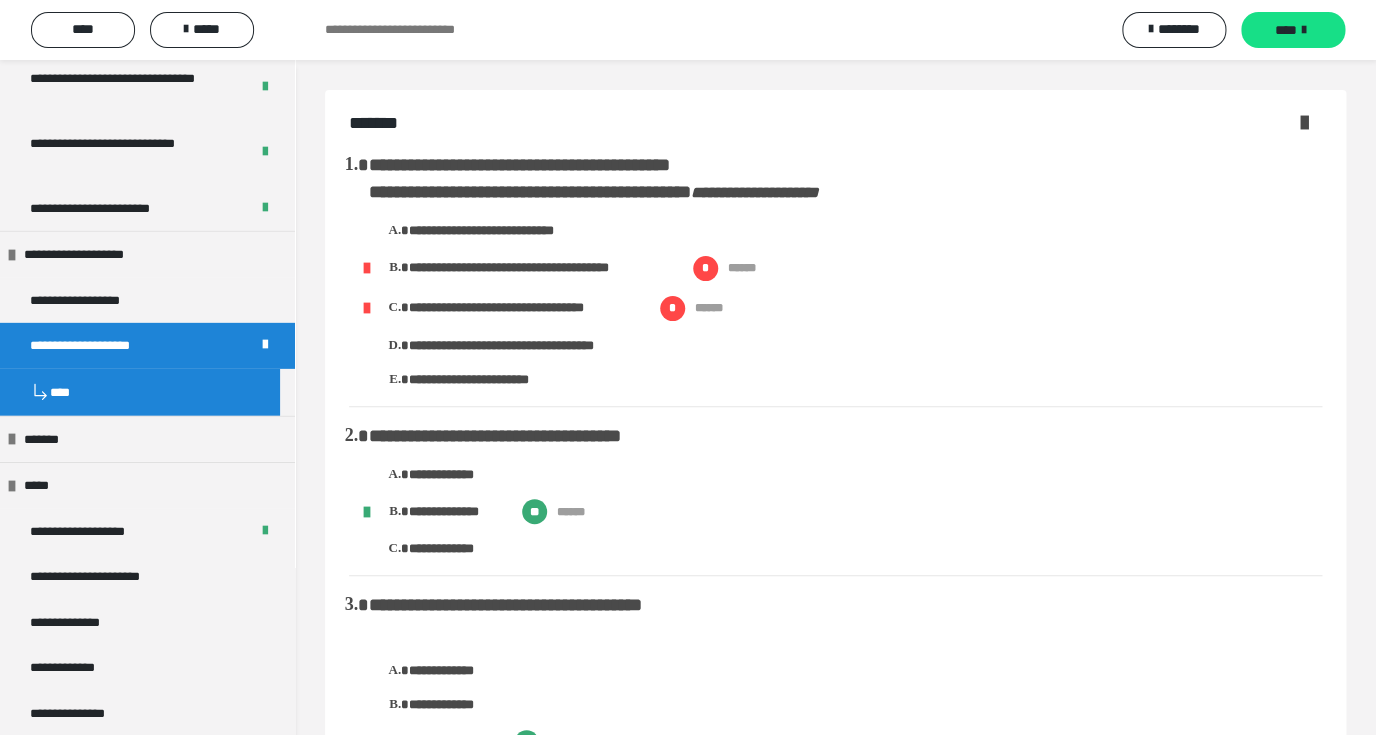 click at bounding box center (1304, 122) 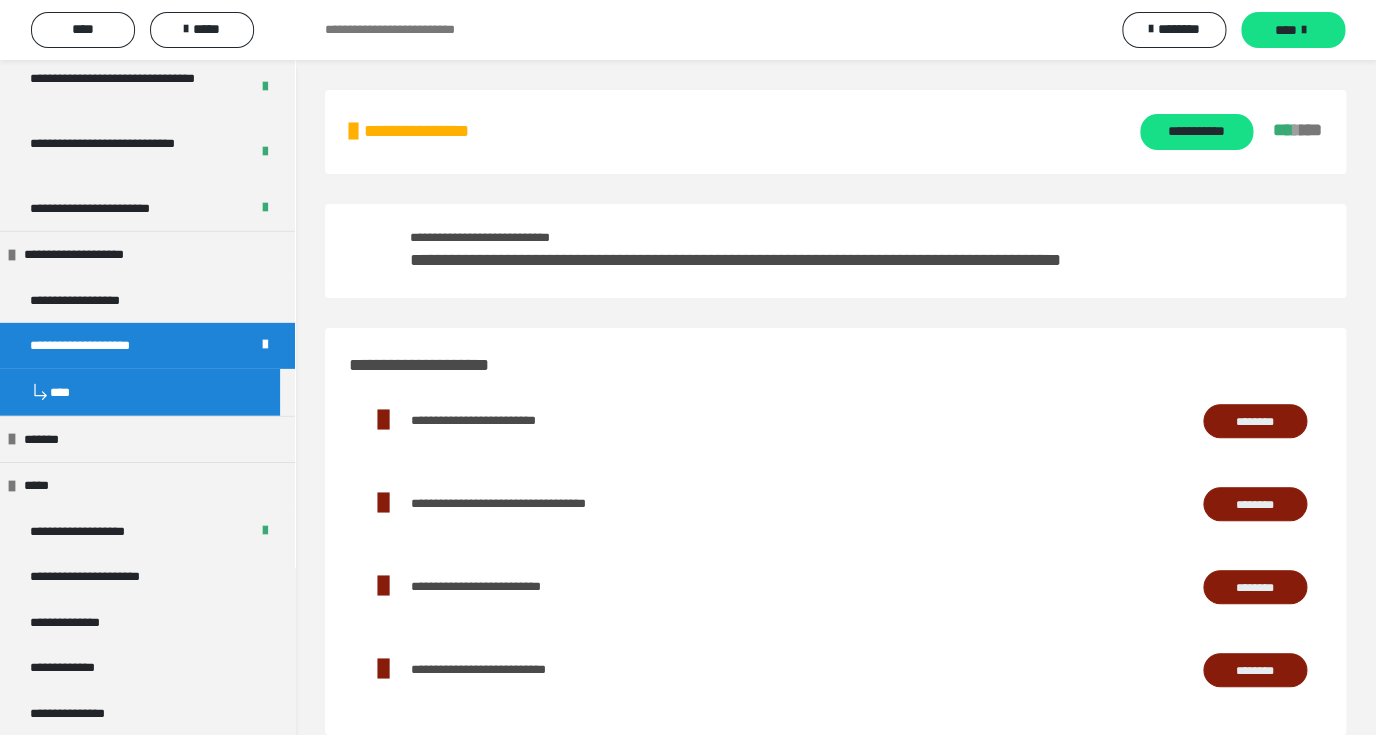 click on "********" at bounding box center (1255, 670) 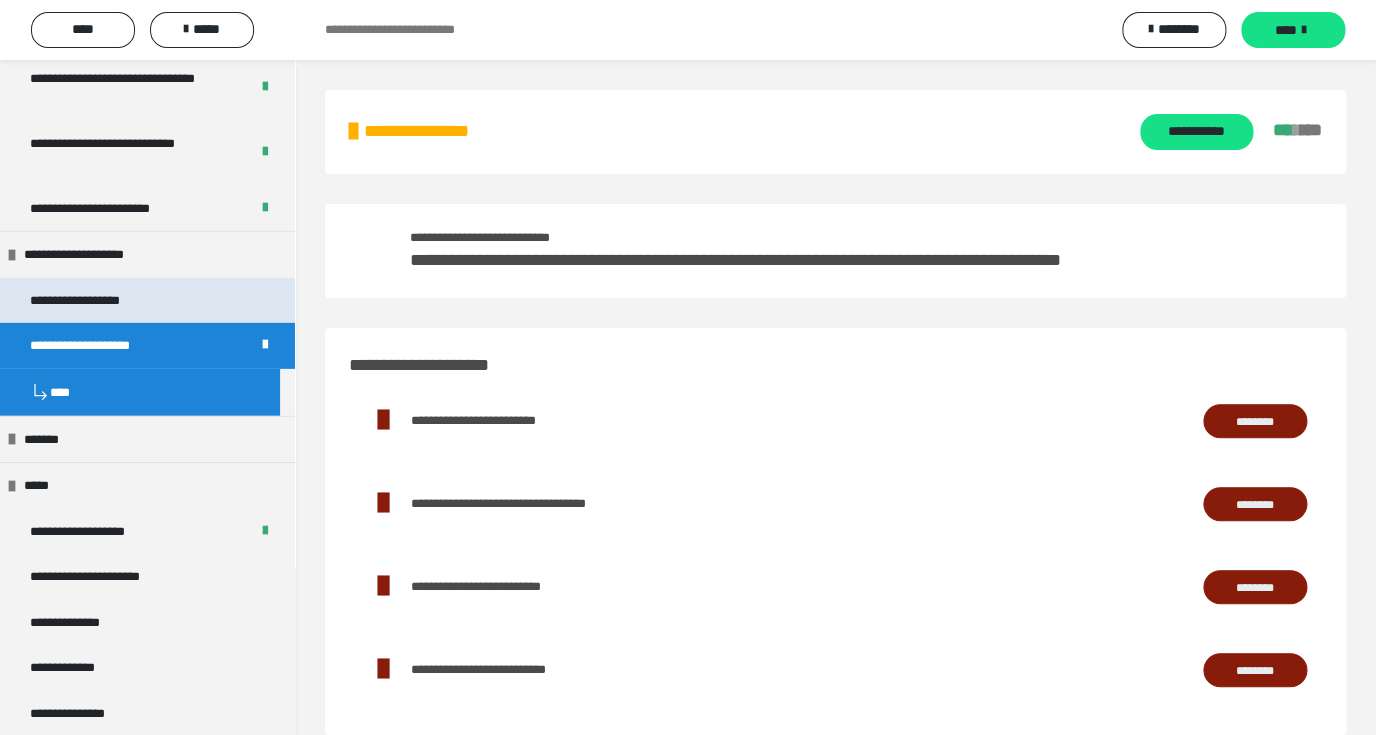 click on "**********" at bounding box center (98, 301) 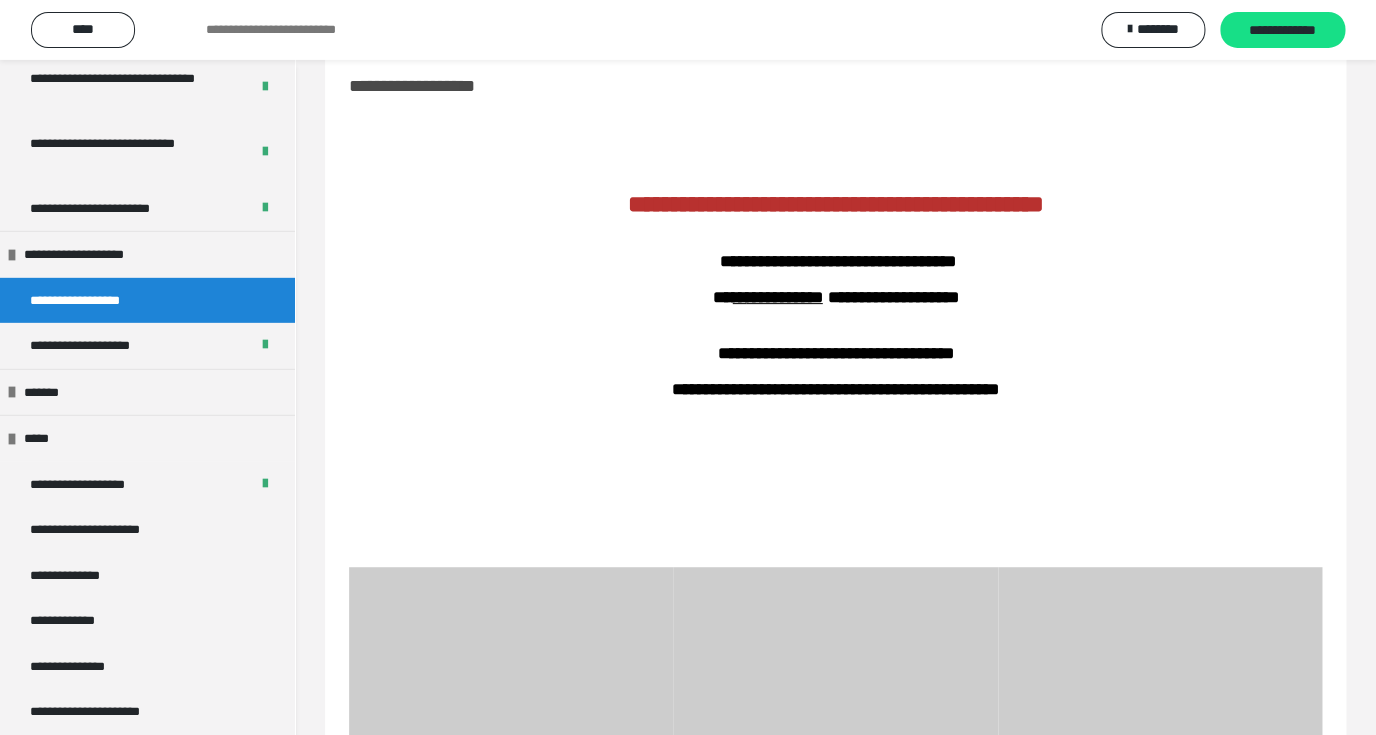 scroll, scrollTop: 416, scrollLeft: 0, axis: vertical 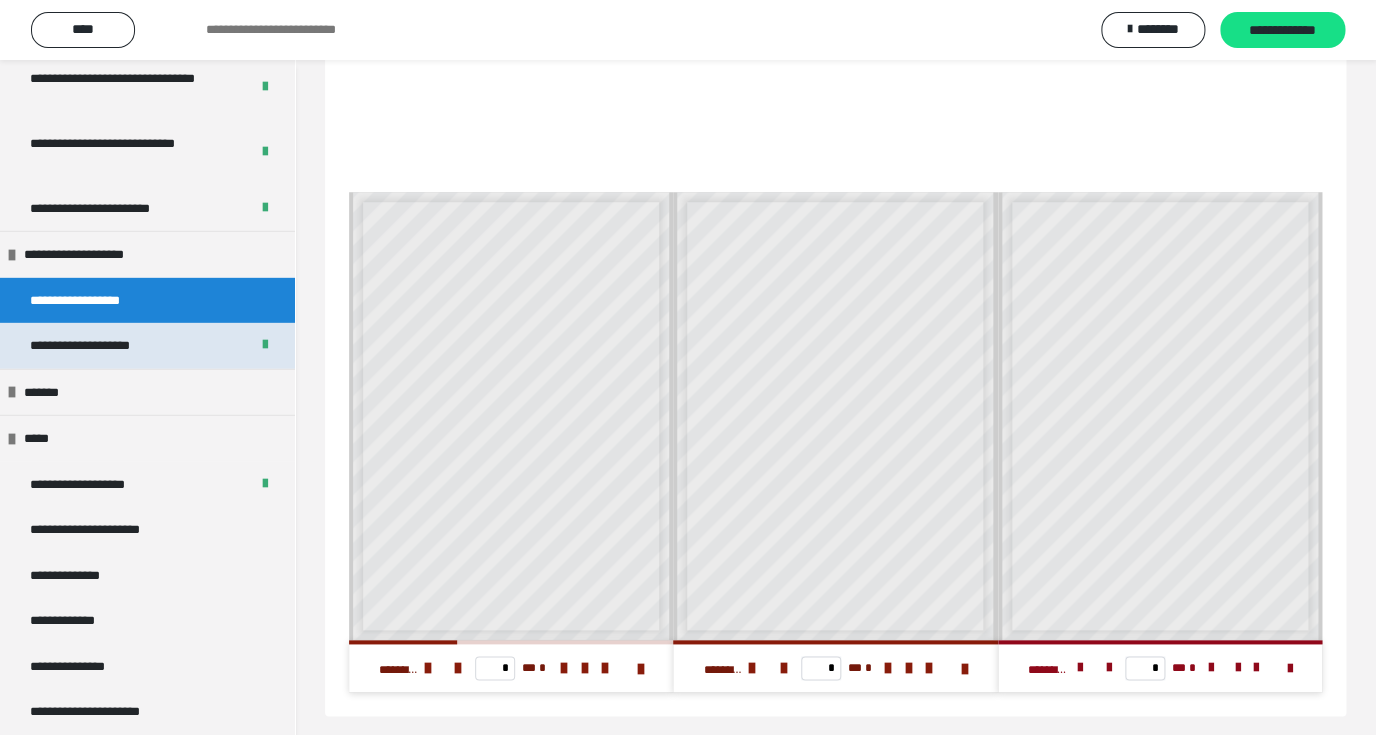 click on "**********" at bounding box center [102, 346] 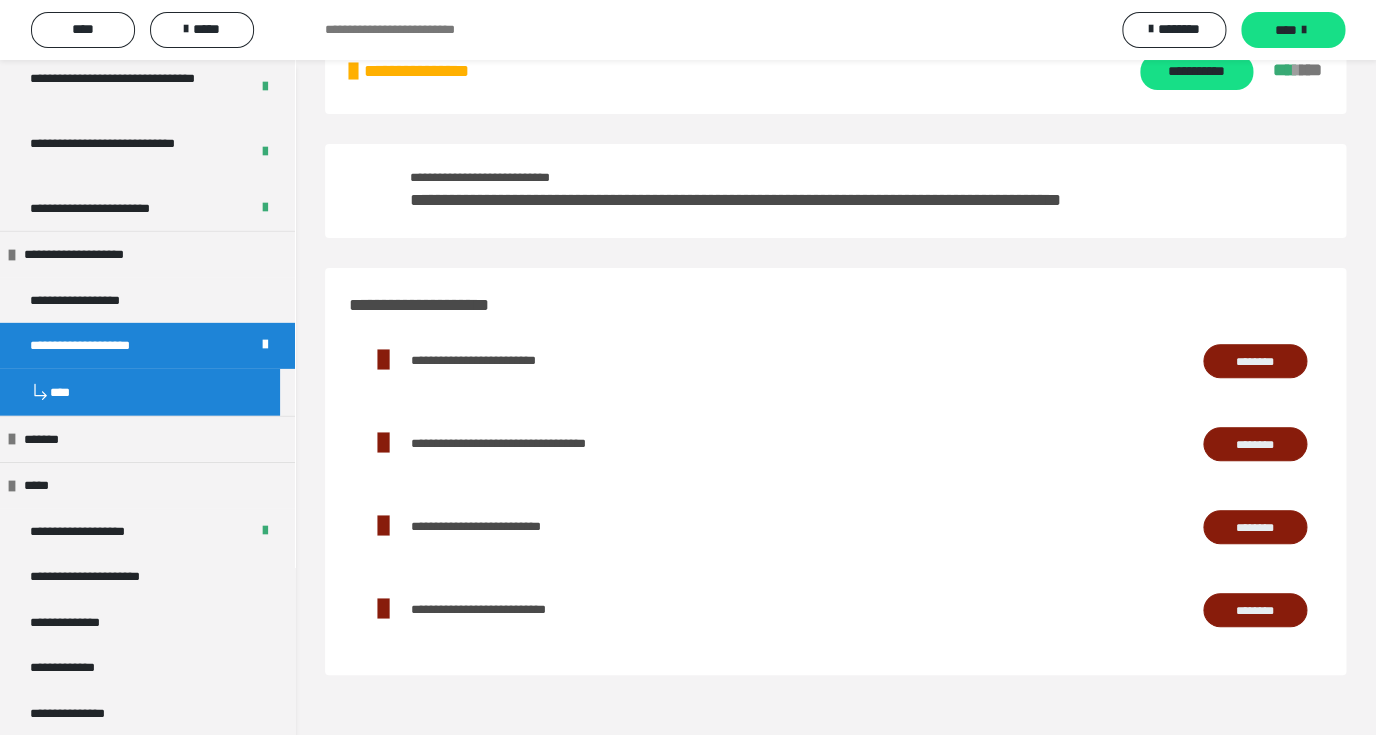 scroll, scrollTop: 60, scrollLeft: 0, axis: vertical 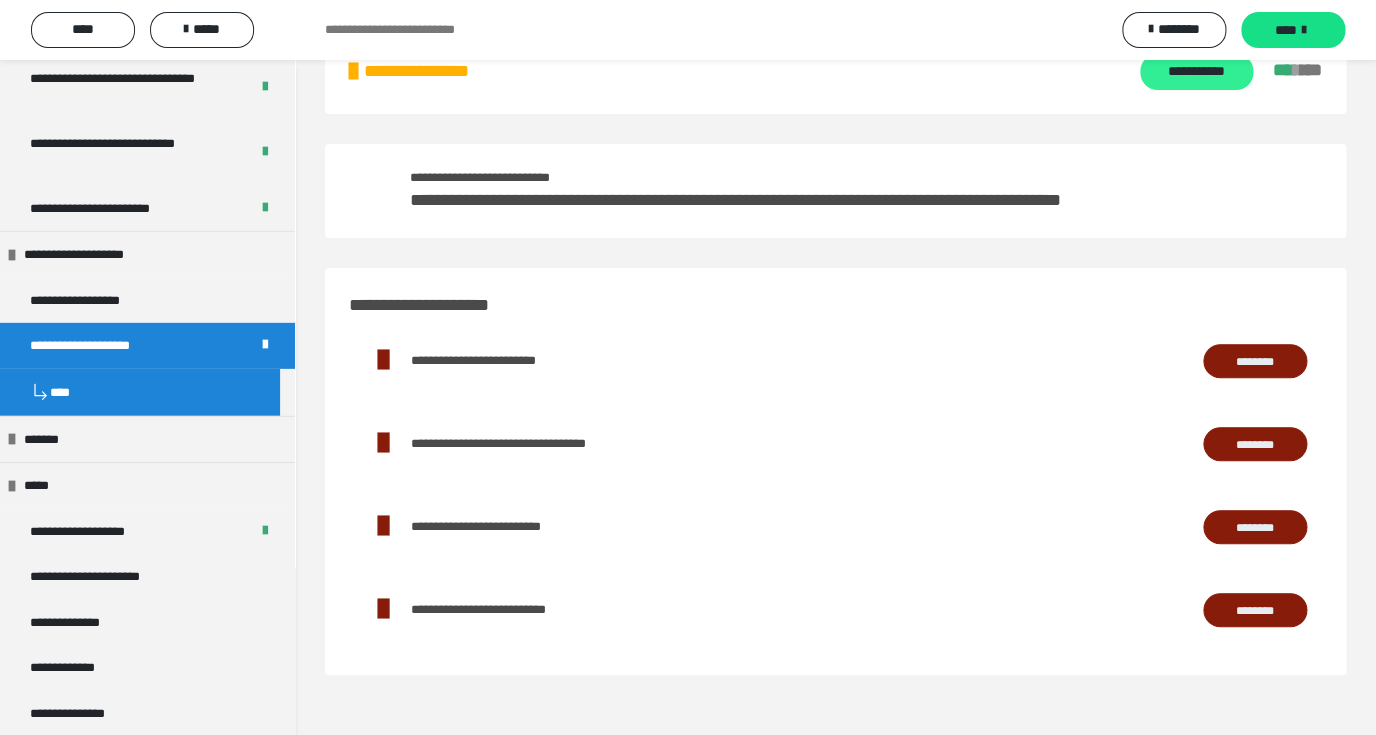 click on "**********" at bounding box center (1196, 72) 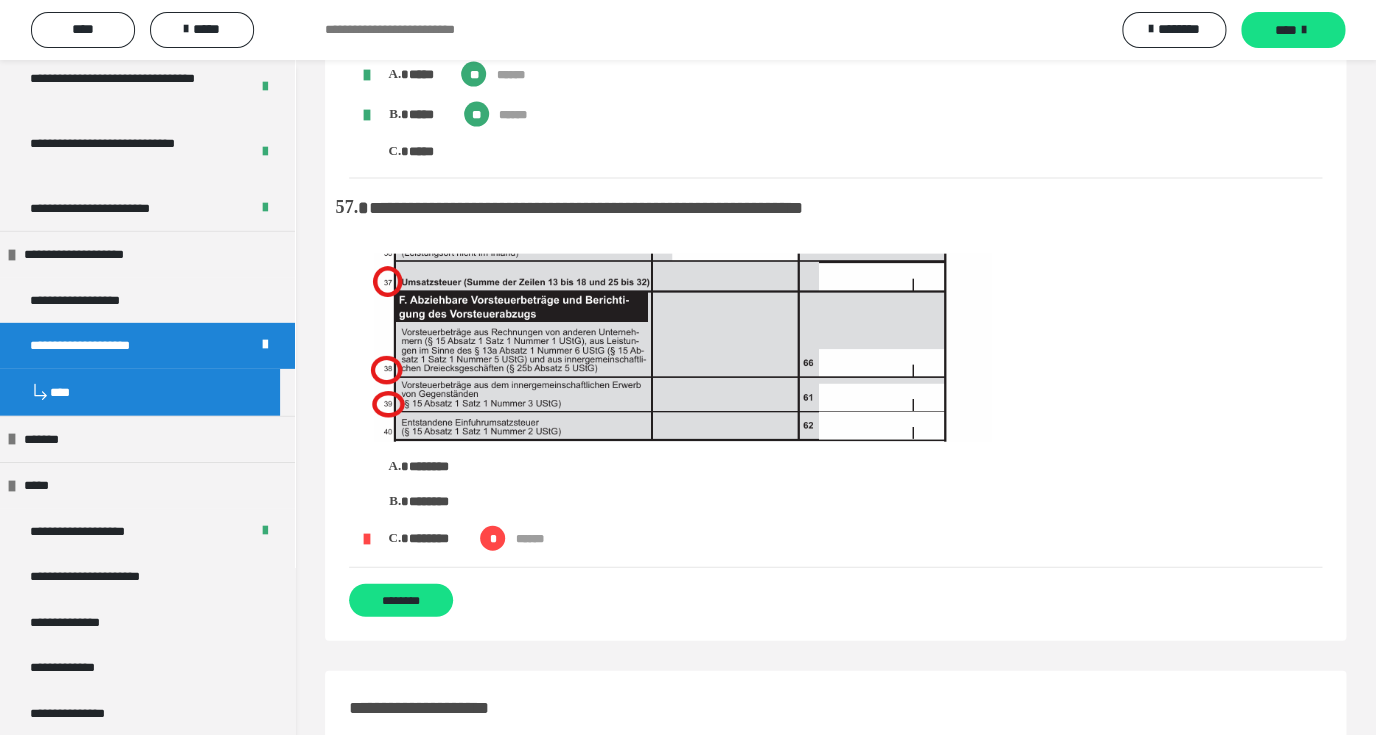 scroll, scrollTop: 15468, scrollLeft: 0, axis: vertical 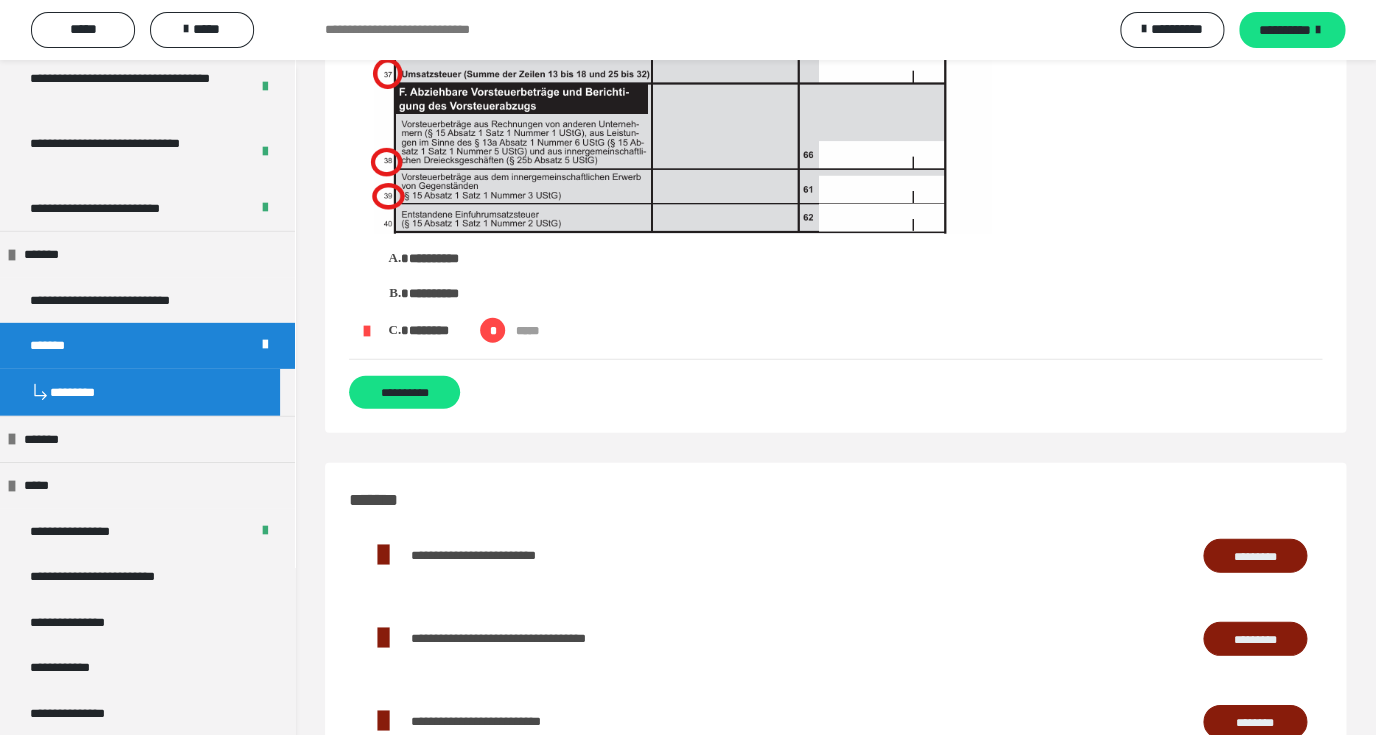 click at bounding box center [911, -591] 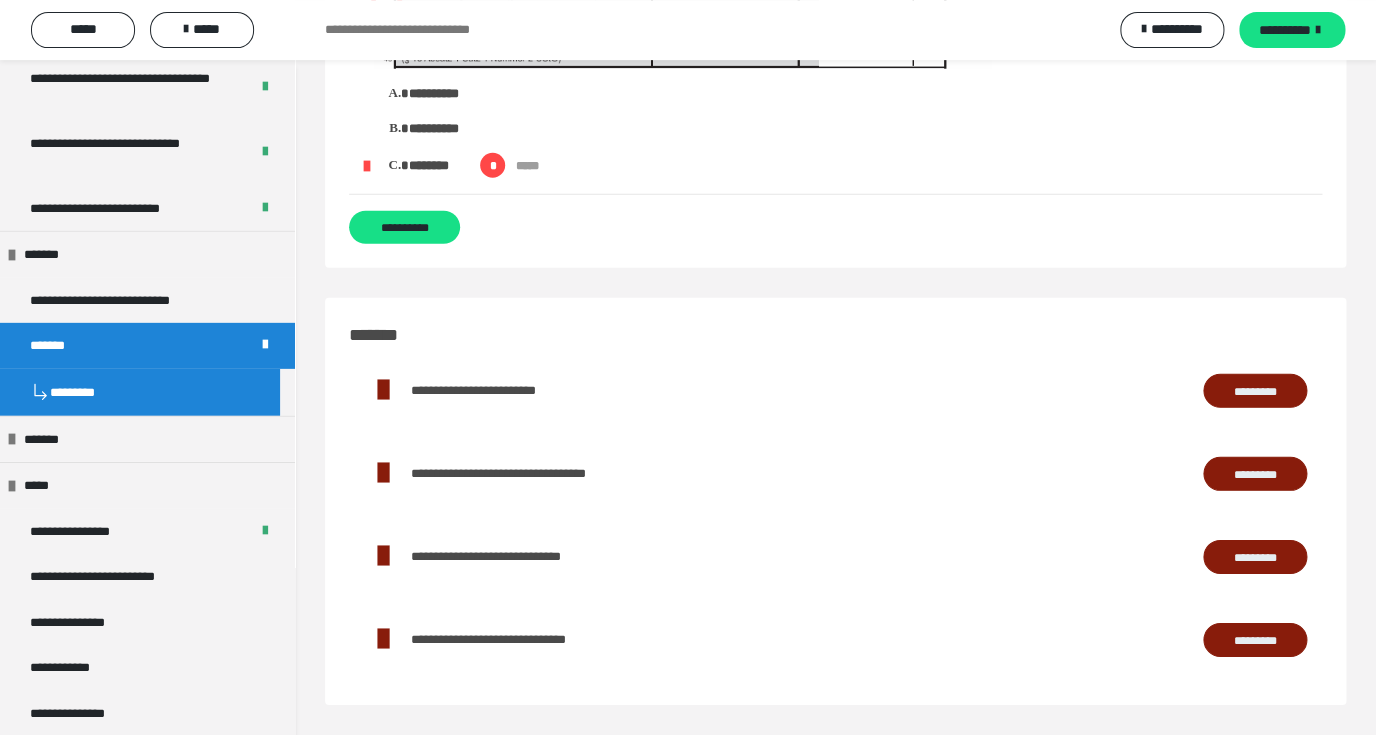 scroll, scrollTop: 15733, scrollLeft: 0, axis: vertical 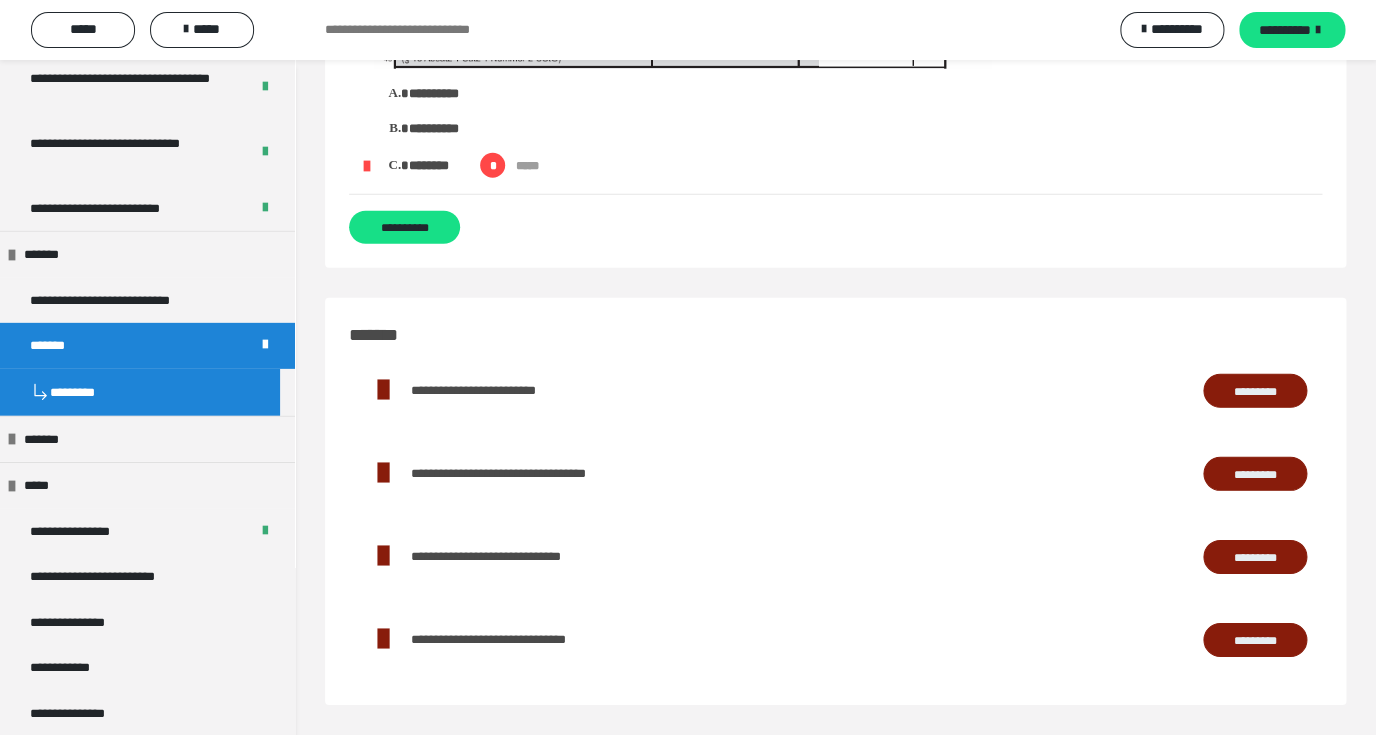 click on "*********" at bounding box center (1255, 557) 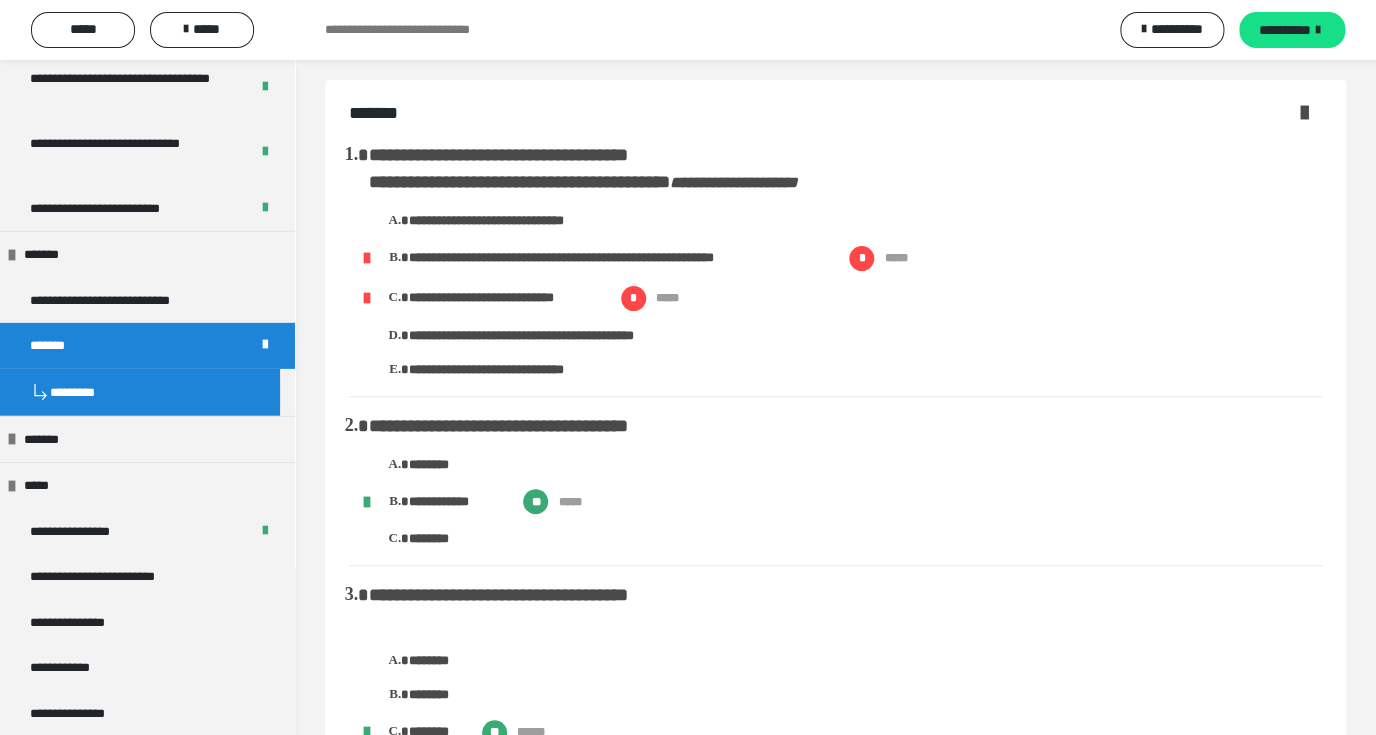 scroll, scrollTop: 0, scrollLeft: 0, axis: both 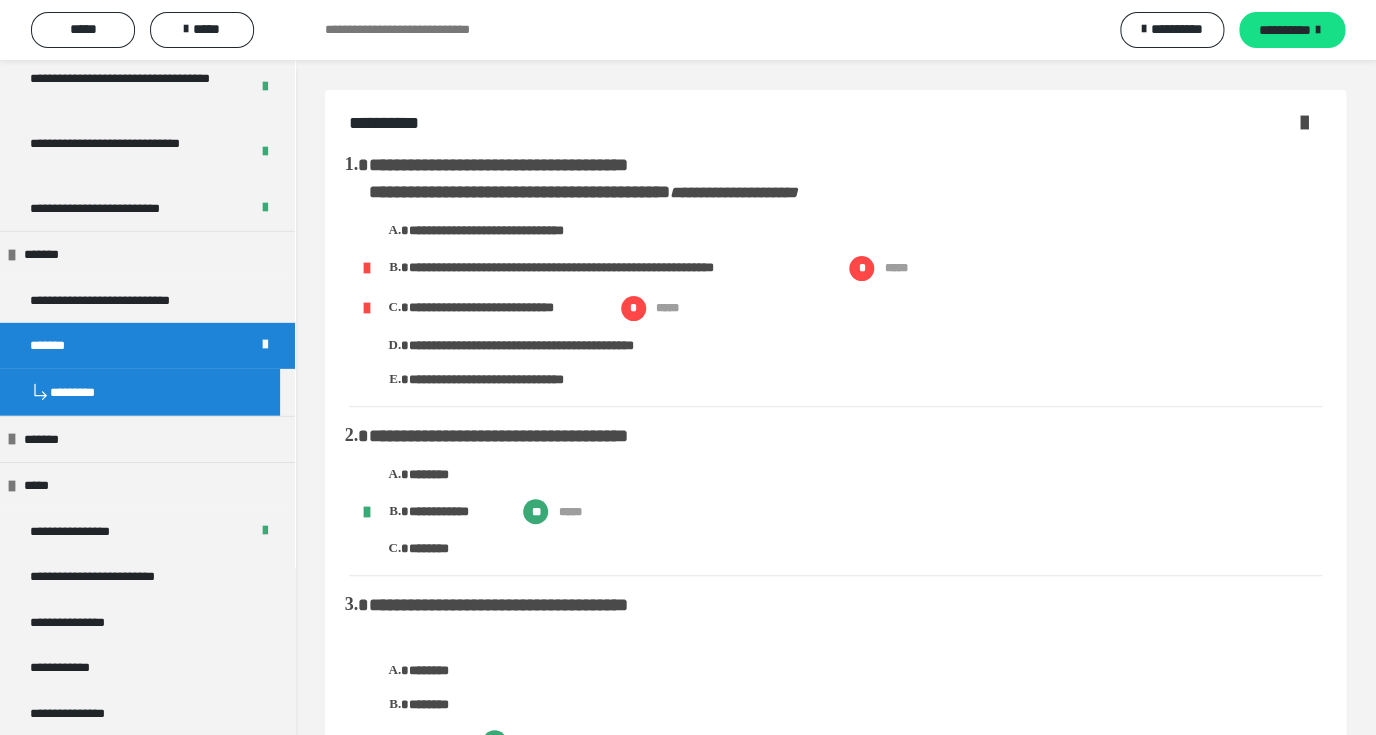 click at bounding box center (1304, 122) 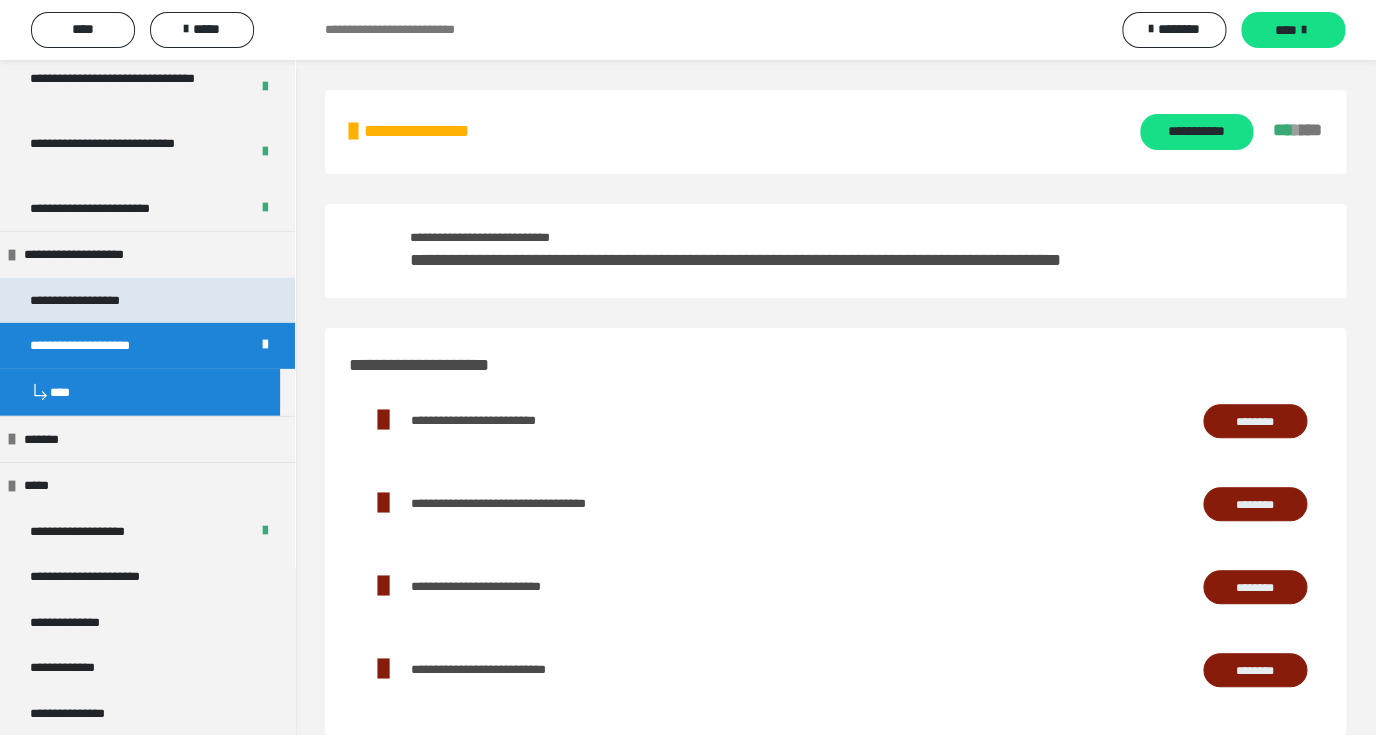click on "**********" at bounding box center (98, 301) 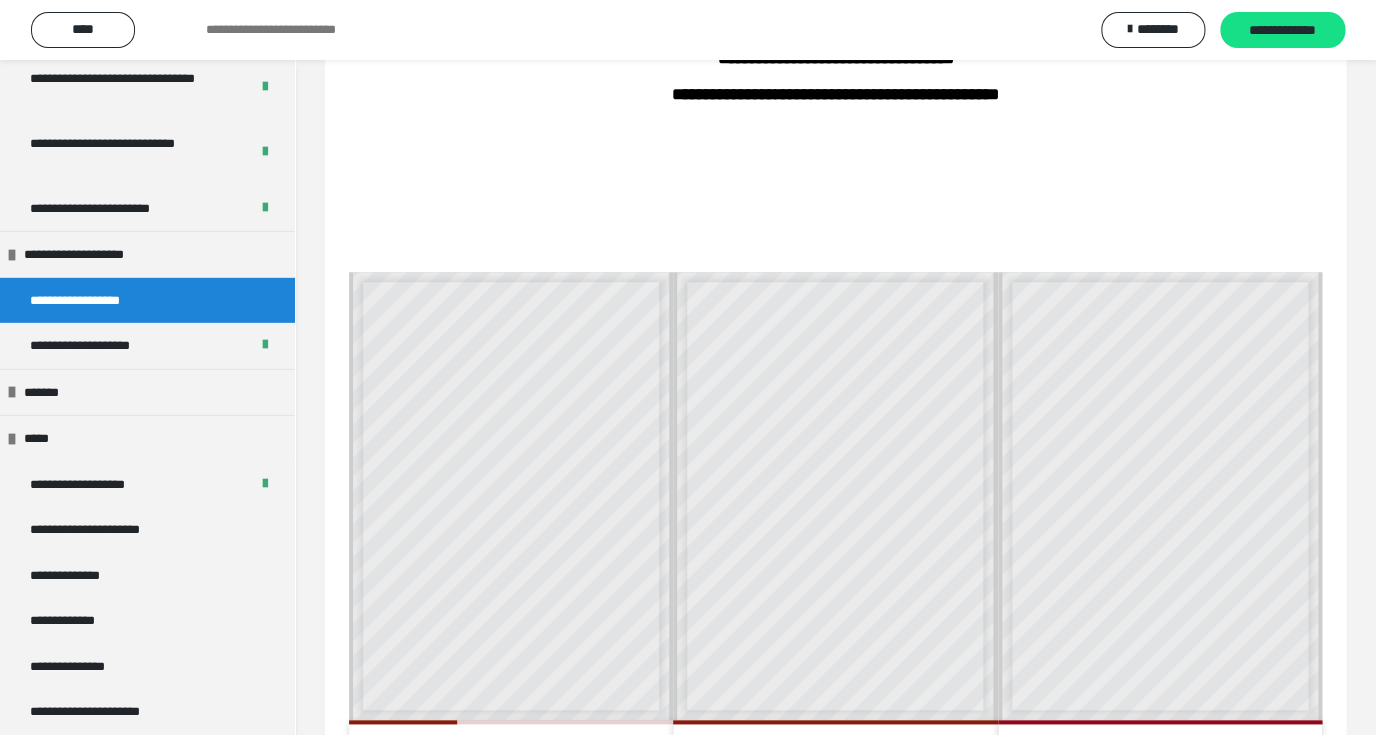 scroll, scrollTop: 427, scrollLeft: 0, axis: vertical 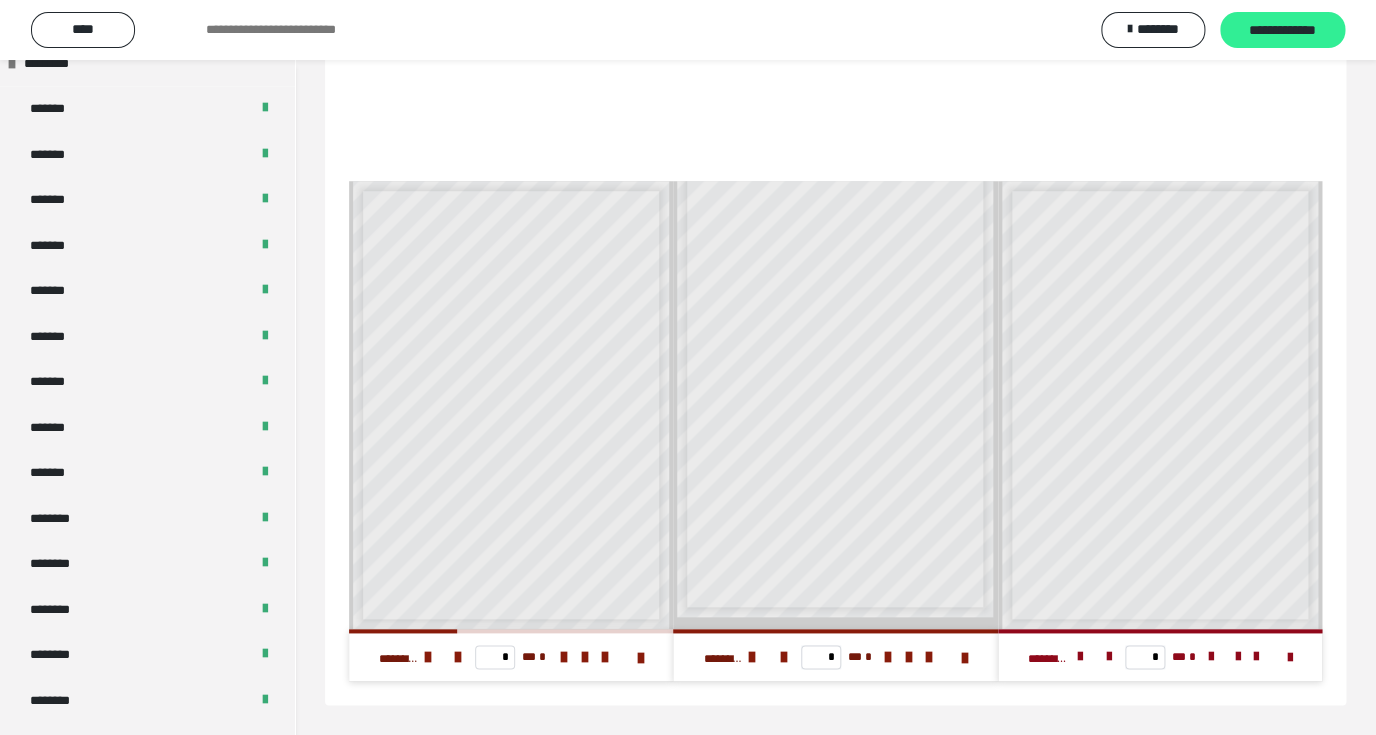 click on "**********" at bounding box center (1282, 31) 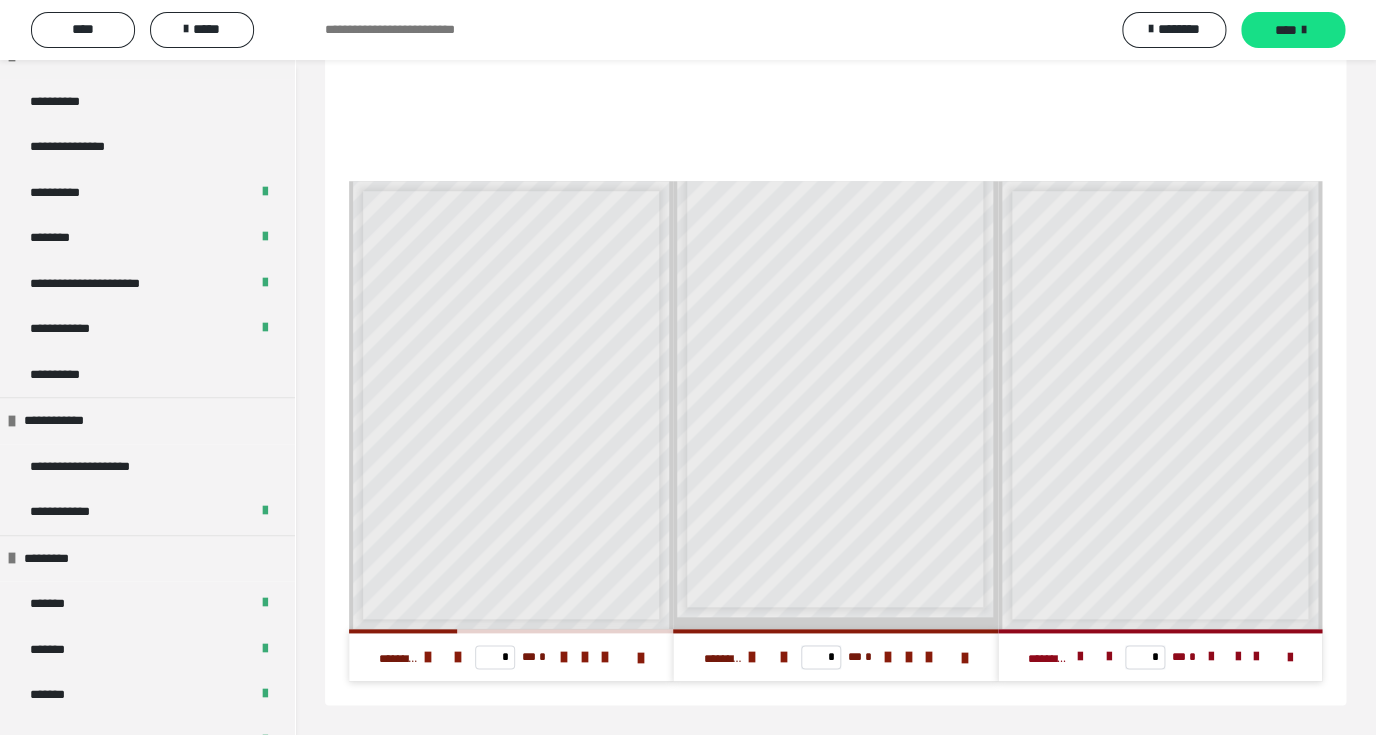 scroll, scrollTop: 0, scrollLeft: 0, axis: both 